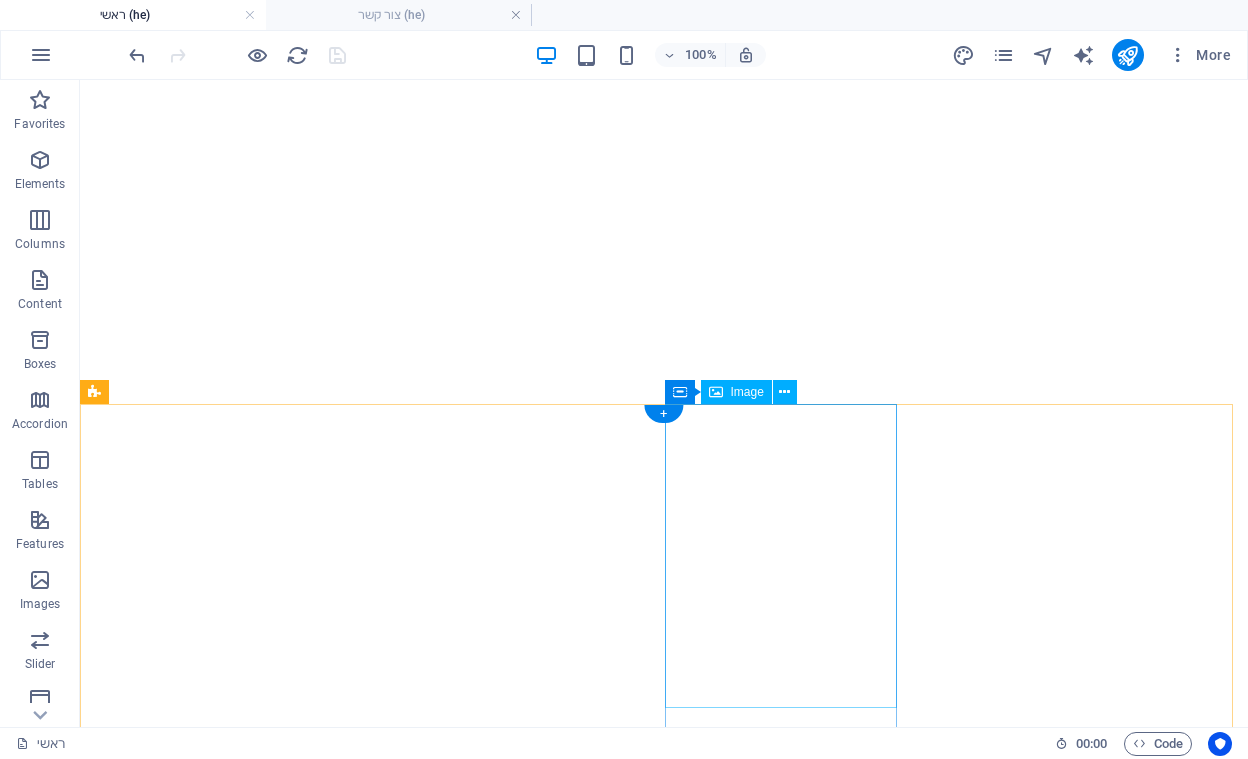 scroll, scrollTop: 0, scrollLeft: 0, axis: both 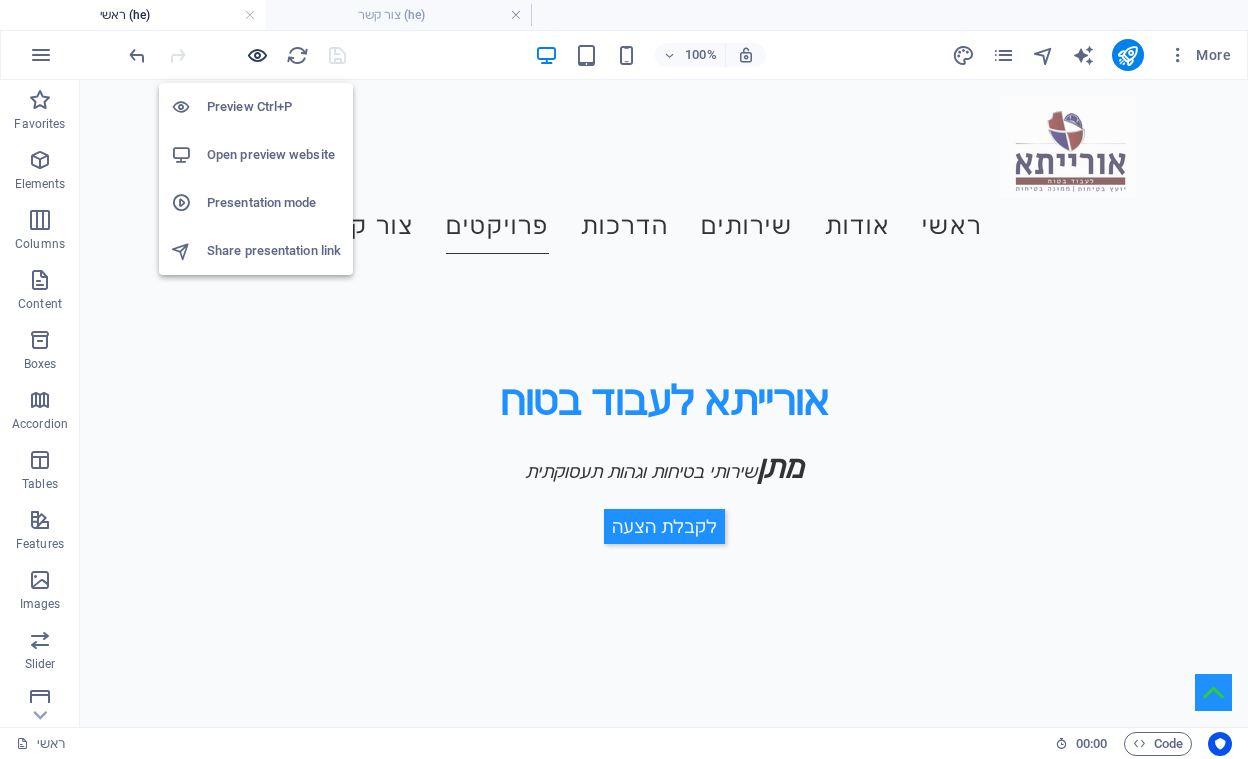 click at bounding box center [257, 55] 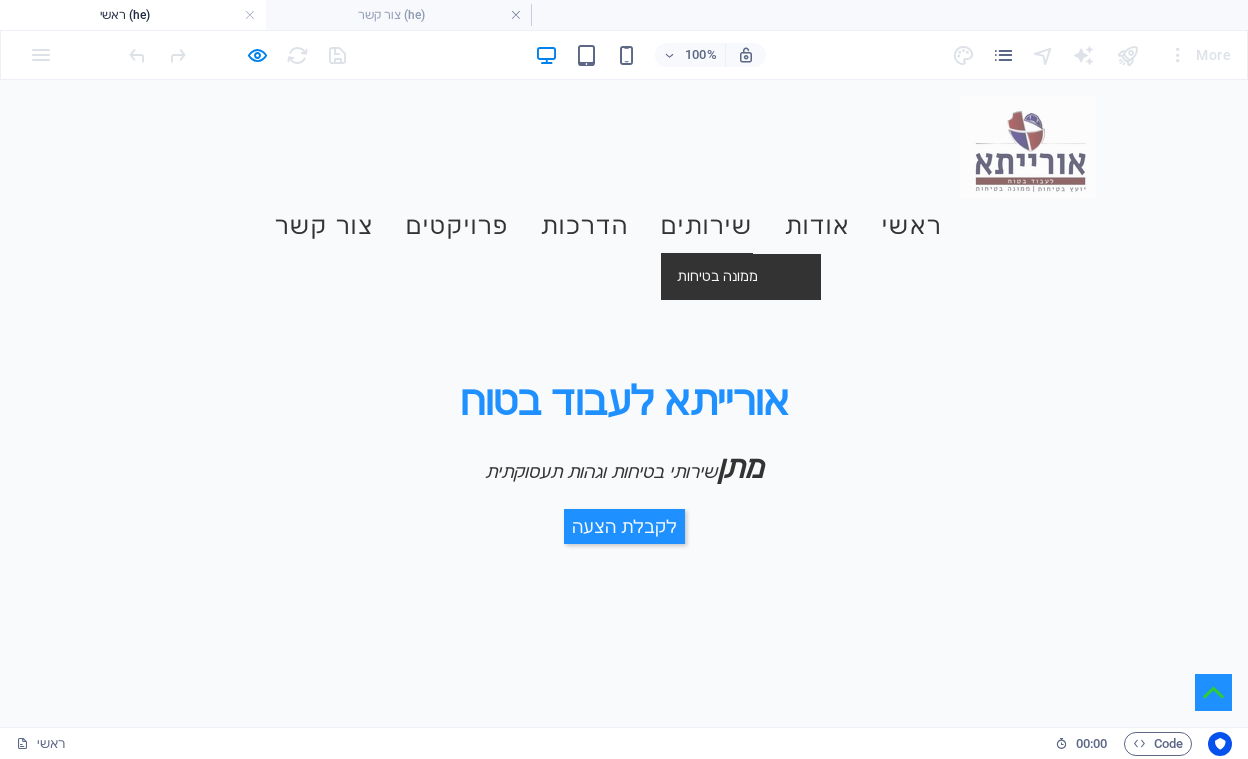 click on "ממונה בטיחות" at bounding box center [741, 277] 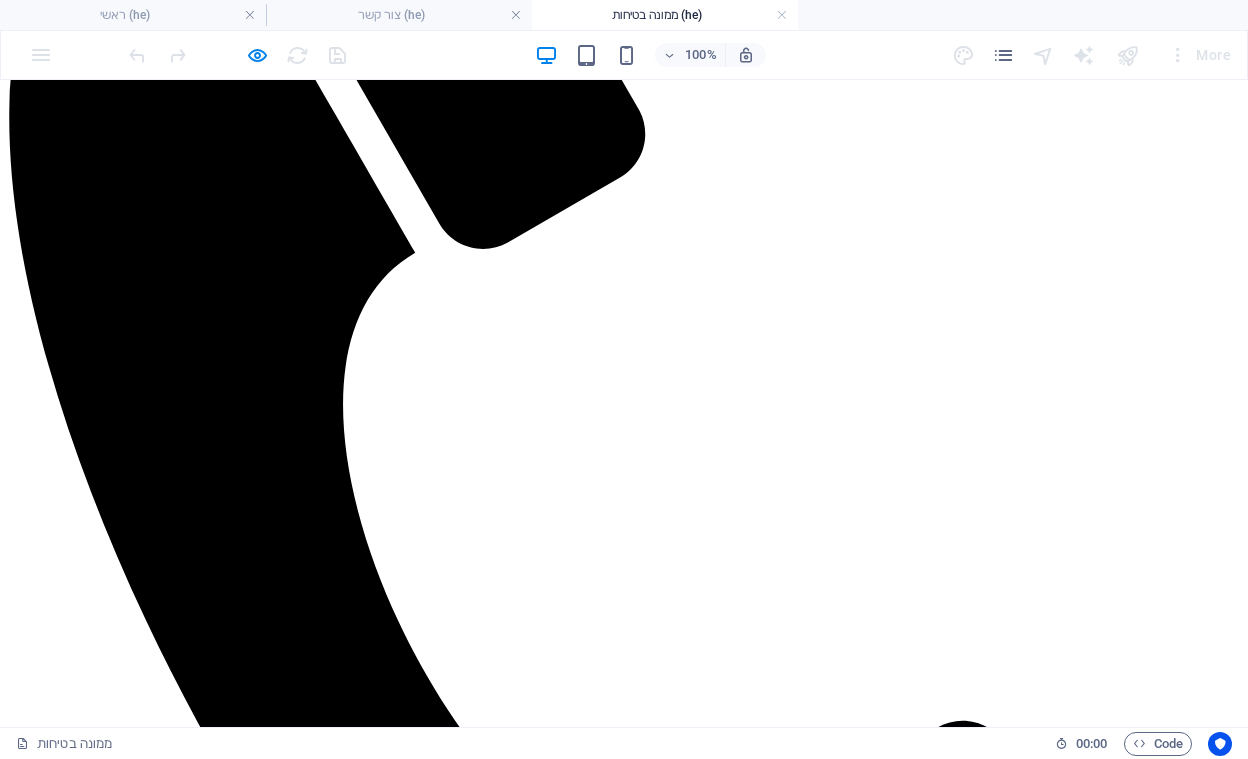 scroll, scrollTop: 0, scrollLeft: 0, axis: both 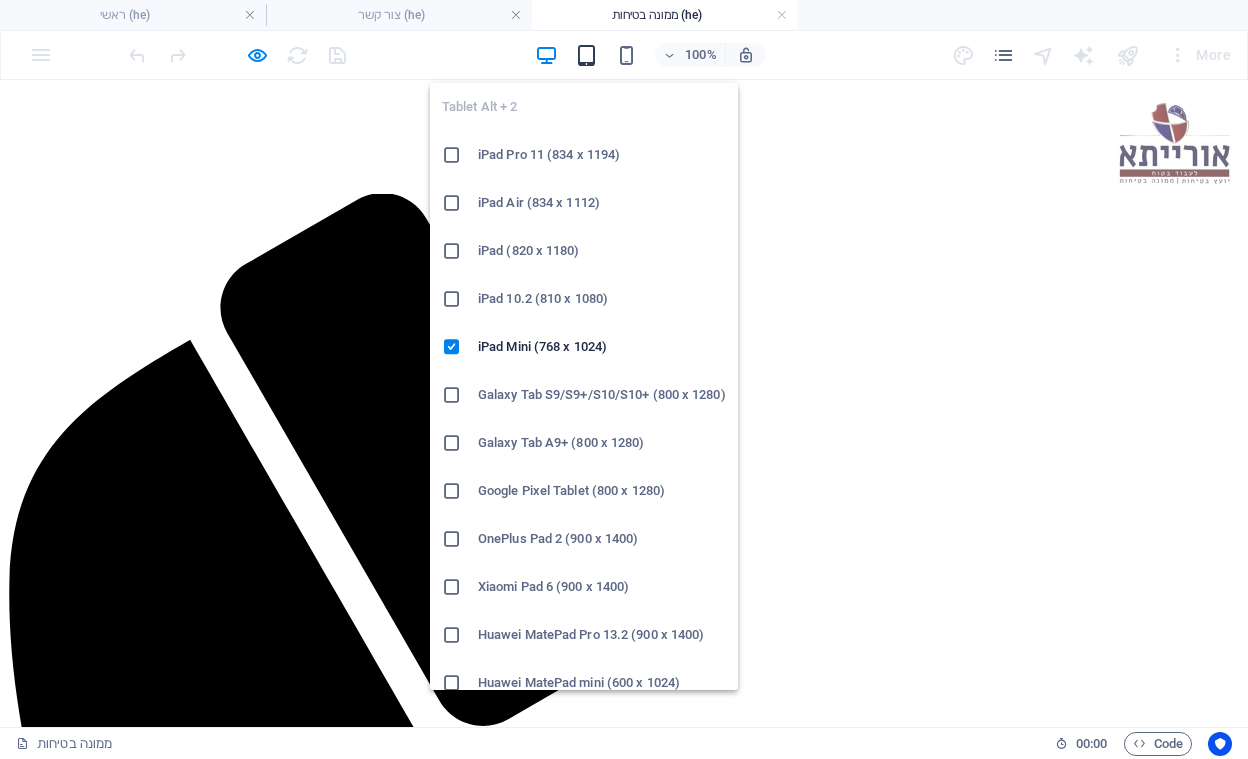 click at bounding box center (586, 55) 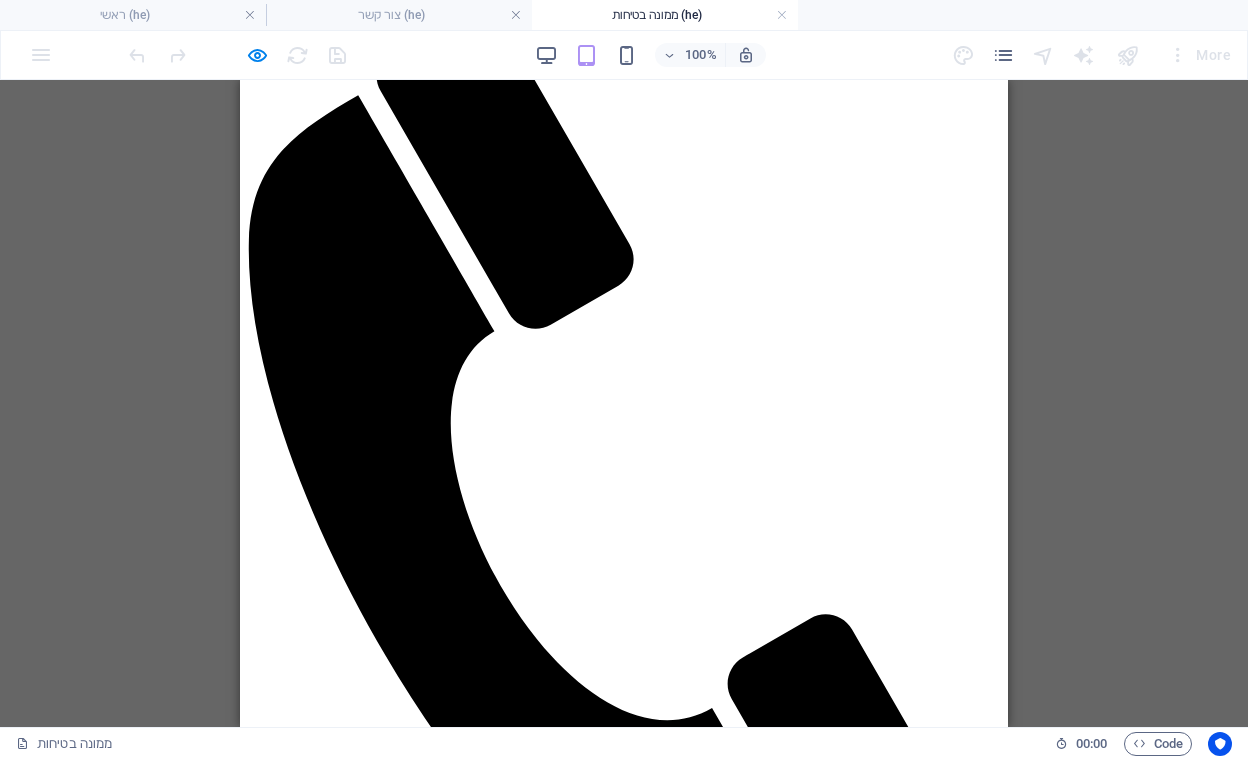 scroll, scrollTop: 0, scrollLeft: 0, axis: both 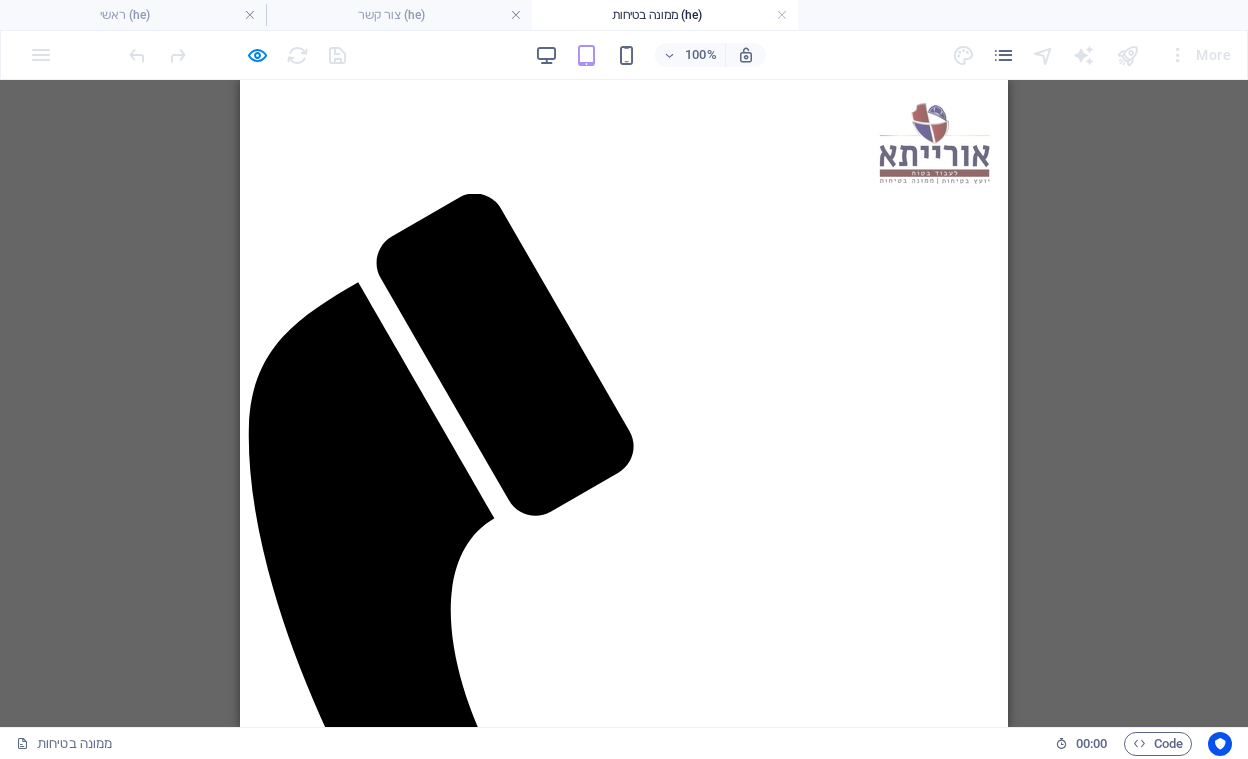 click at bounding box center [624, 1175] 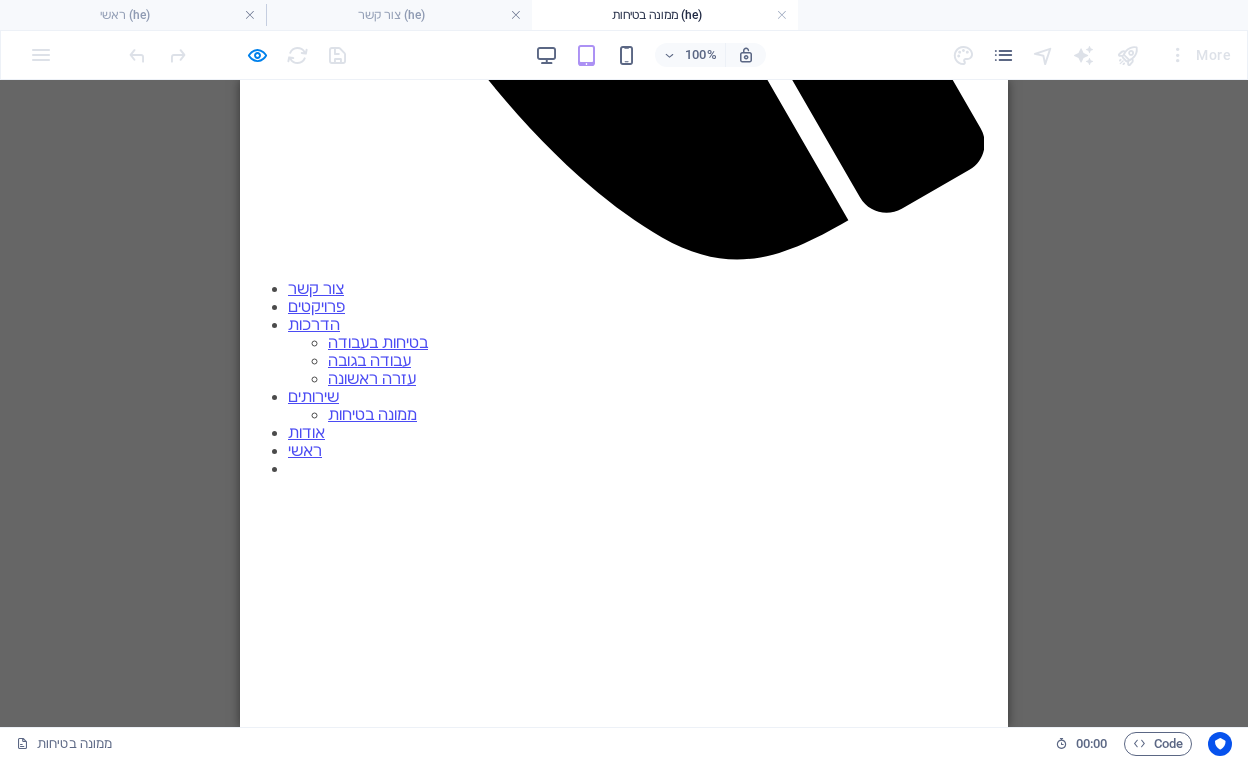 scroll, scrollTop: 915, scrollLeft: 0, axis: vertical 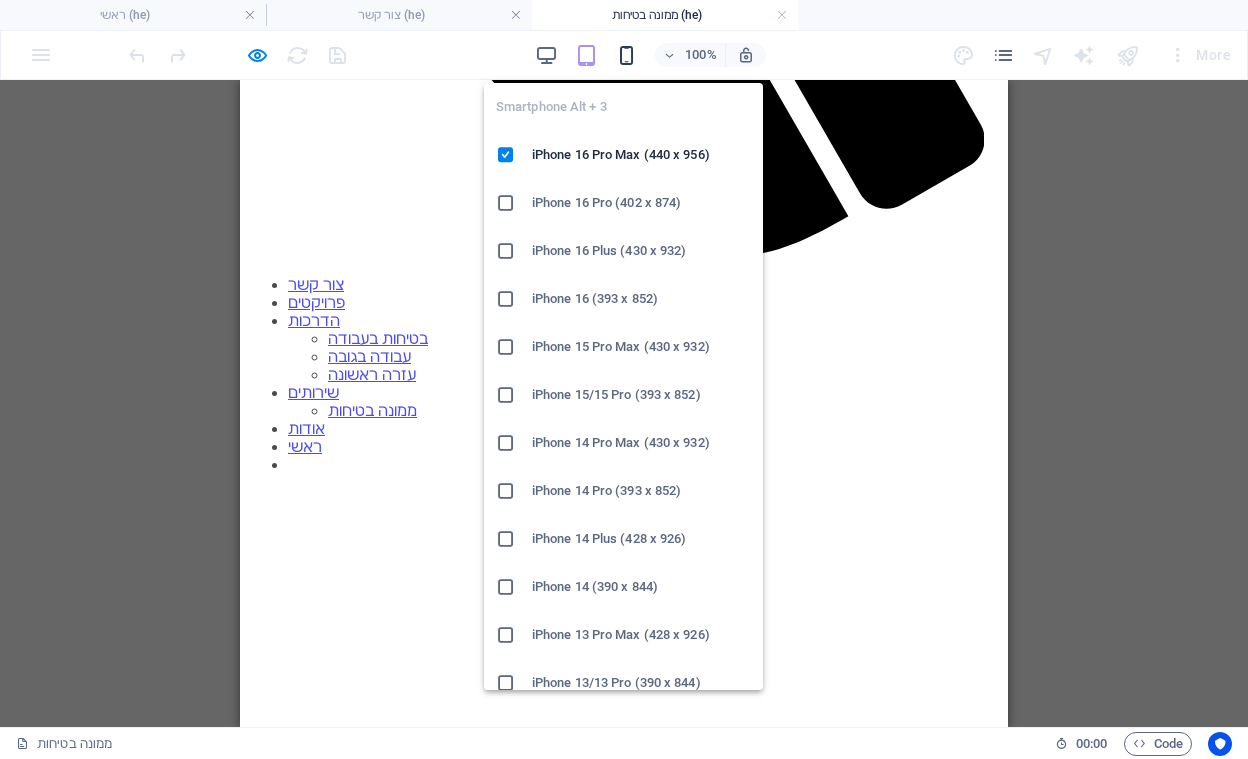click at bounding box center [626, 55] 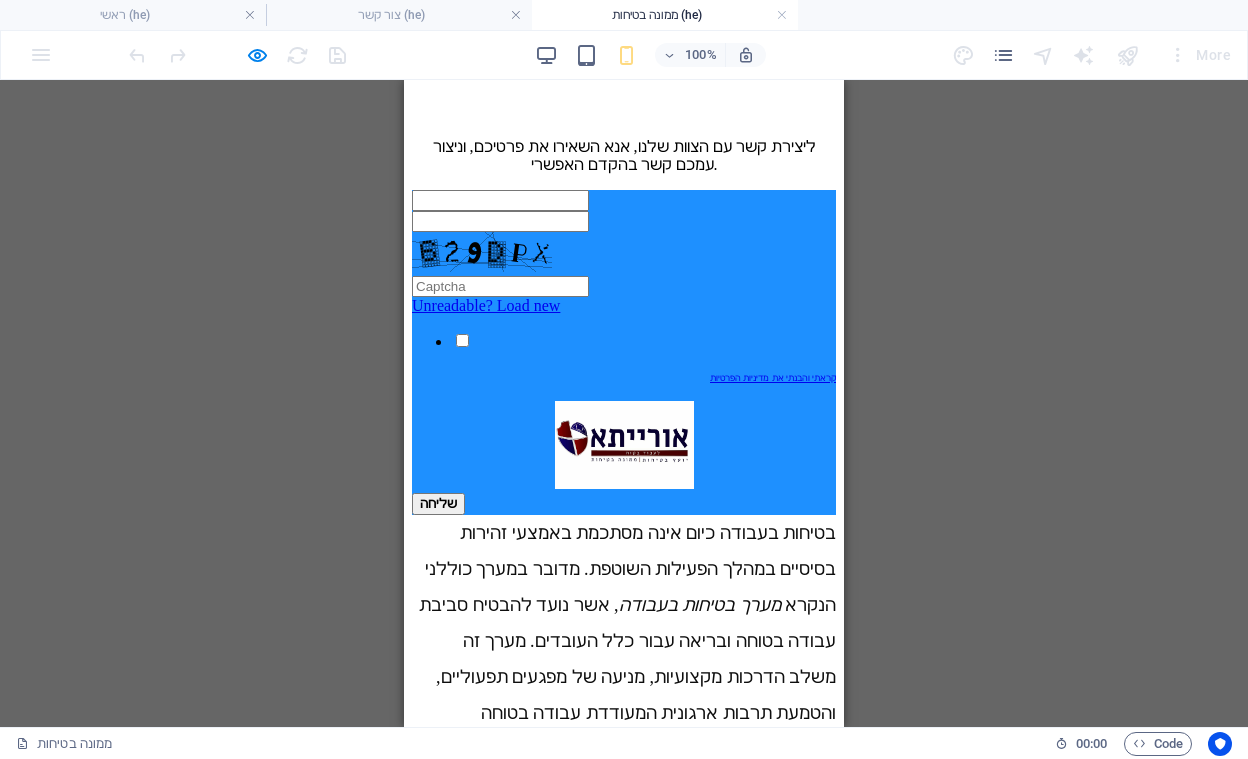 scroll, scrollTop: 1027, scrollLeft: 0, axis: vertical 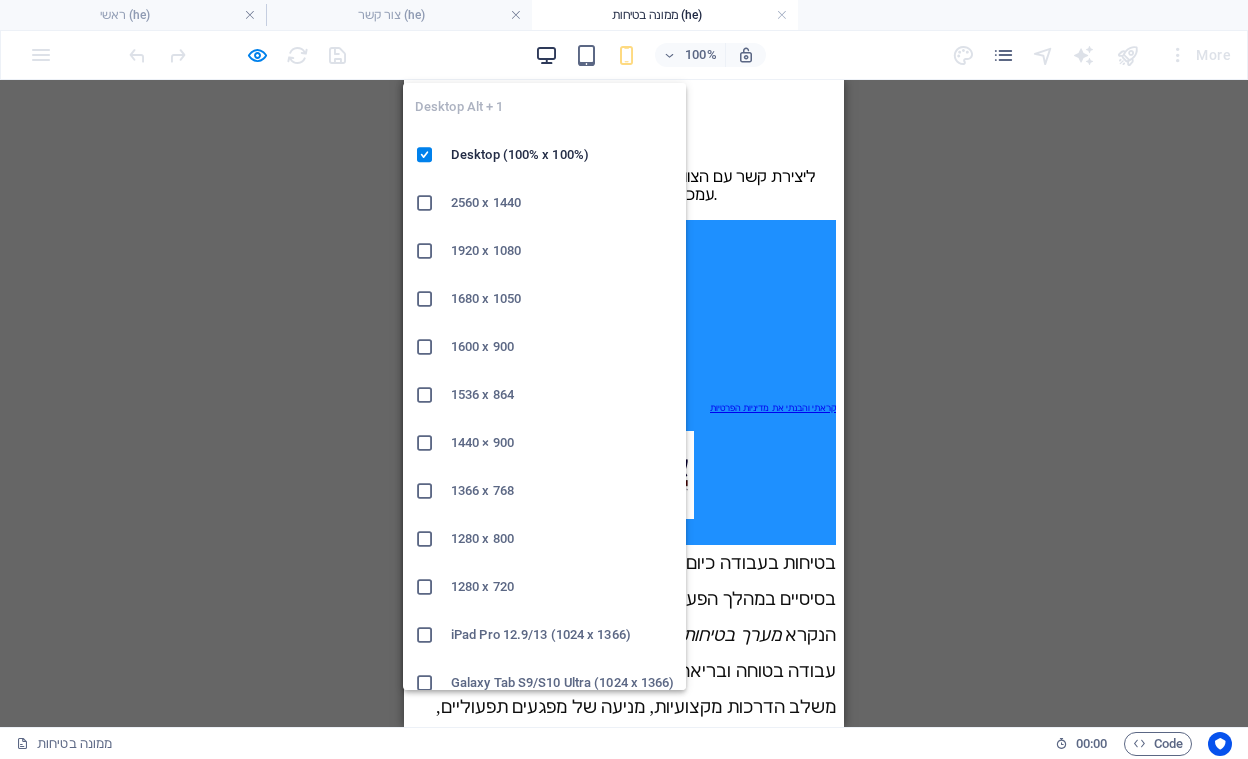 click at bounding box center (546, 55) 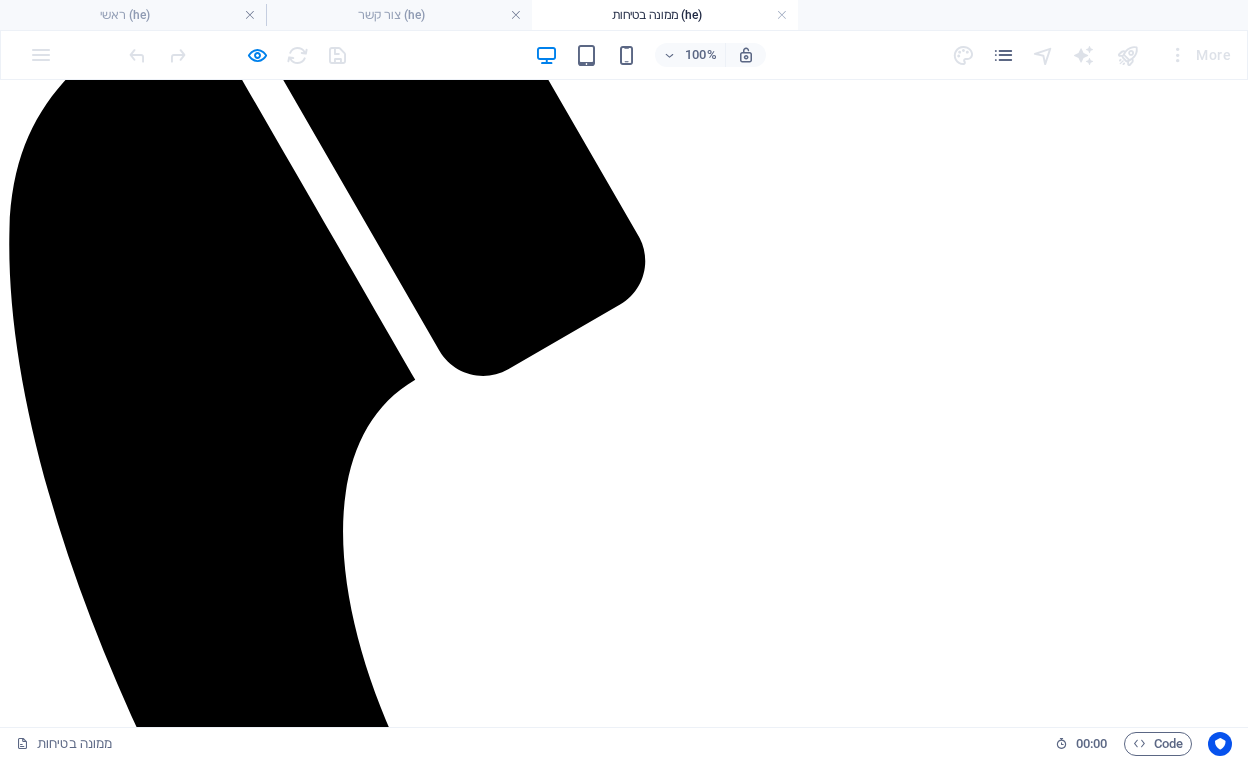 scroll, scrollTop: 586, scrollLeft: 0, axis: vertical 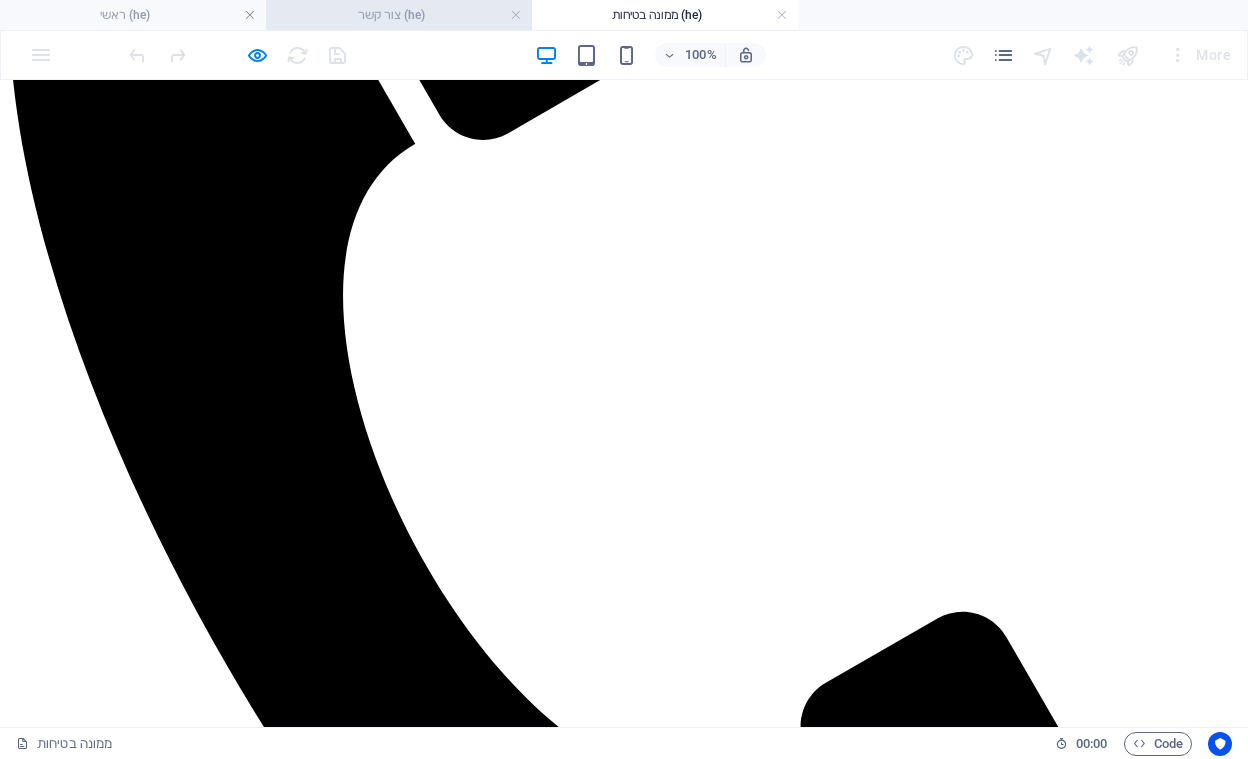 click on "צור קשר (he)" at bounding box center (399, 15) 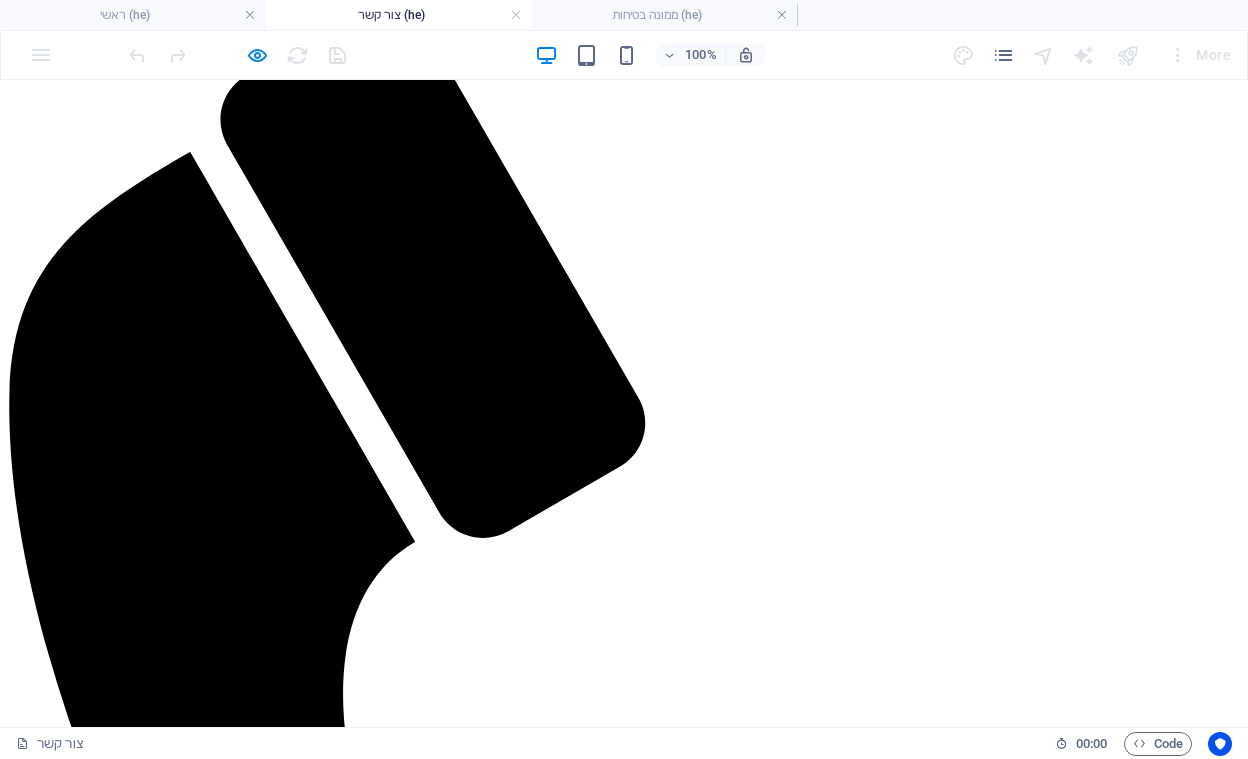 scroll, scrollTop: 0, scrollLeft: 0, axis: both 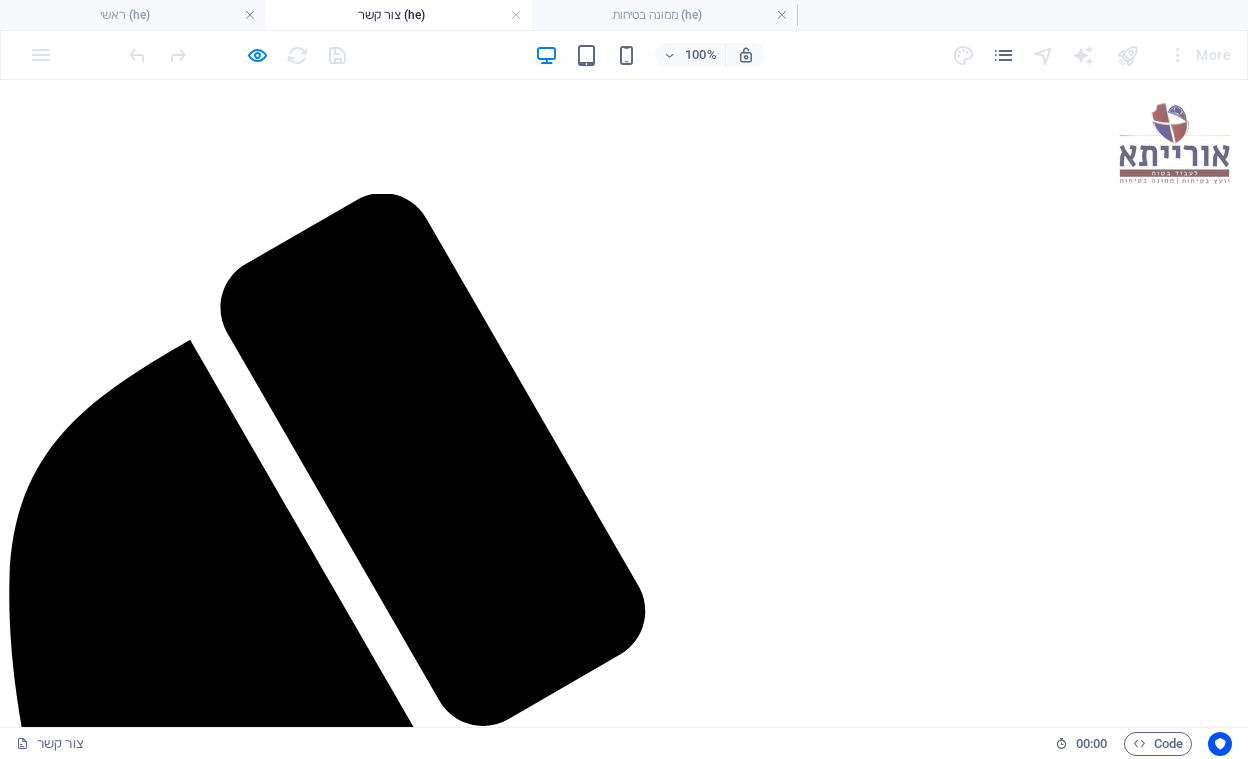 click on "בטיחות בעבודה" at bounding box center [138, 1891] 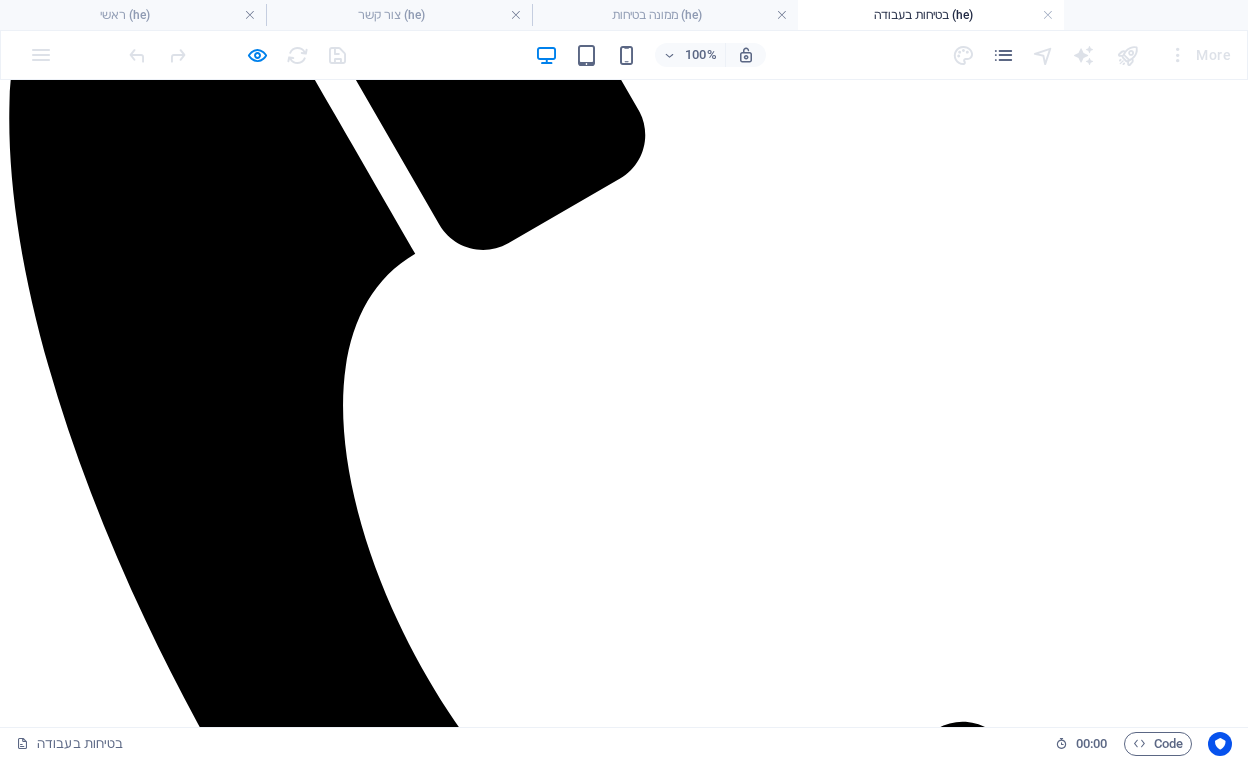 scroll, scrollTop: 0, scrollLeft: 0, axis: both 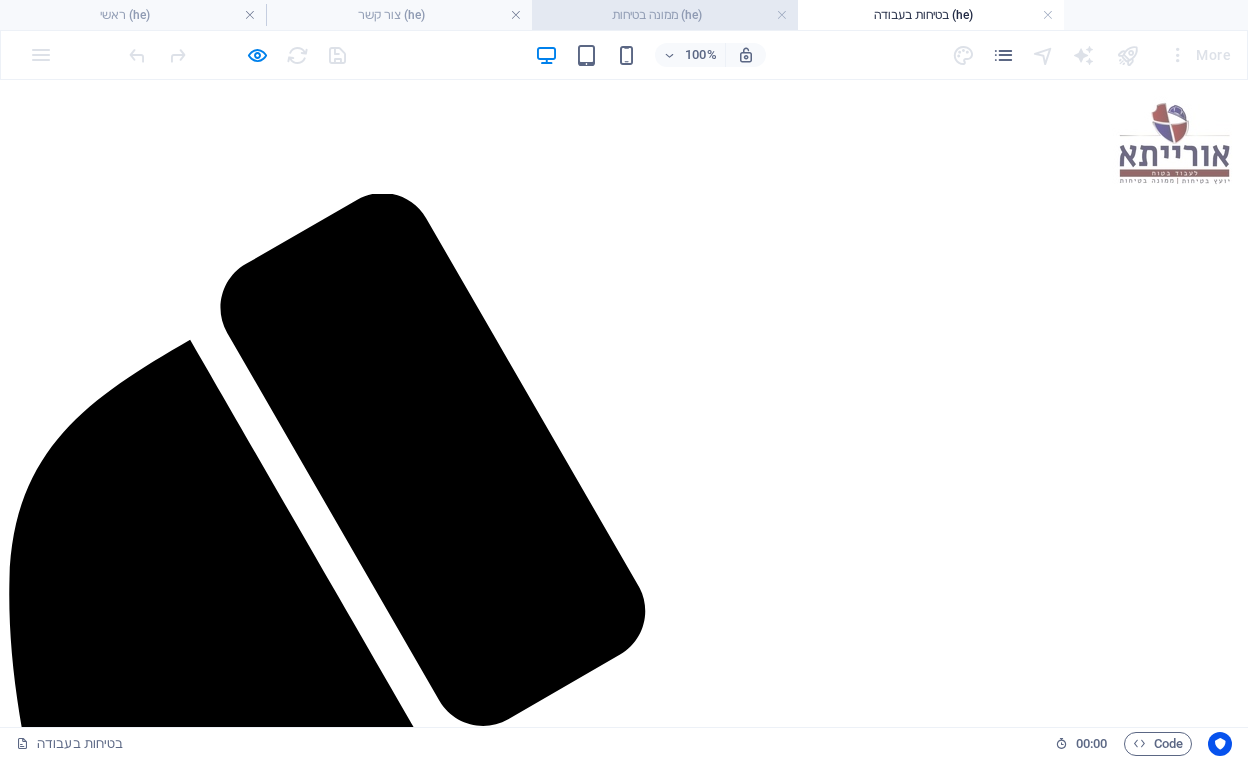 click on "ממונה בטיחות (he)" at bounding box center [665, 15] 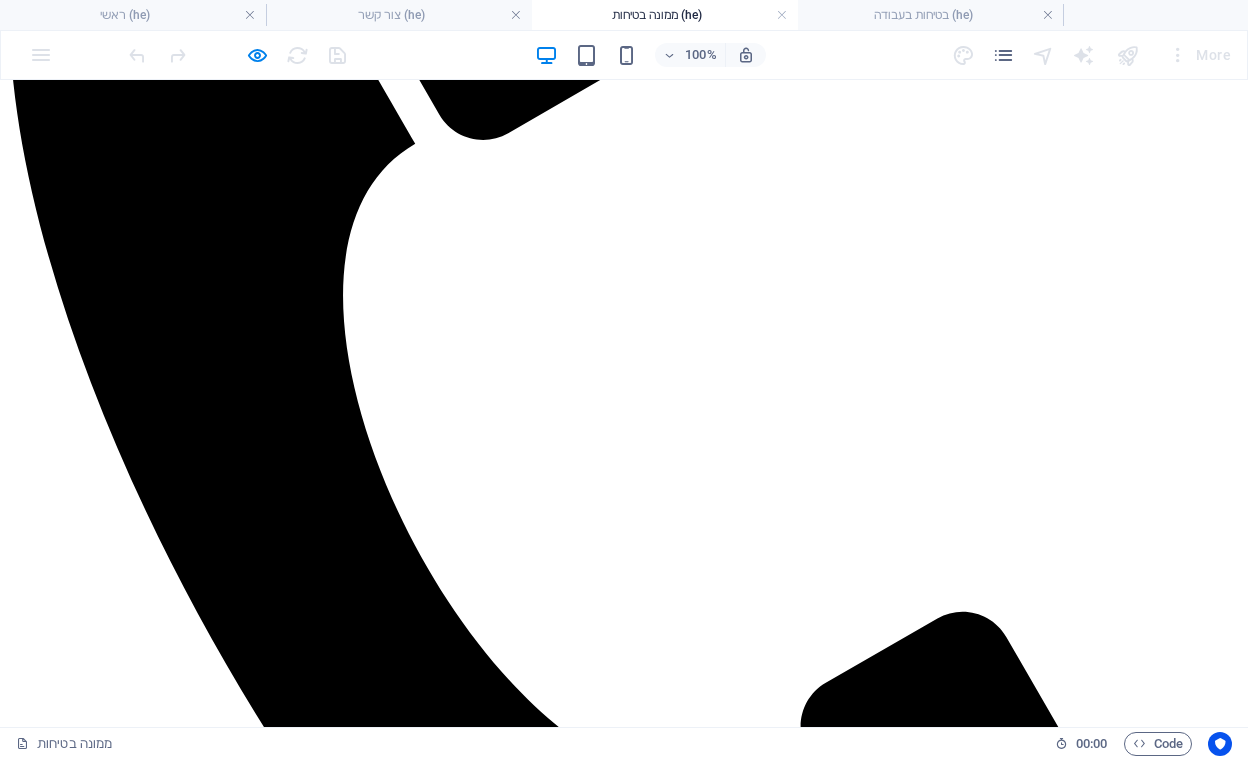 click at bounding box center (237, 55) 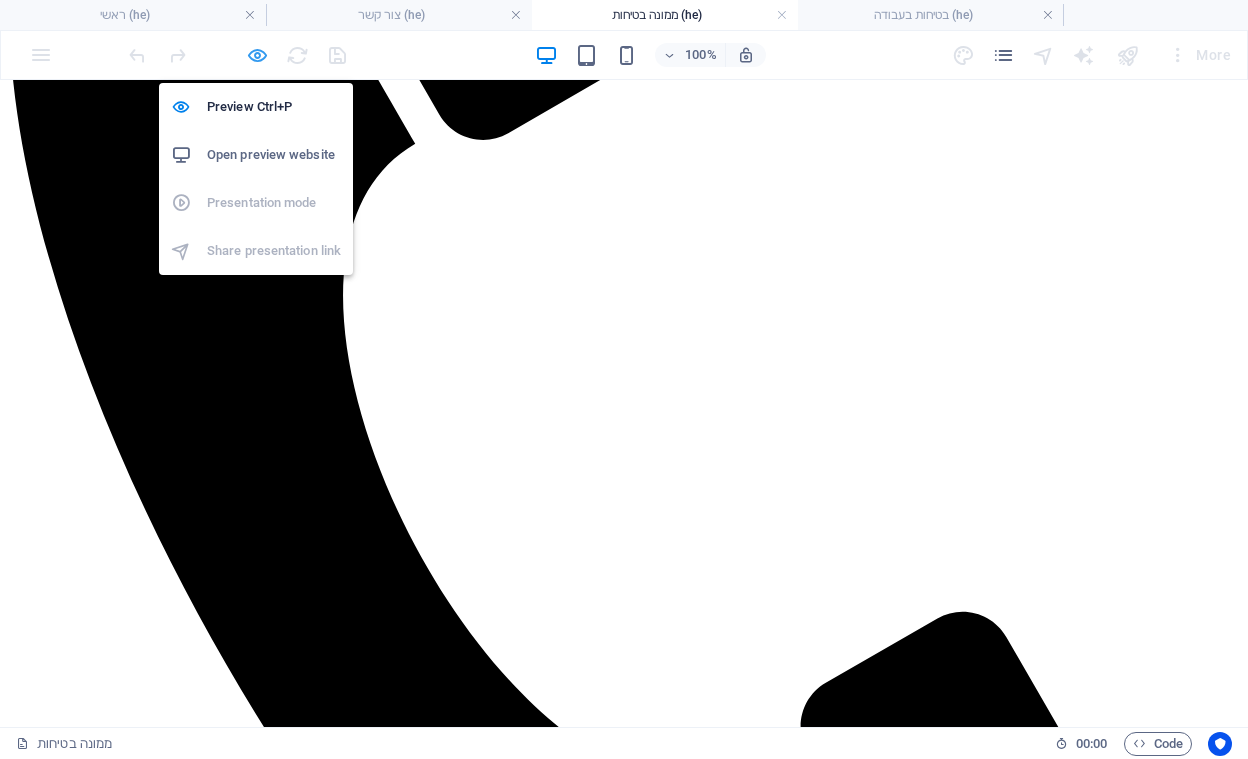 click at bounding box center (257, 55) 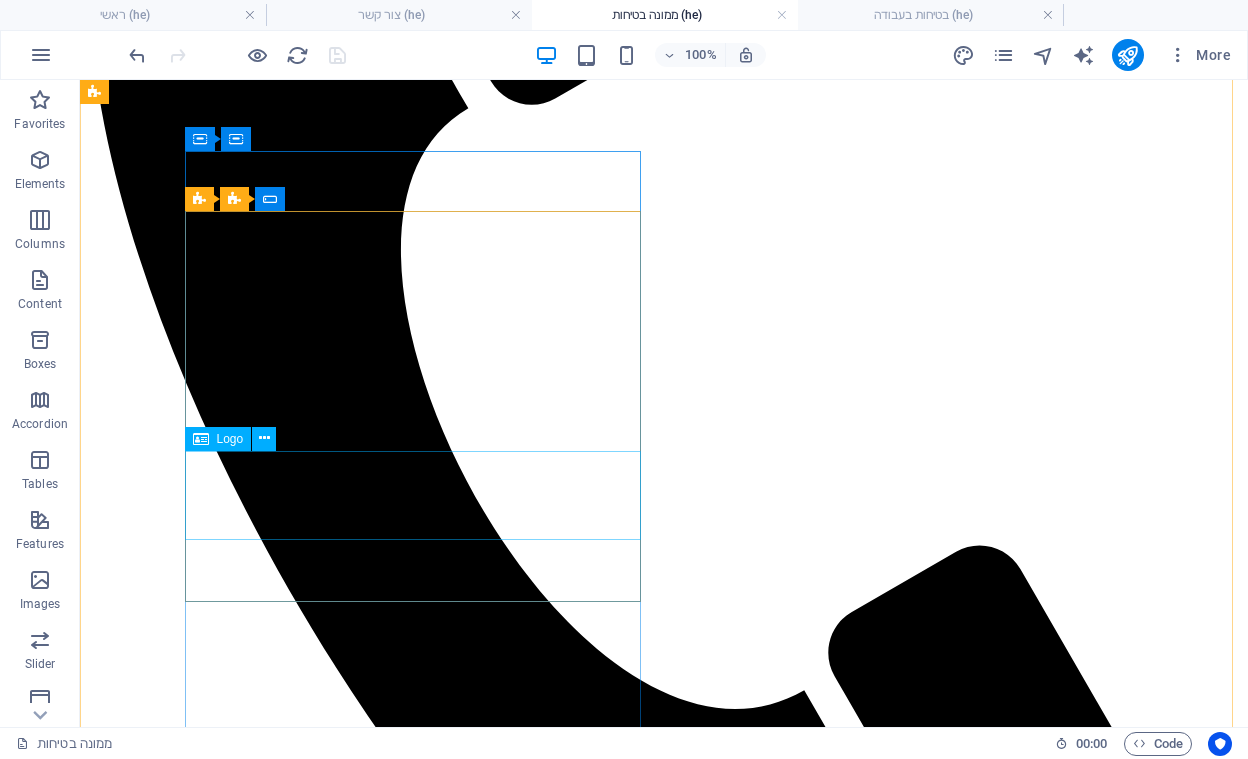 click at bounding box center (664, 1943) 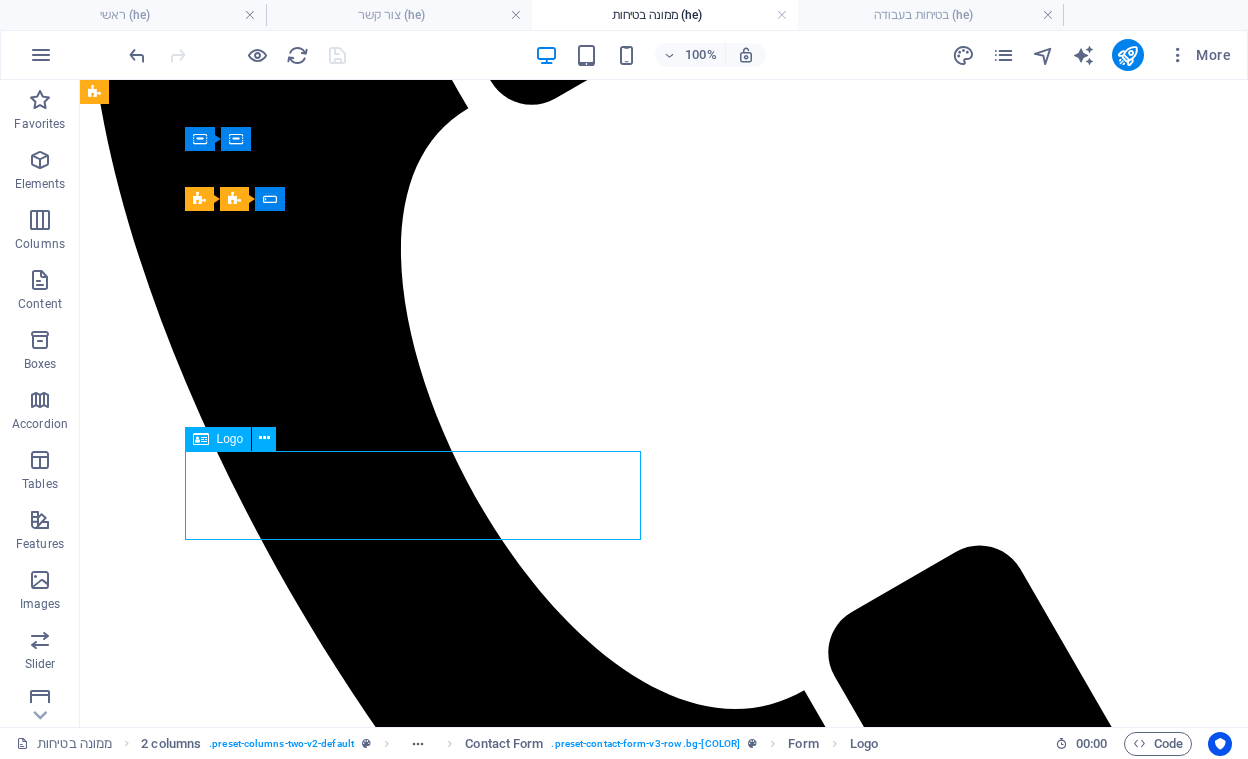 click at bounding box center (664, 1943) 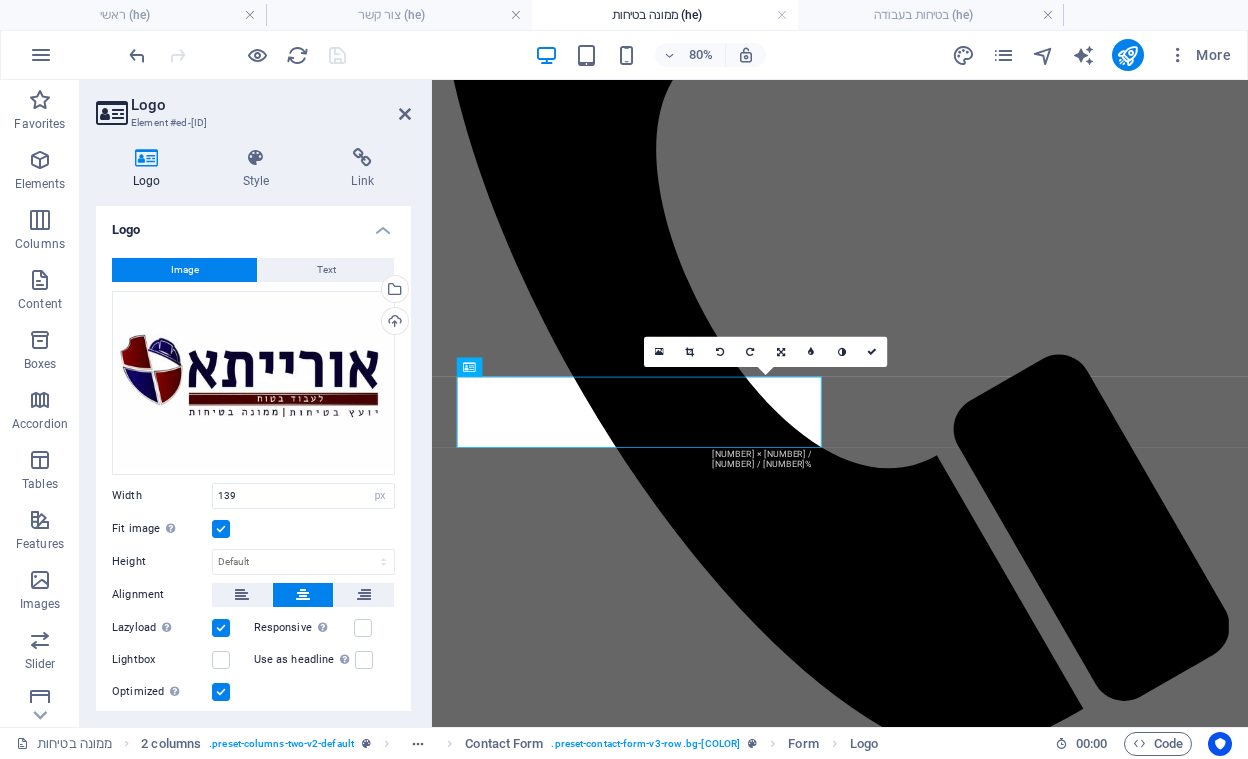click at bounding box center (303, 595) 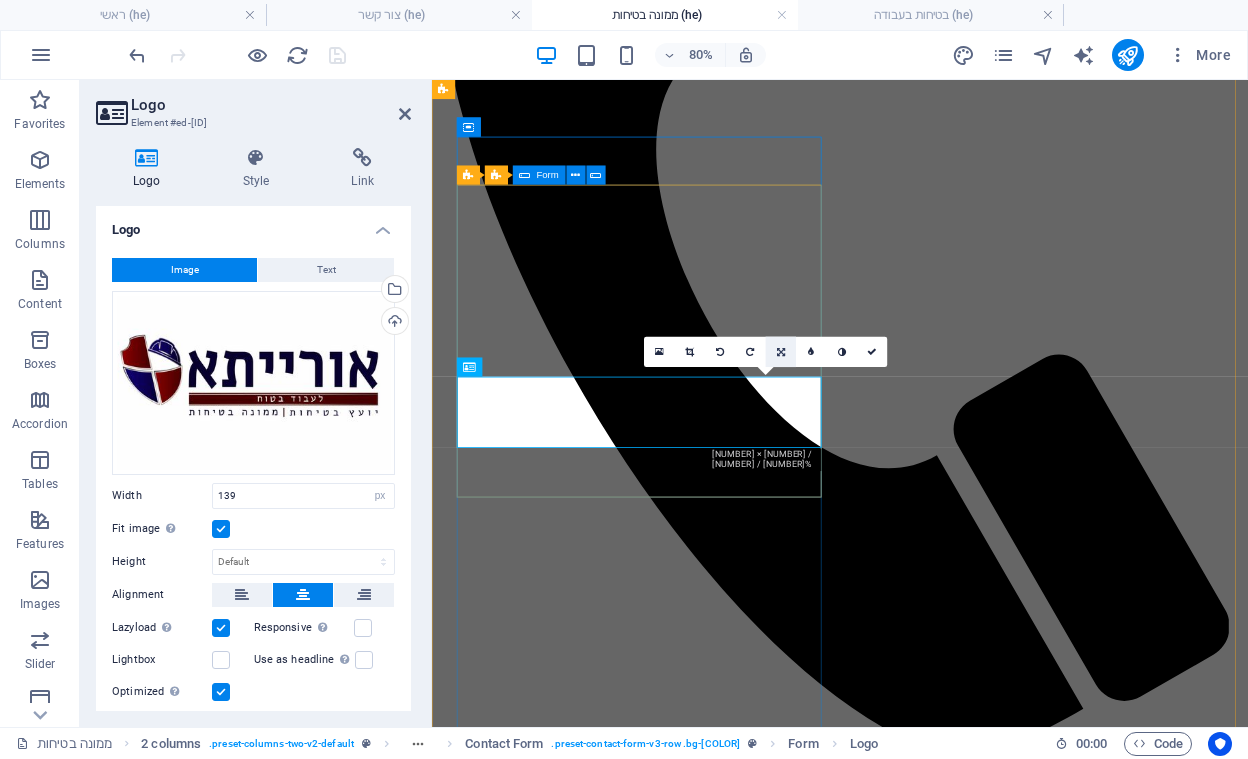click at bounding box center [781, 352] 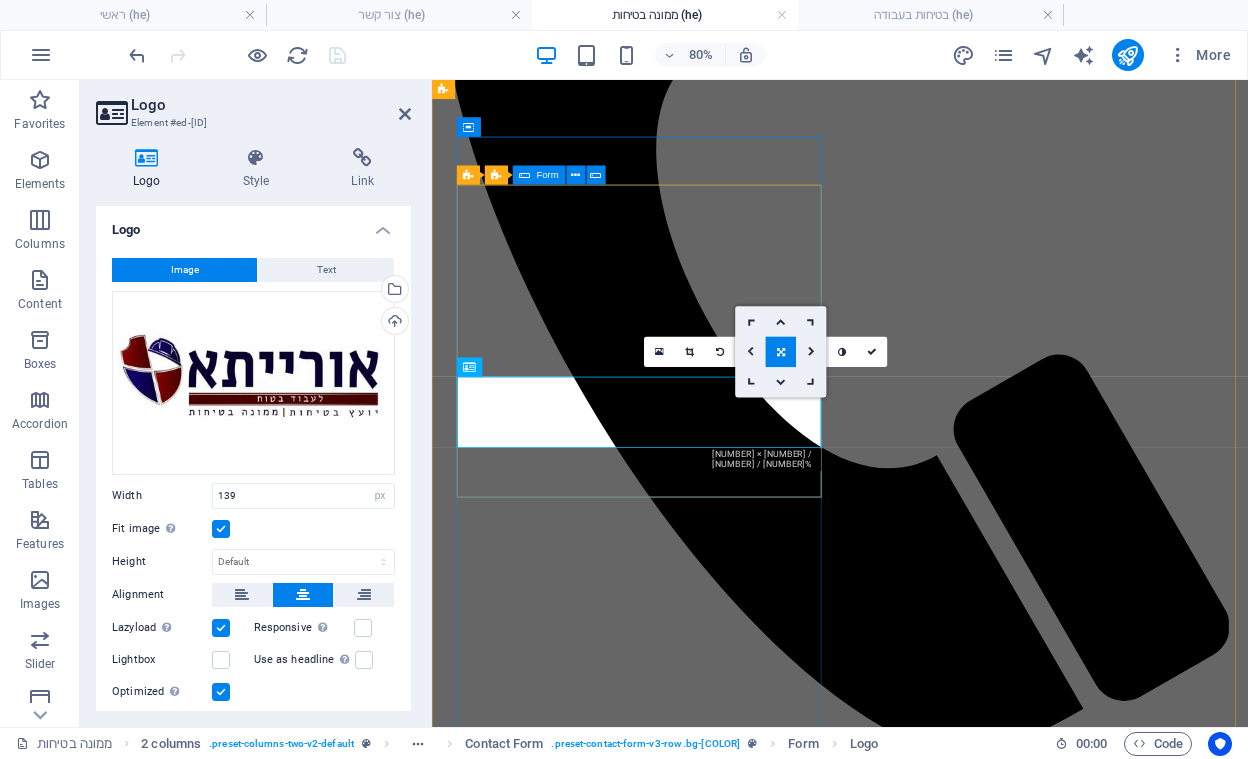 click at bounding box center (750, 352) 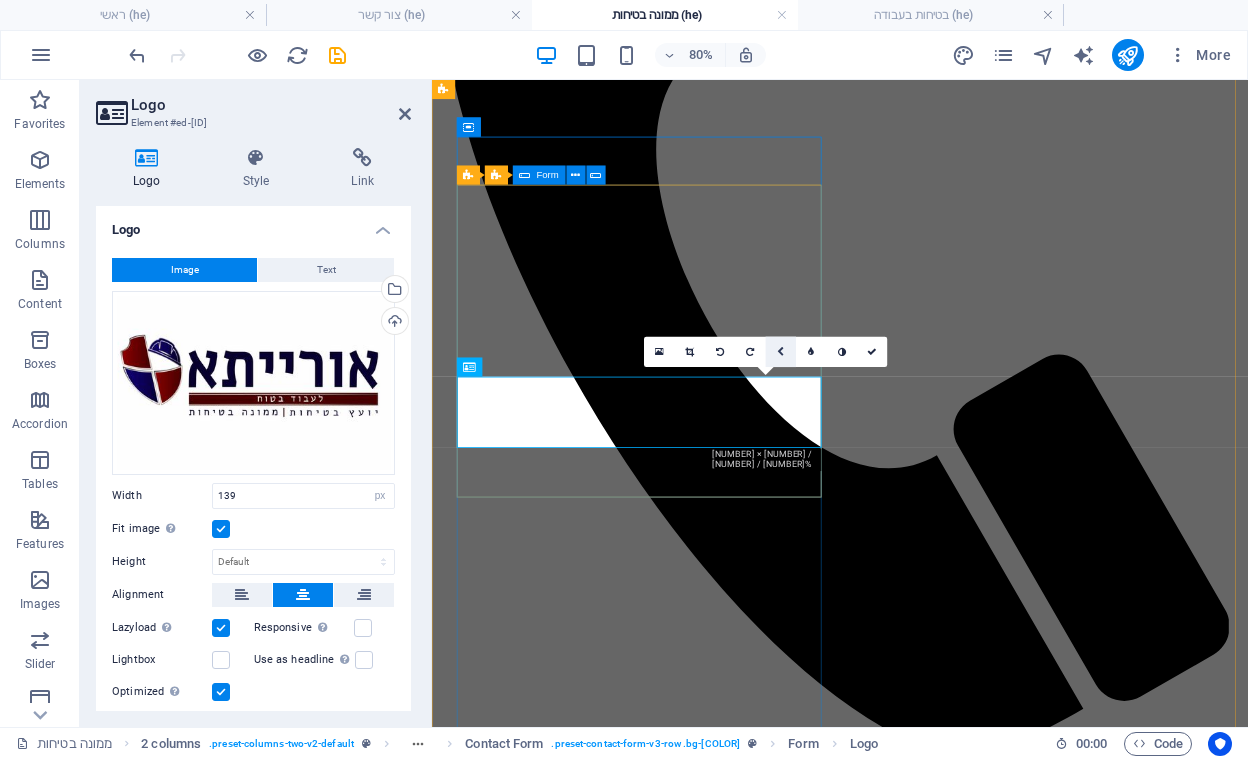 click at bounding box center [780, 352] 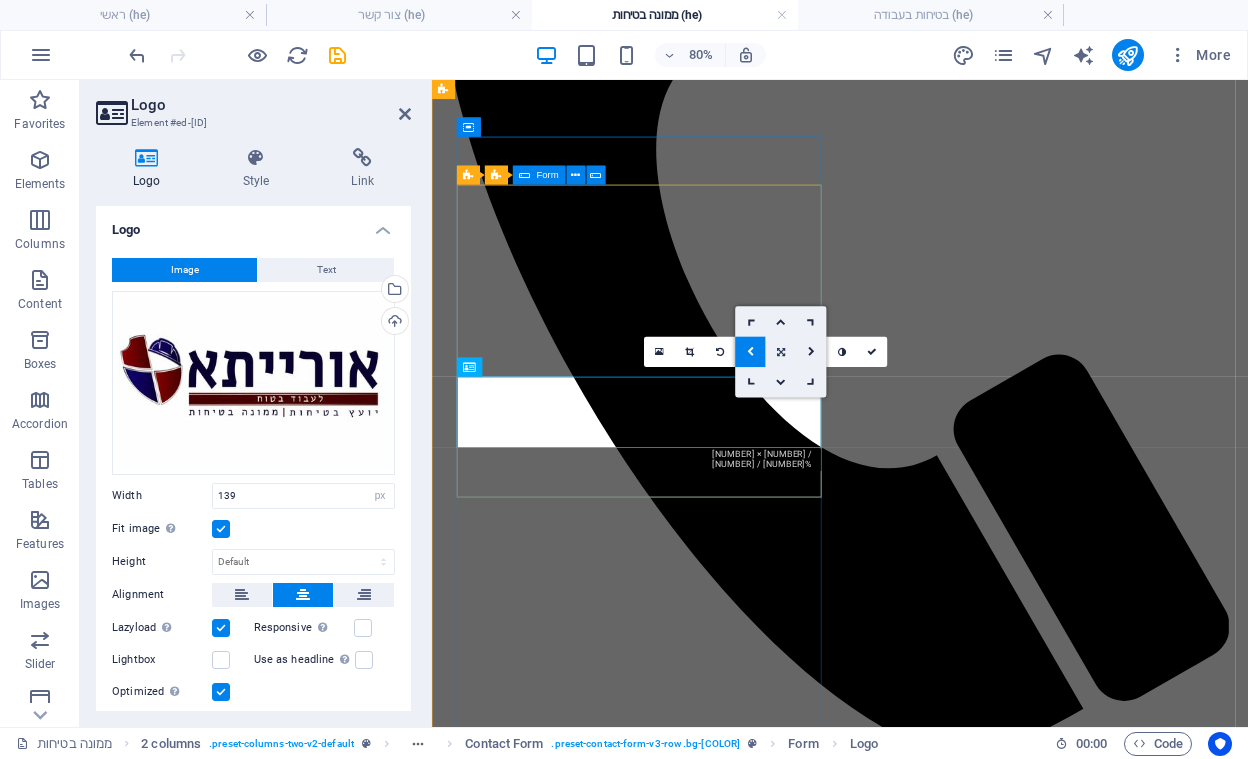 click at bounding box center (781, 352) 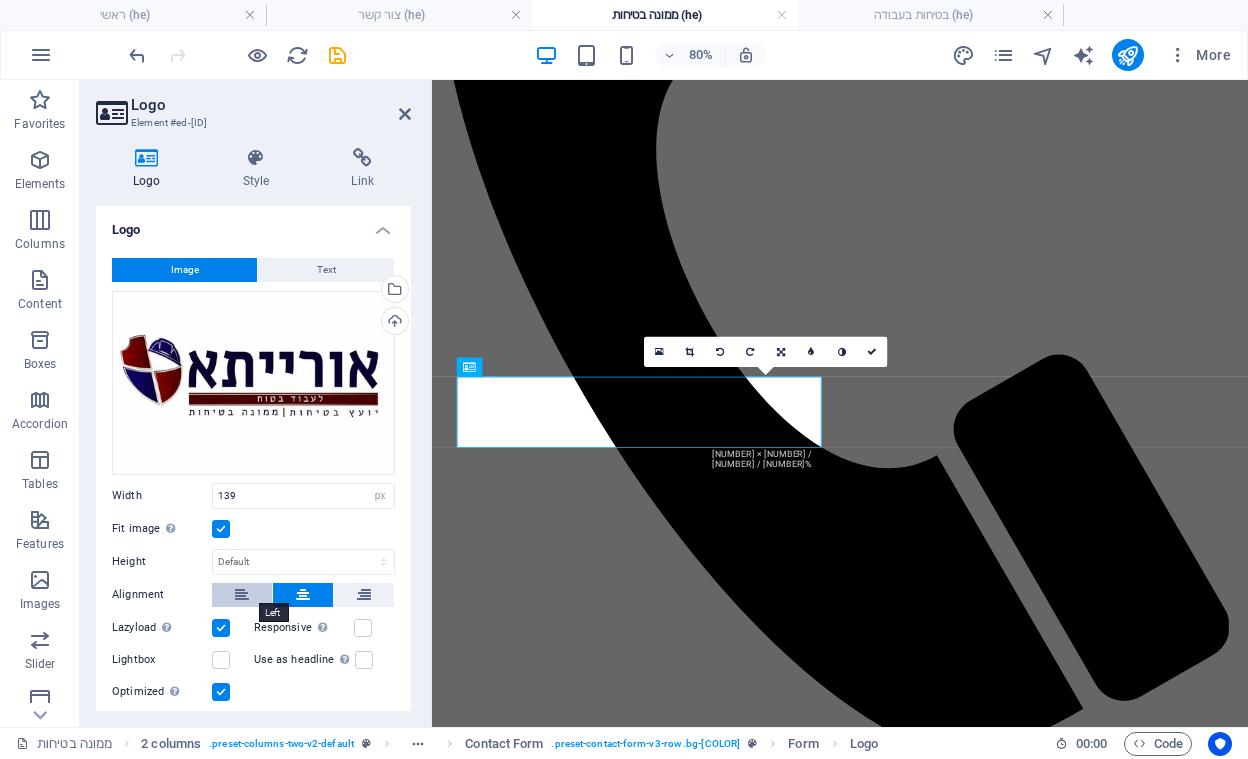 click at bounding box center [242, 595] 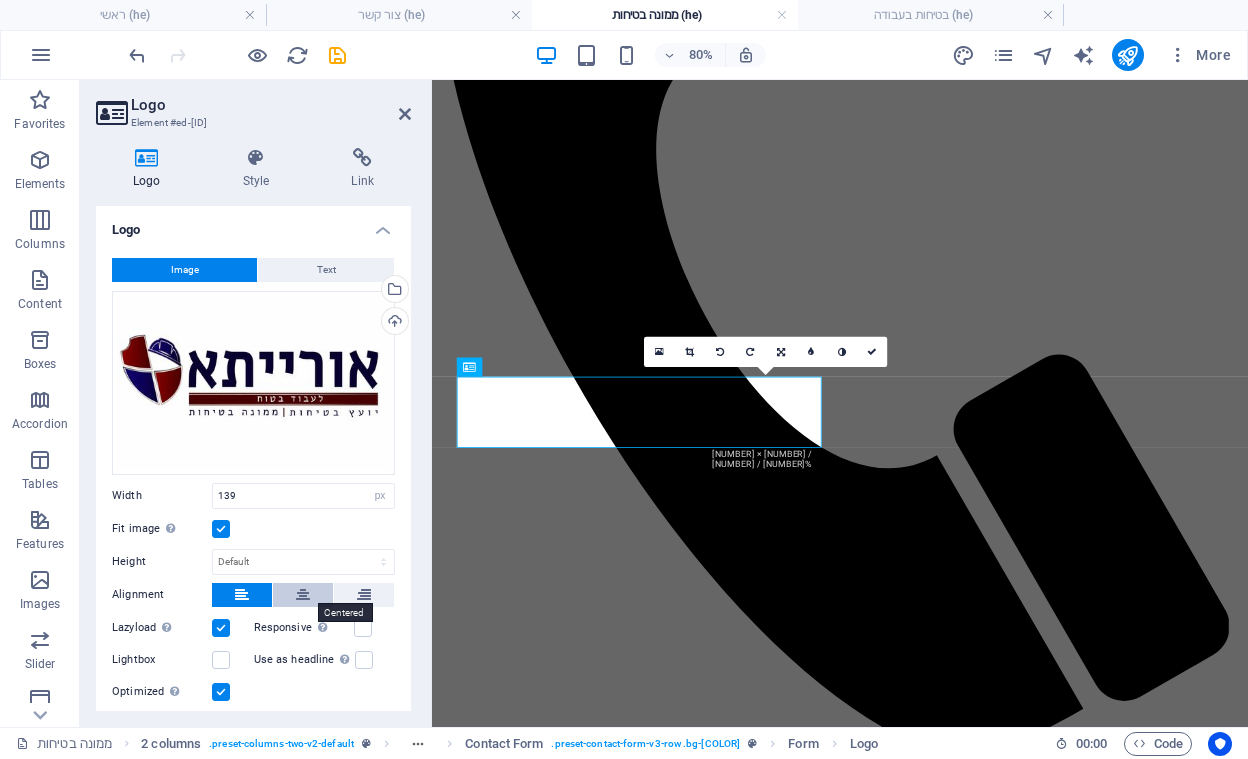 click at bounding box center (303, 595) 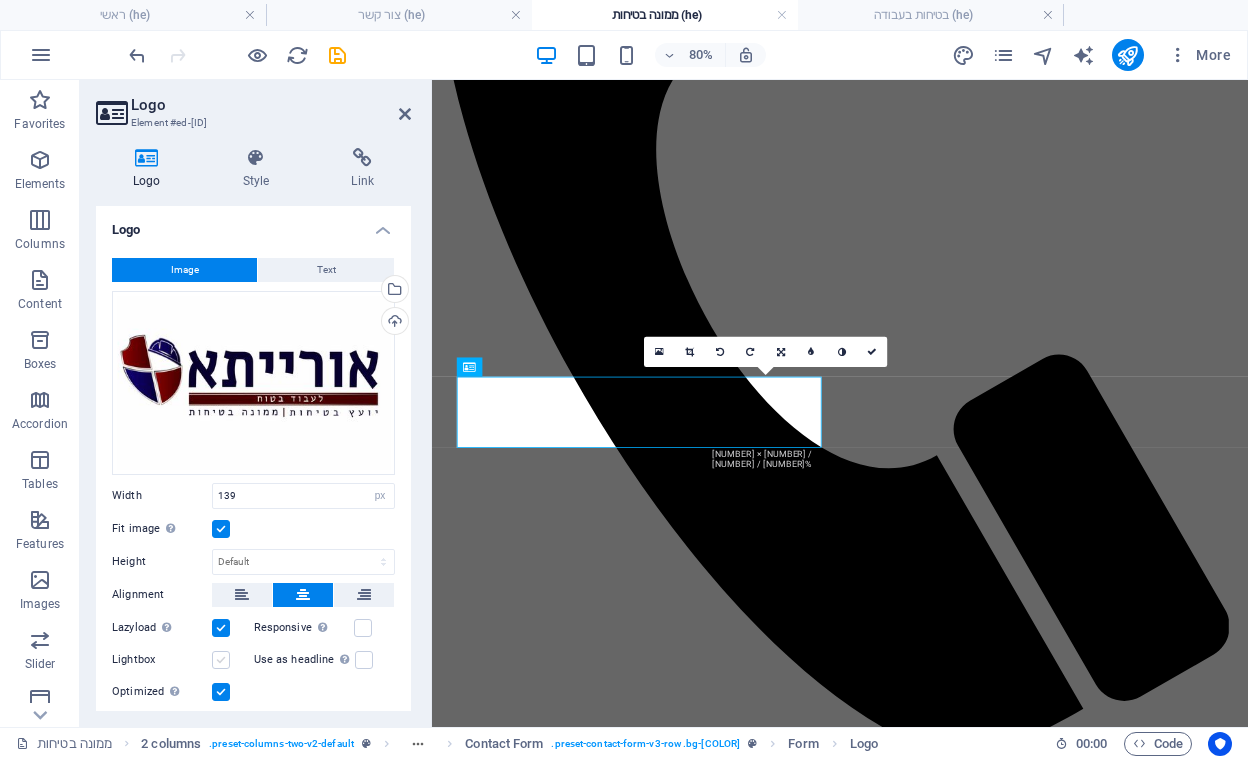 click at bounding box center (221, 660) 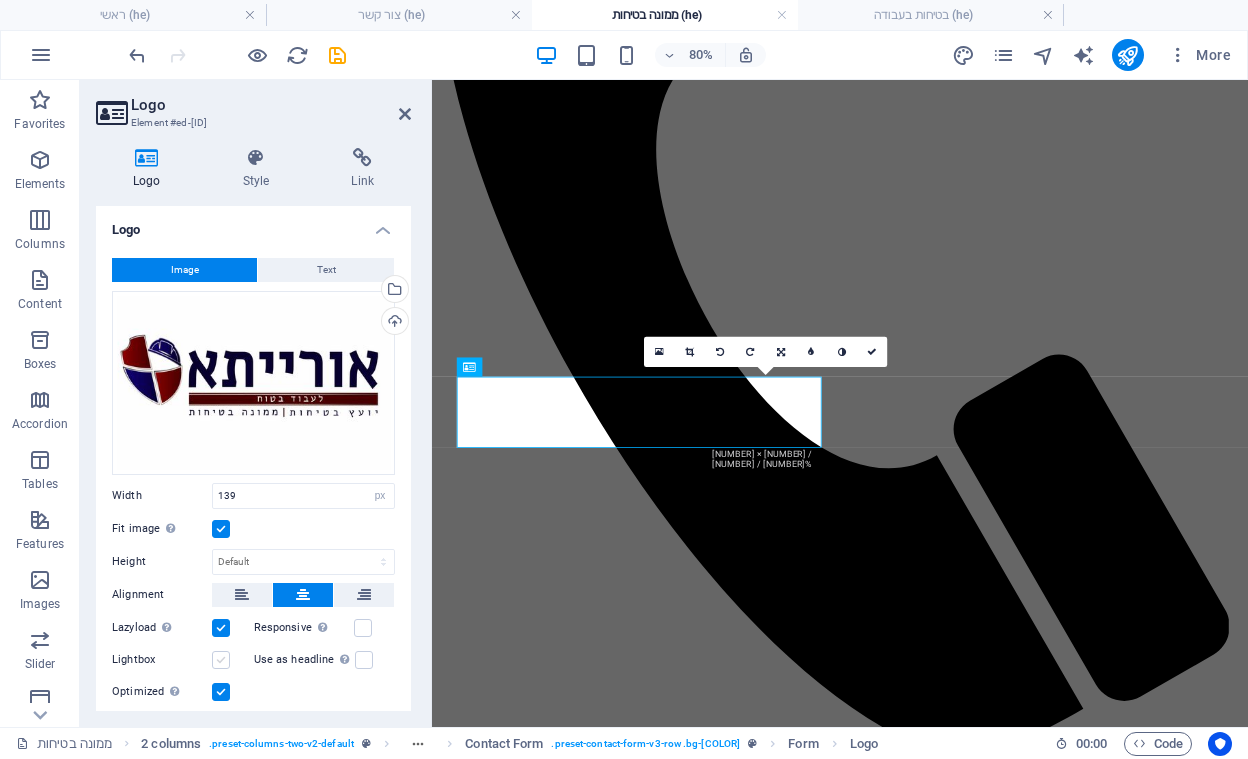 click on "Lightbox" at bounding box center (0, 0) 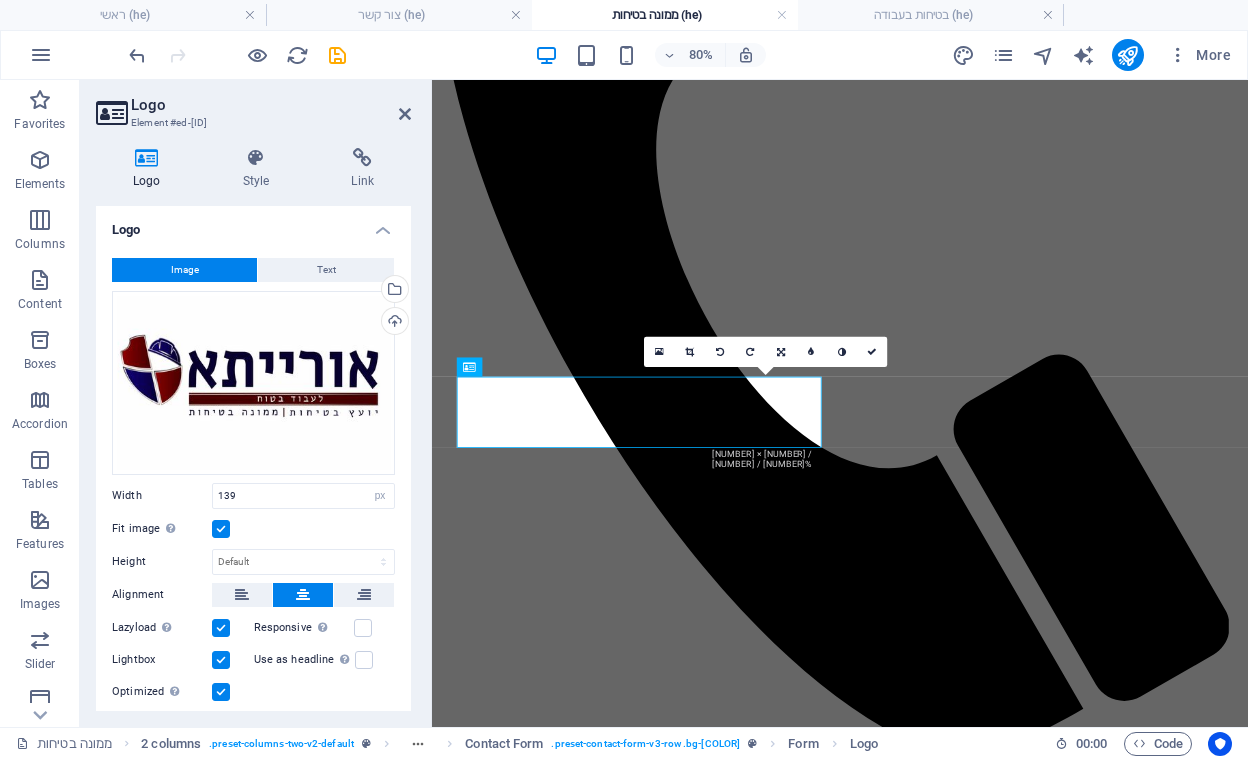 click at bounding box center [221, 692] 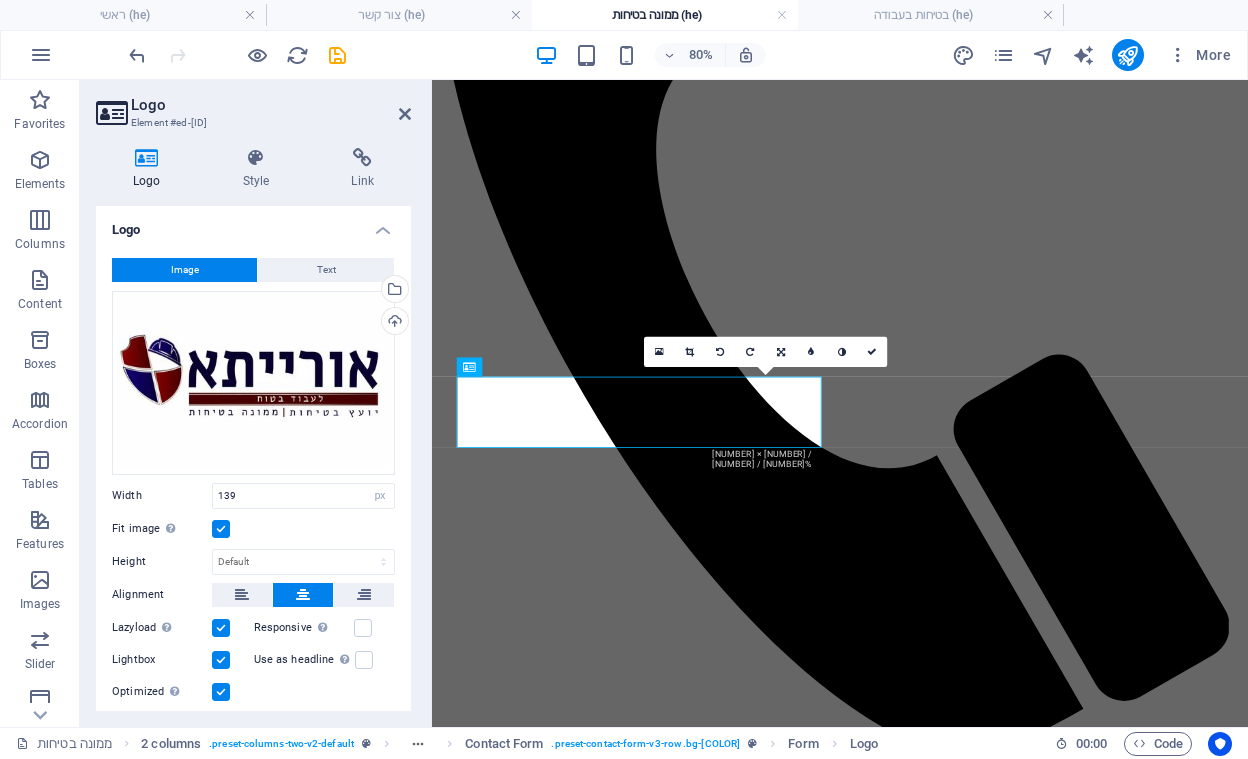 click on "Optimized Images are compressed to improve page speed." at bounding box center [0, 0] 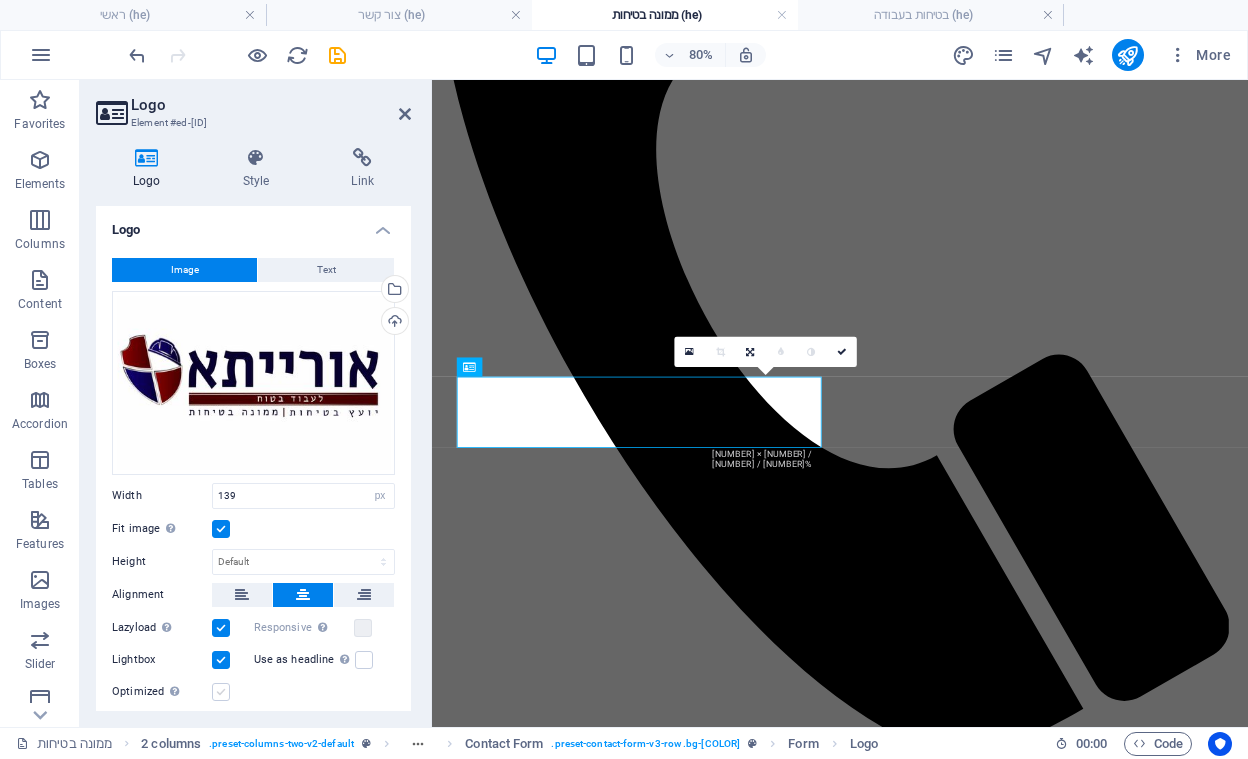 click at bounding box center [221, 692] 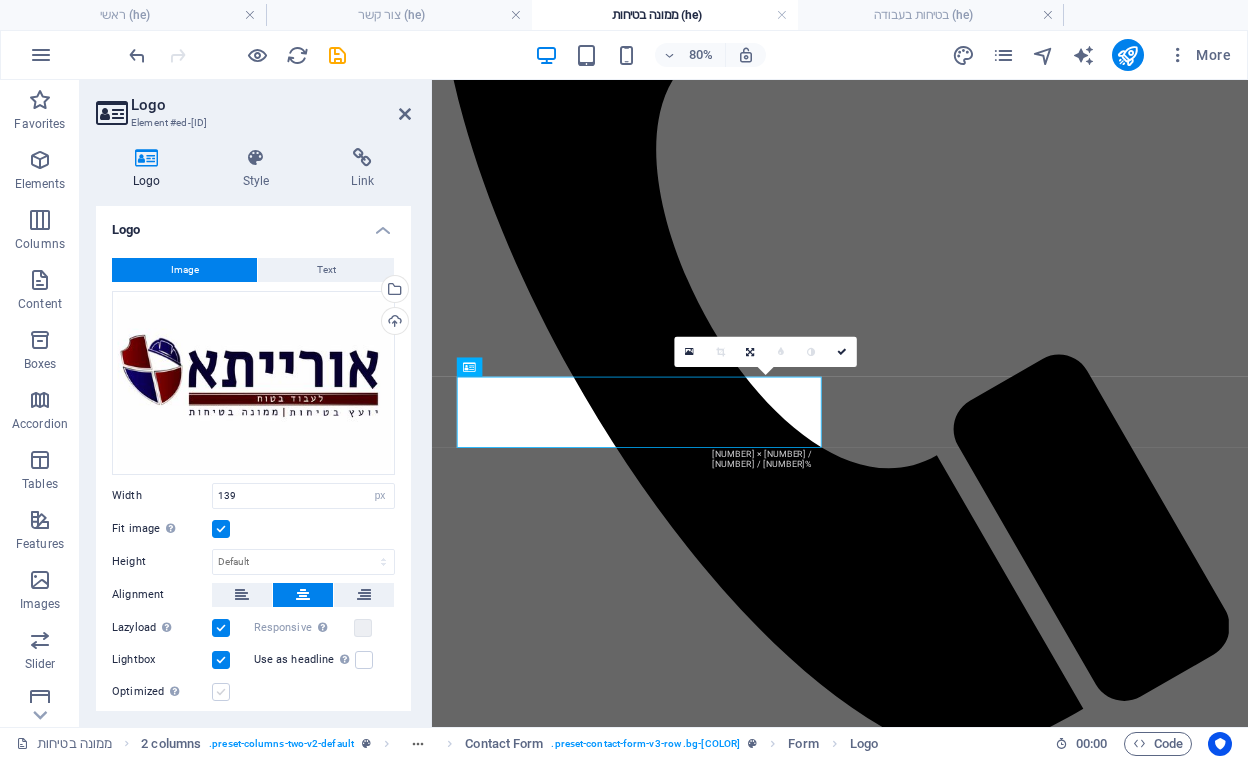 click on "Optimized Images are compressed to improve page speed." at bounding box center (0, 0) 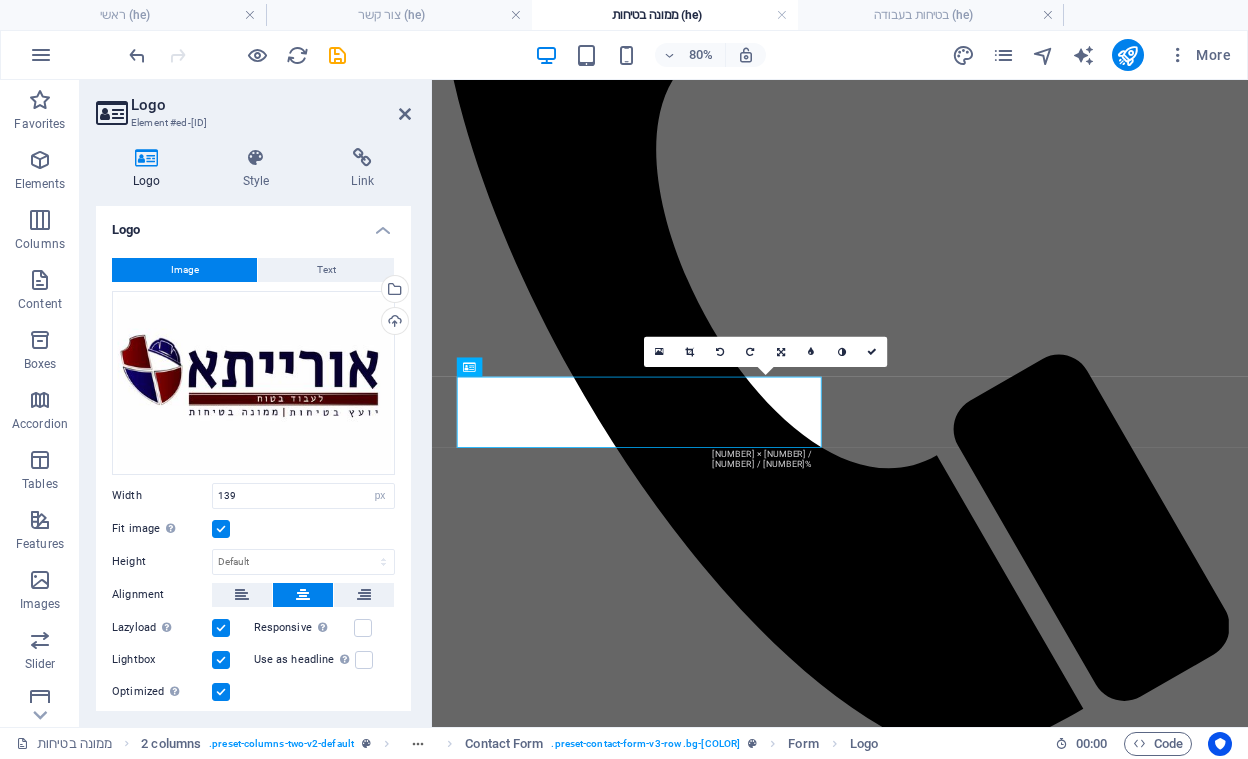 click at bounding box center [221, 692] 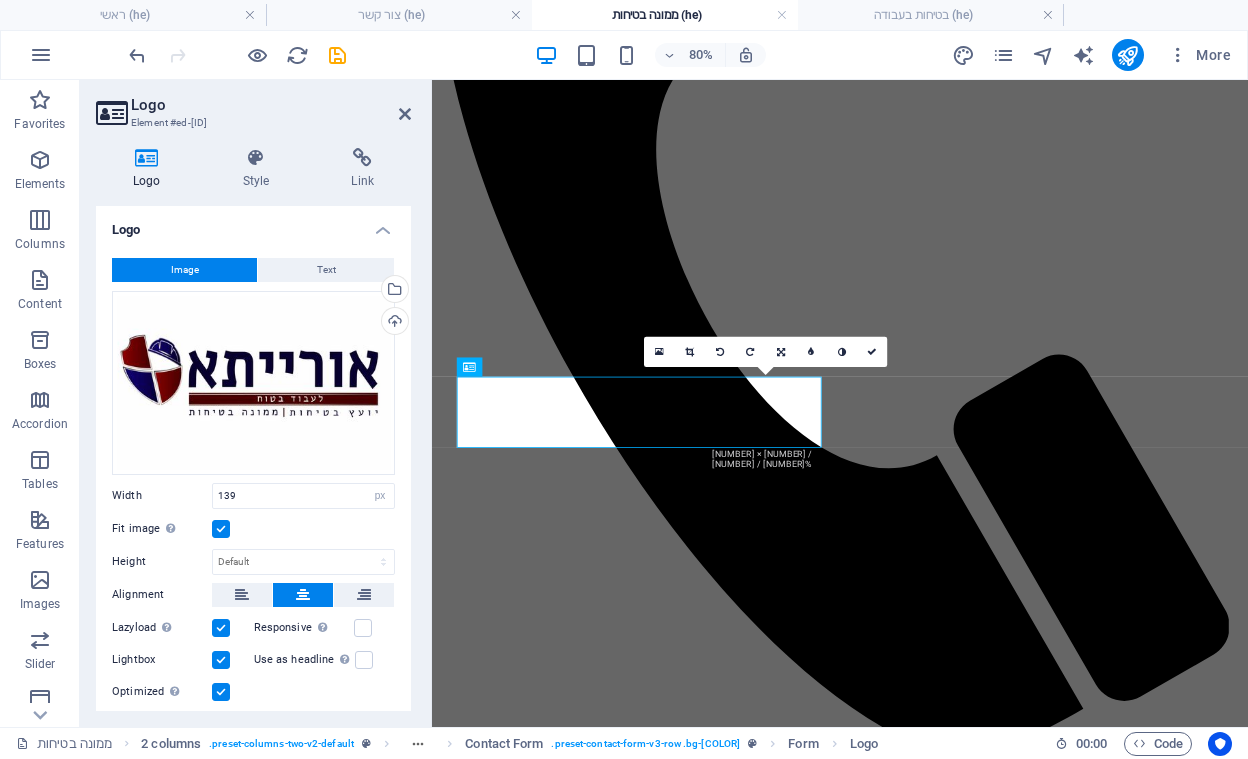 click on "Optimized Images are compressed to improve page speed." at bounding box center [0, 0] 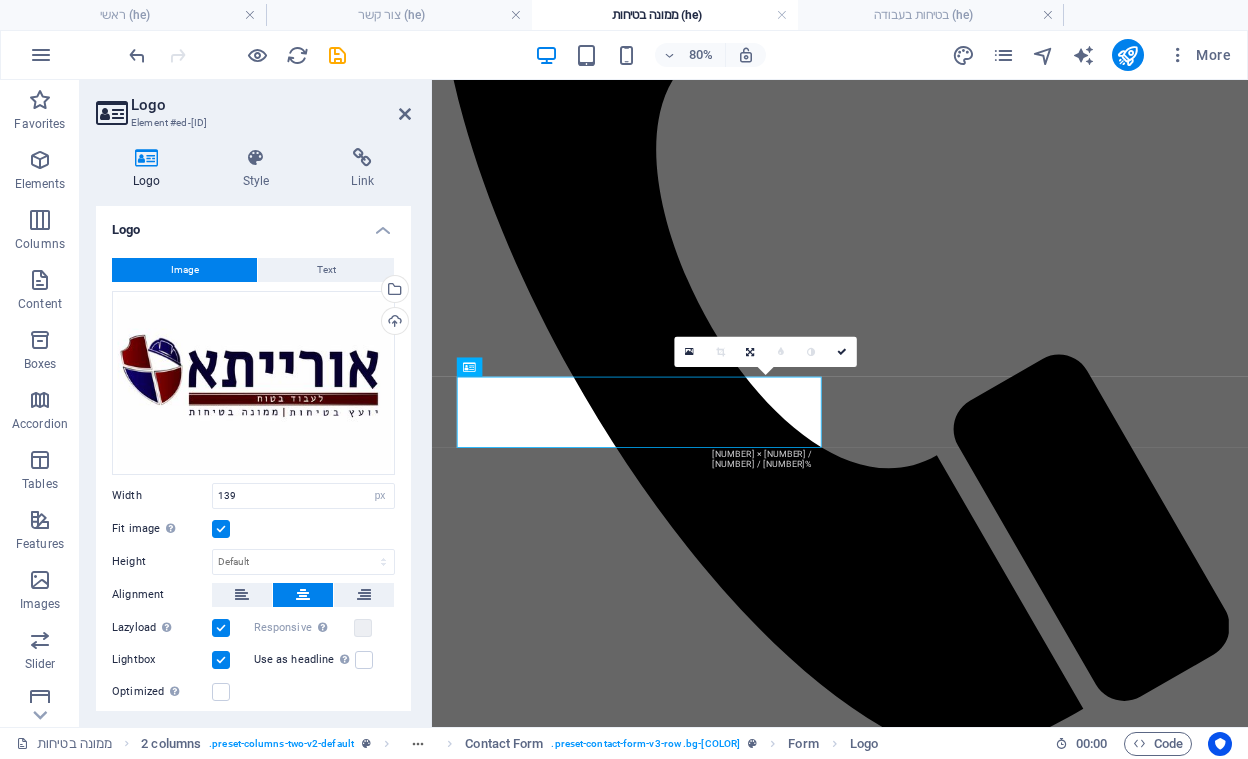 drag, startPoint x: 219, startPoint y: 696, endPoint x: 223, endPoint y: 670, distance: 26.305893 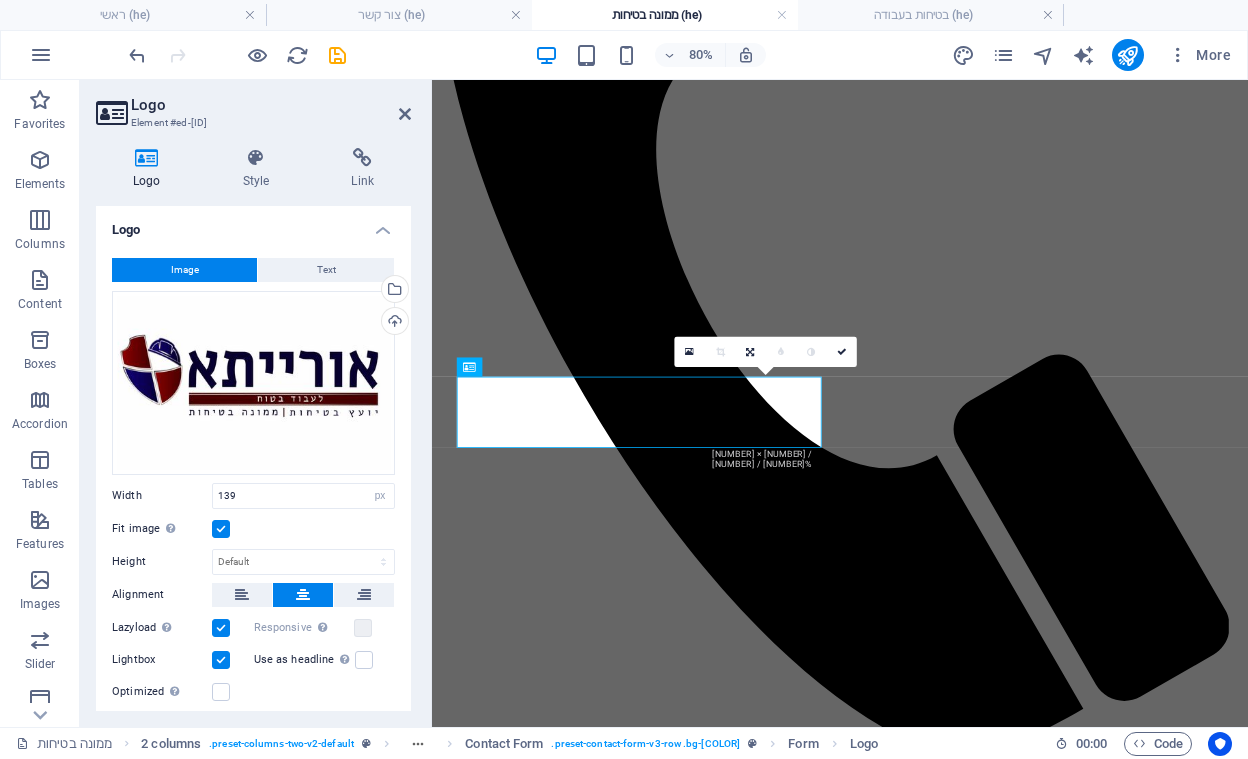 click at bounding box center (221, 692) 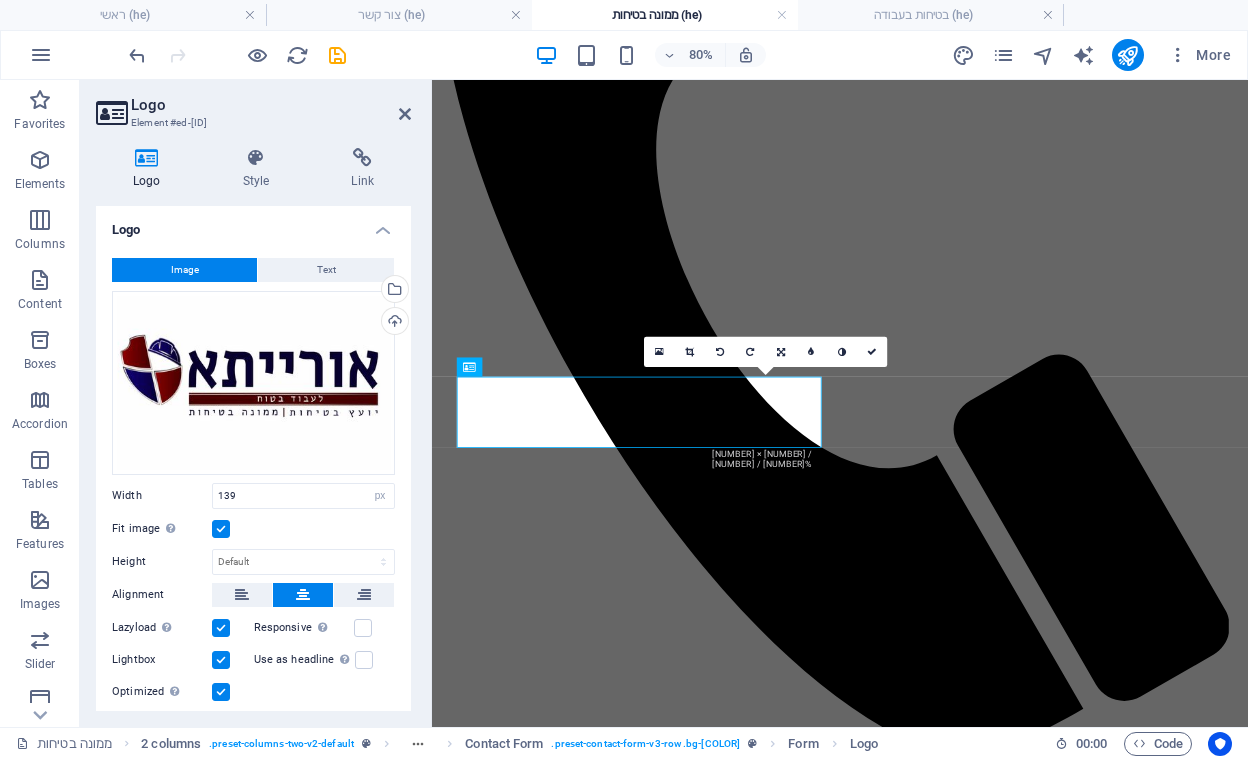 click at bounding box center [221, 660] 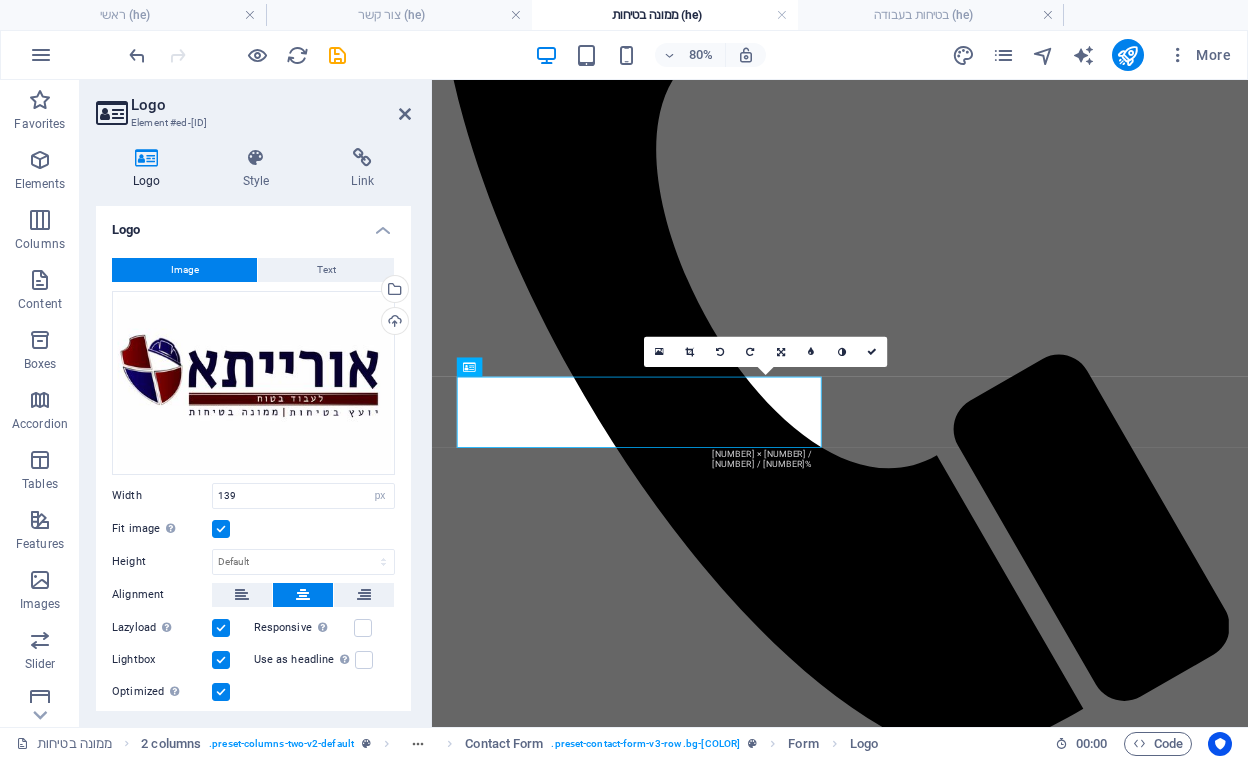 click on "Lightbox" at bounding box center (0, 0) 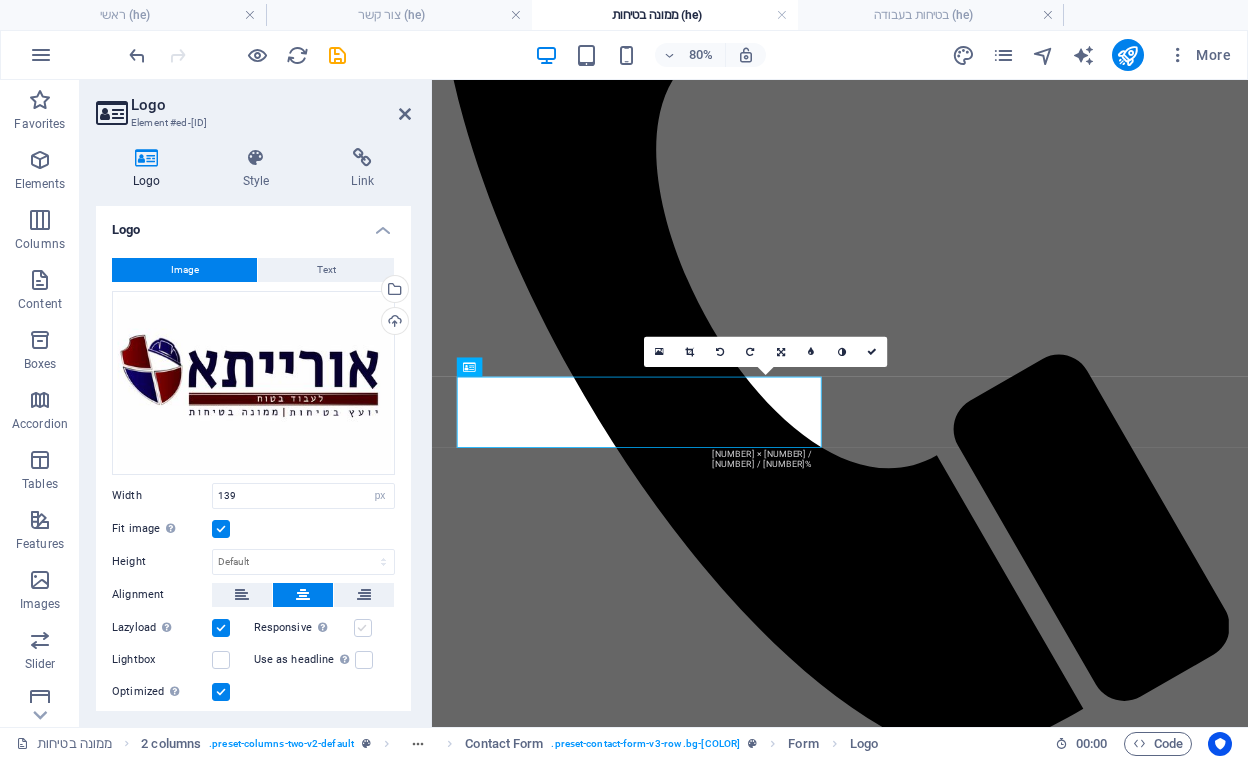 click at bounding box center (363, 628) 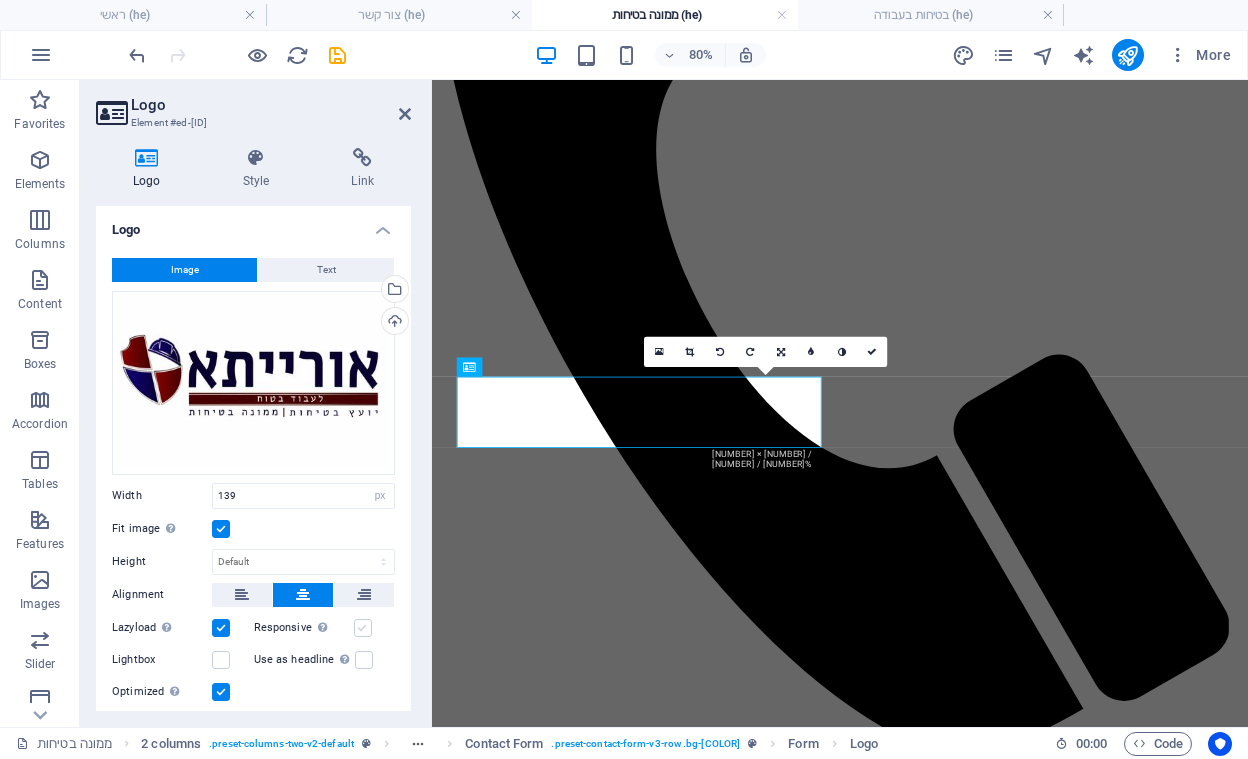 click on "Responsive Automatically load retina image and smartphone optimized sizes." at bounding box center [0, 0] 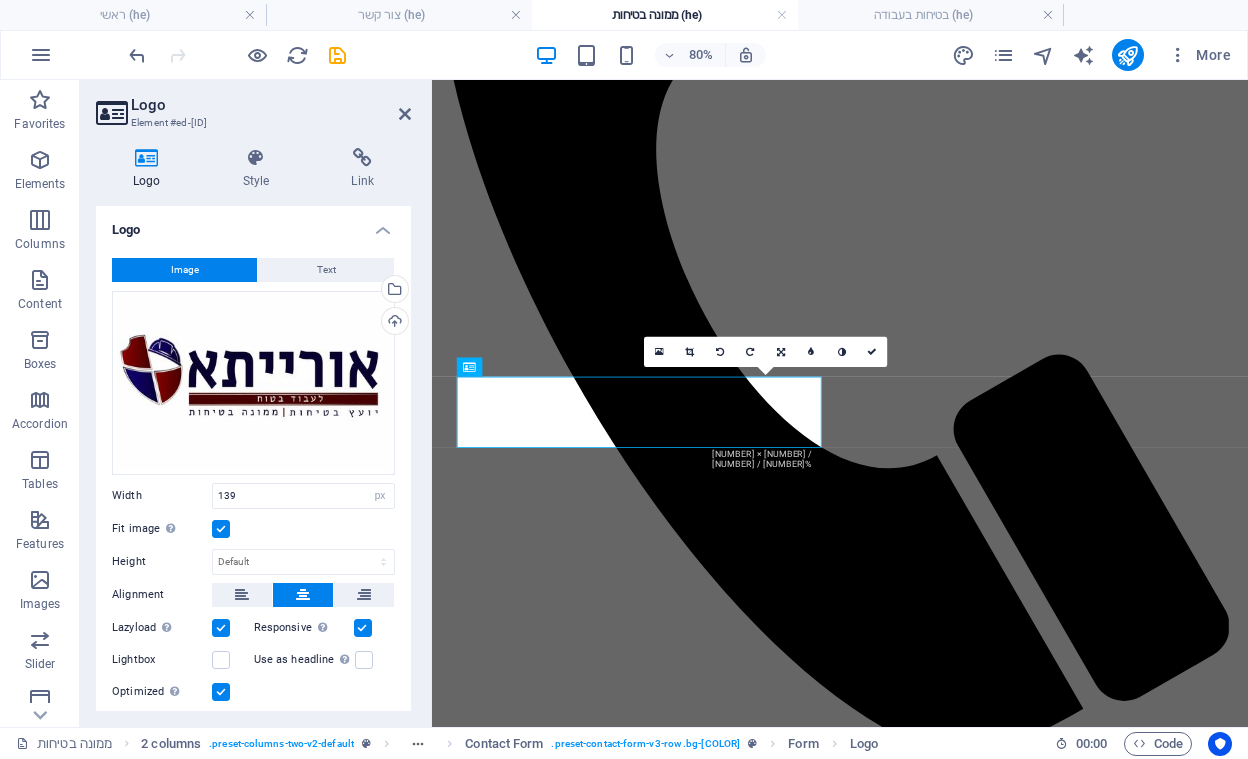 click at bounding box center [221, 692] 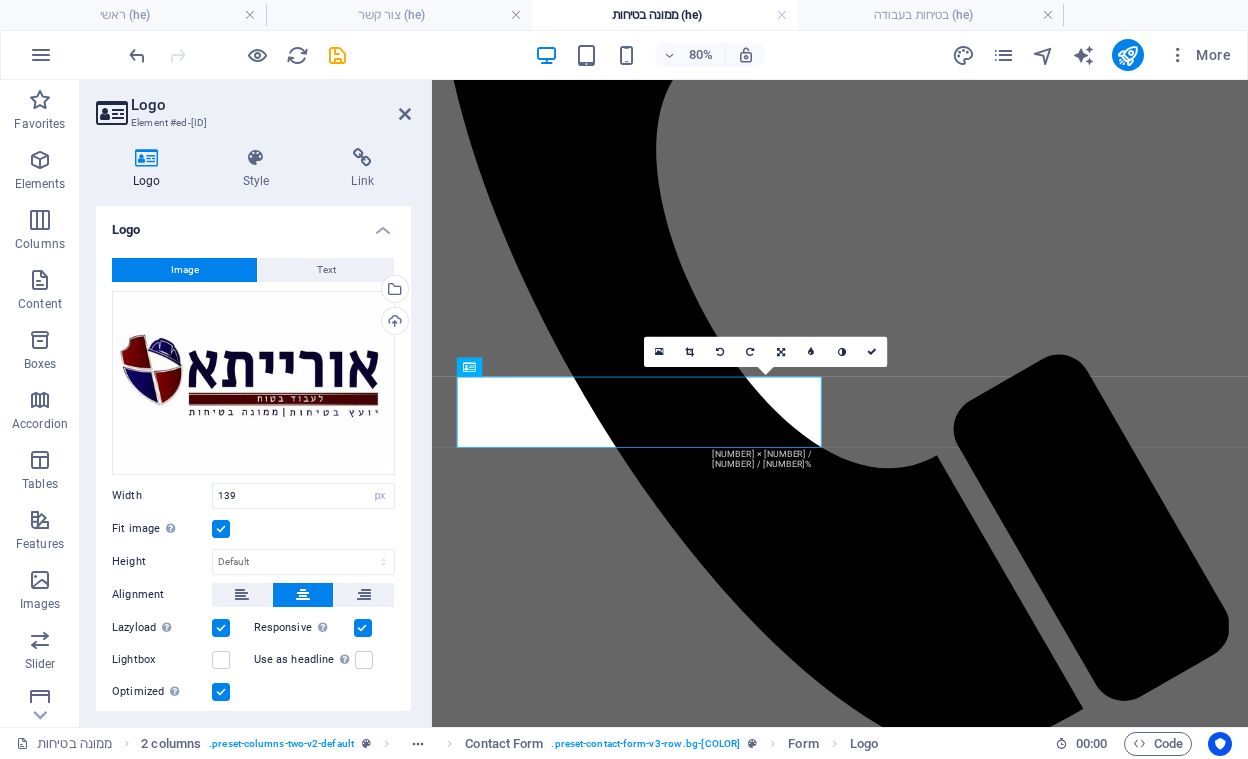 click on "Optimized Images are compressed to improve page speed." at bounding box center (0, 0) 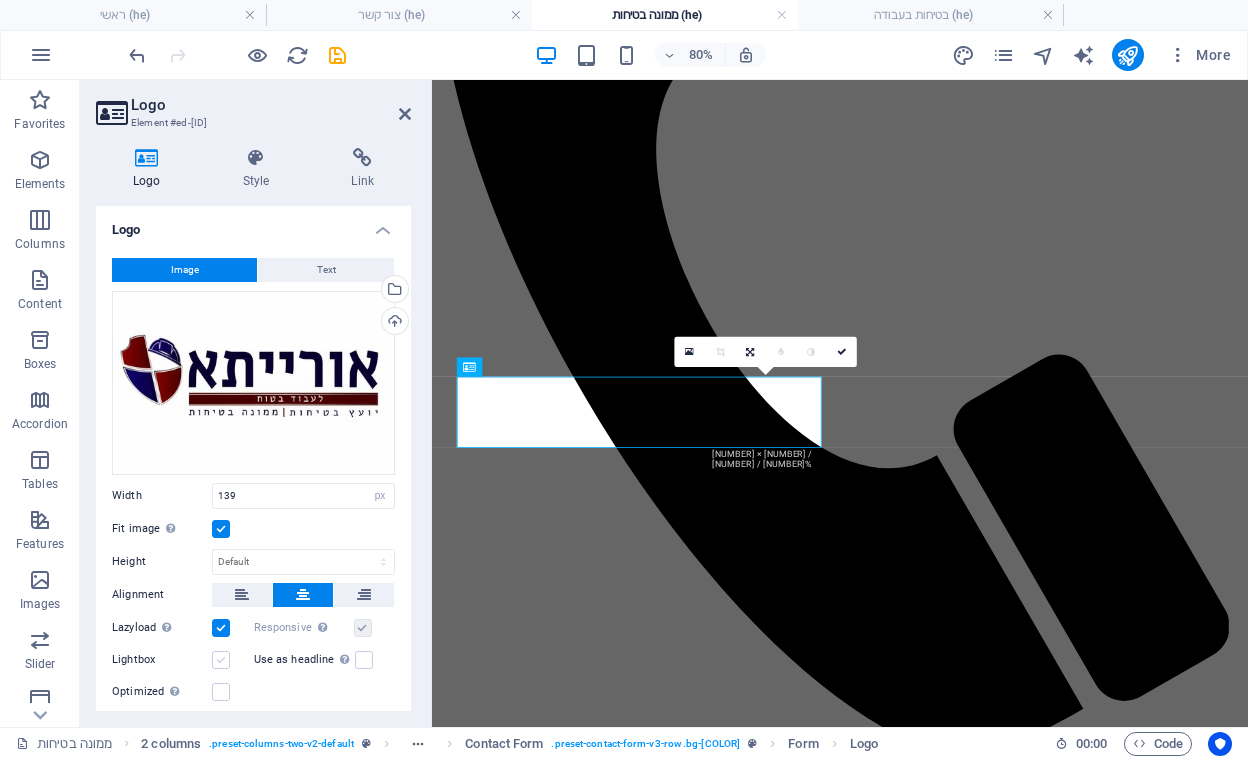 click at bounding box center [221, 660] 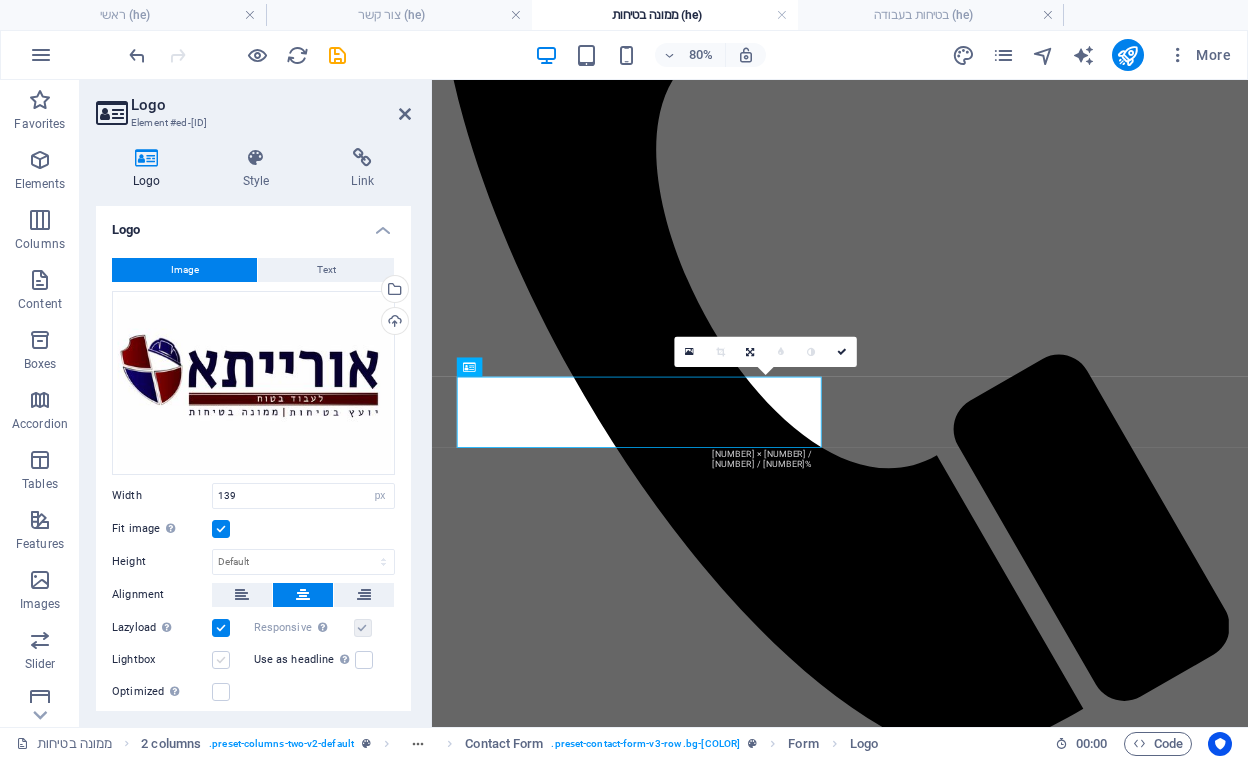 click on "Lightbox" at bounding box center (0, 0) 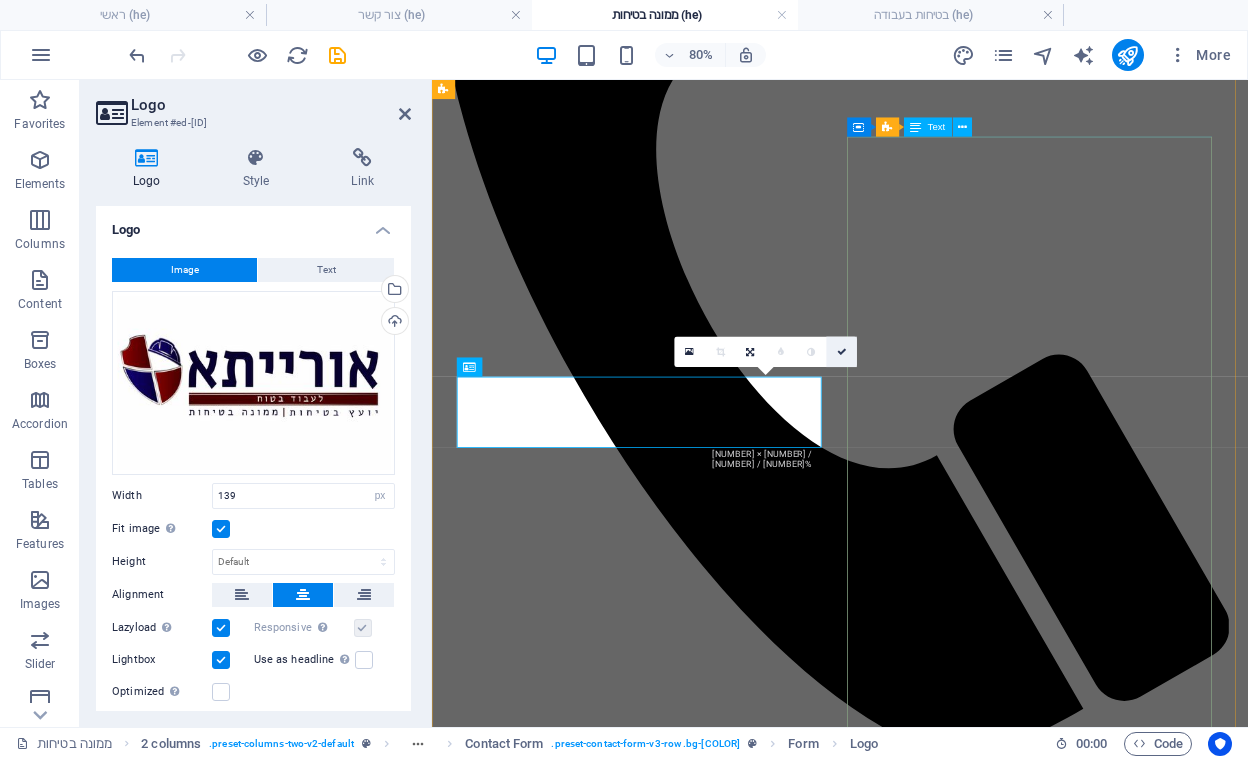 drag, startPoint x: 846, startPoint y: 353, endPoint x: 760, endPoint y: 277, distance: 114.76933 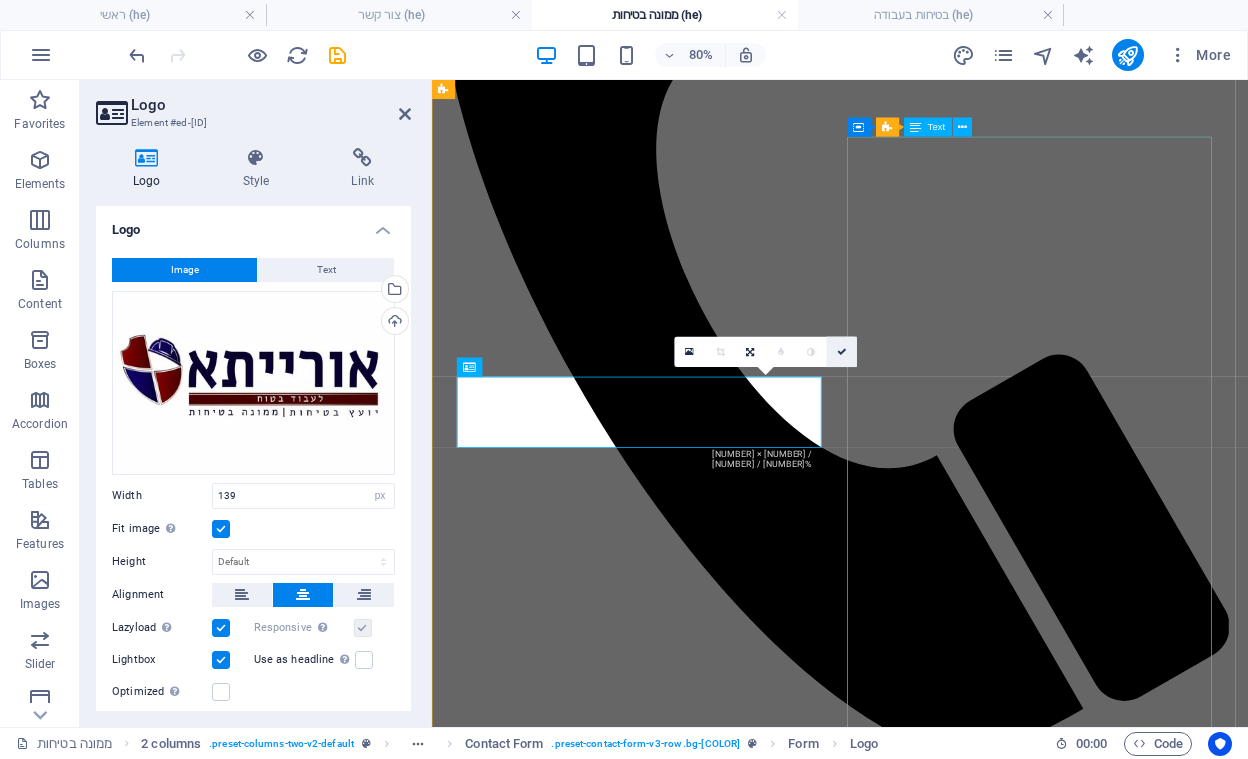 click at bounding box center [842, 352] 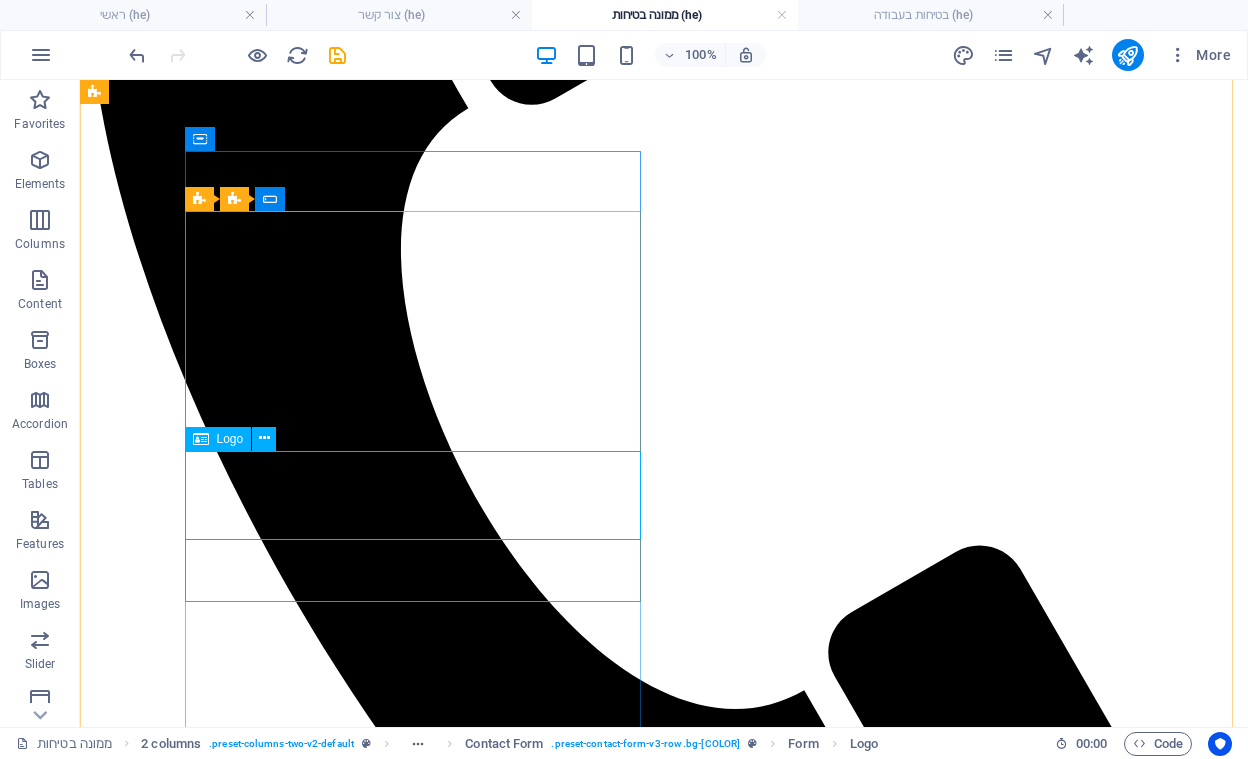 click at bounding box center (664, 1943) 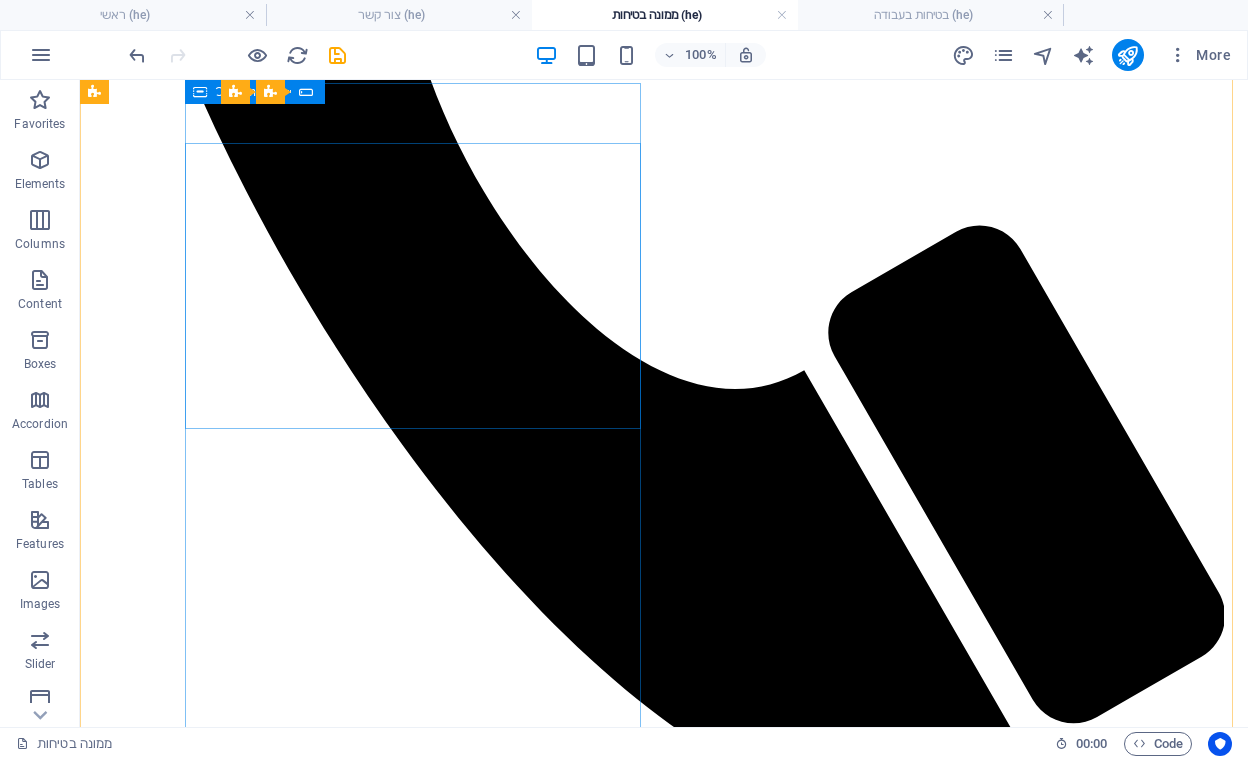 scroll, scrollTop: 654, scrollLeft: 0, axis: vertical 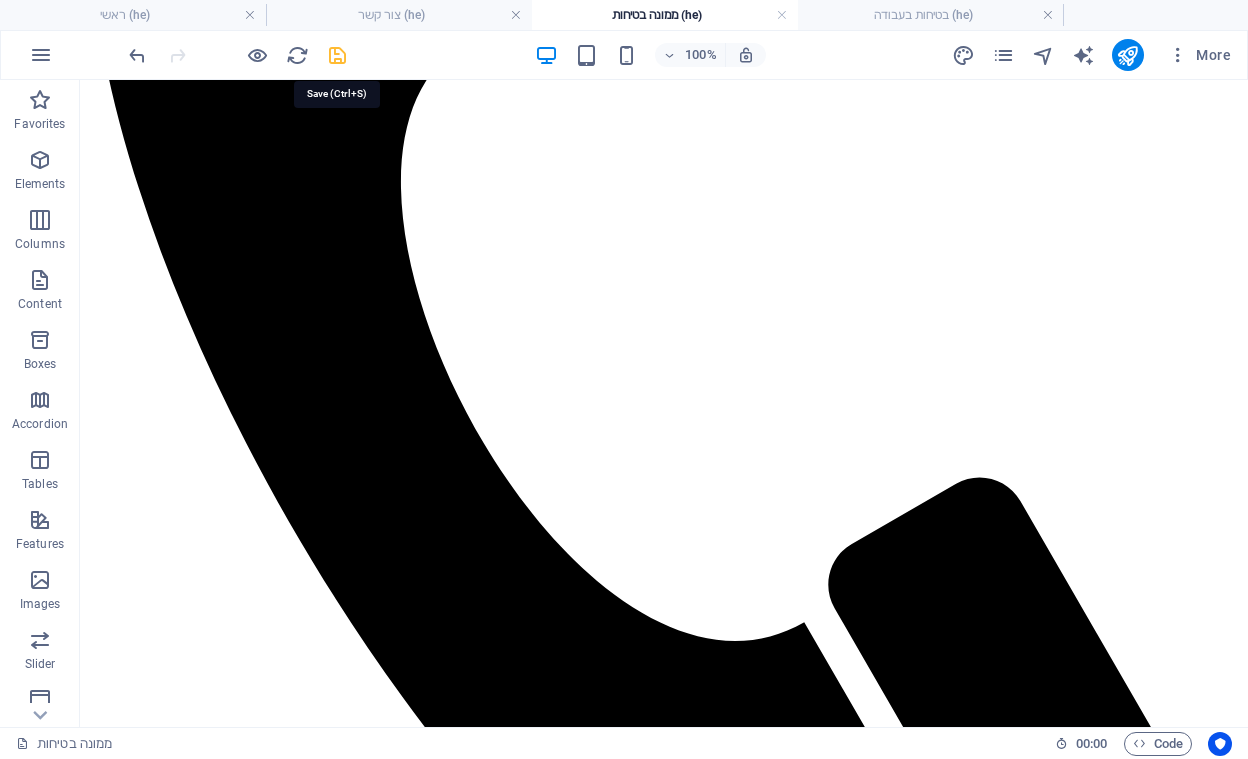 click at bounding box center (337, 55) 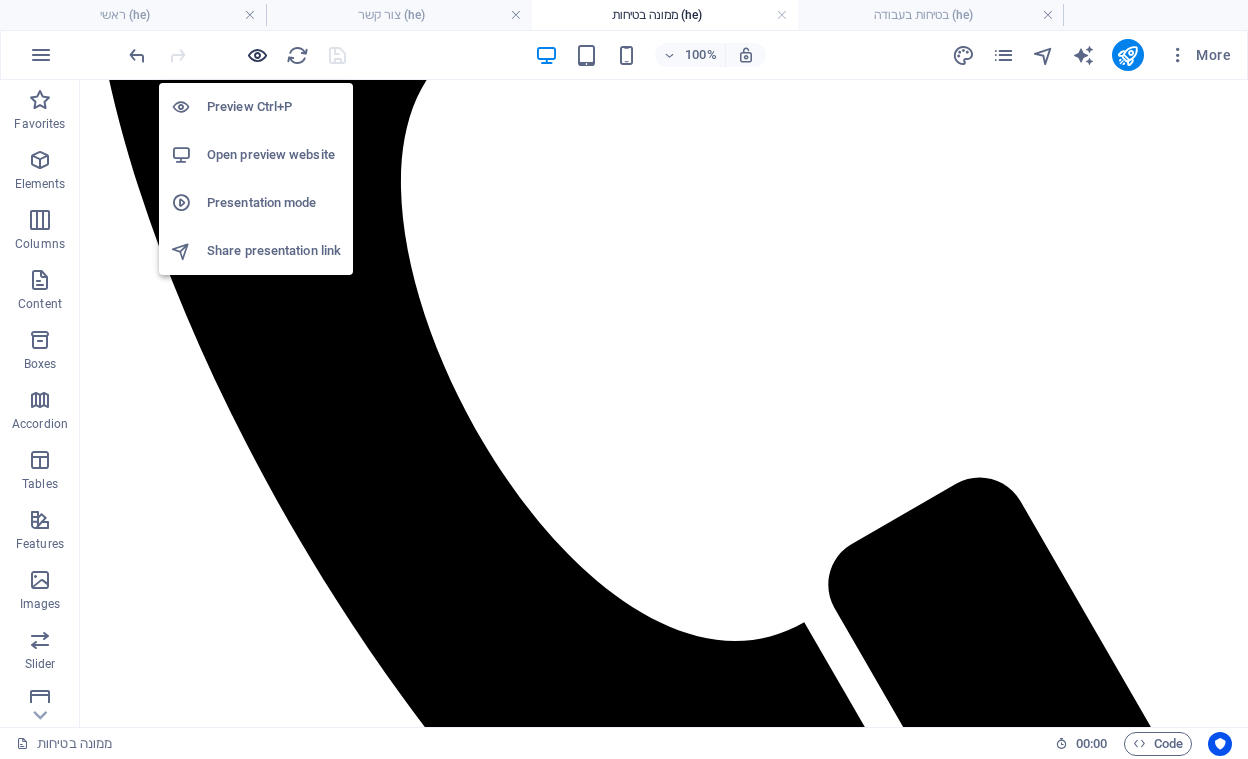click at bounding box center [257, 55] 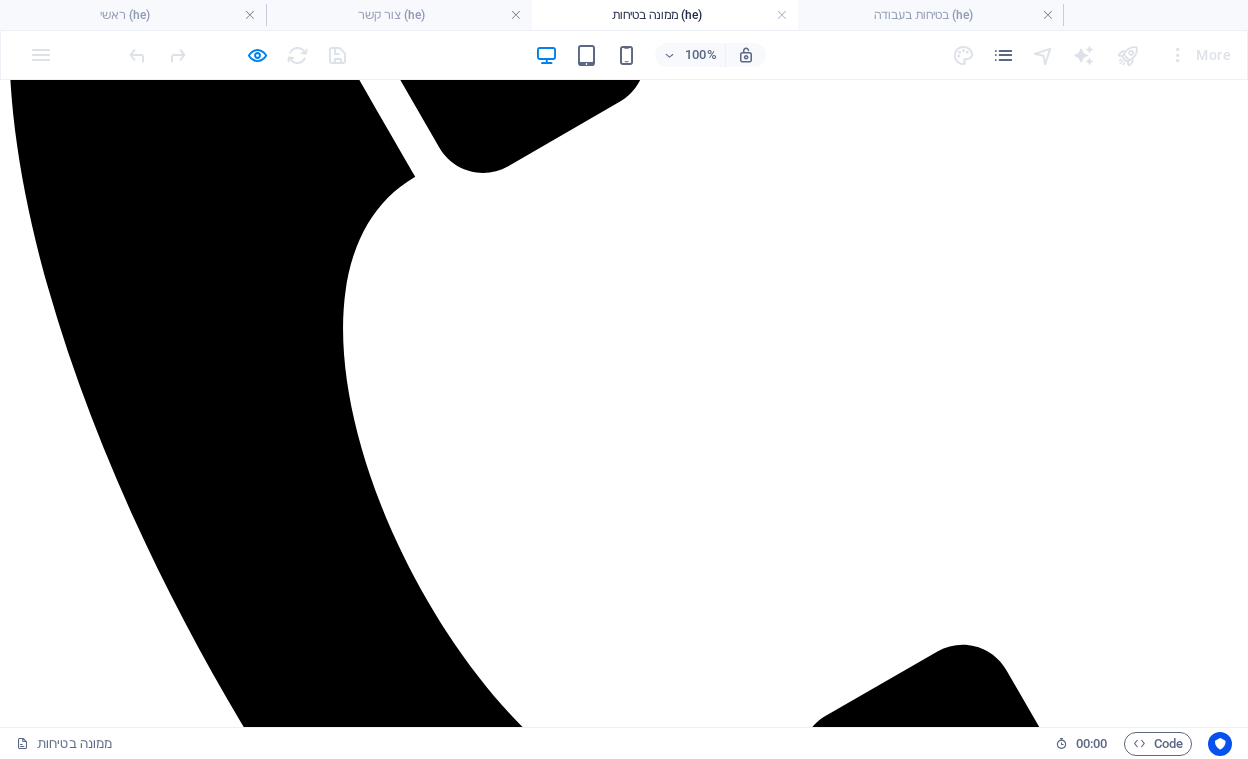 scroll, scrollTop: 484, scrollLeft: 0, axis: vertical 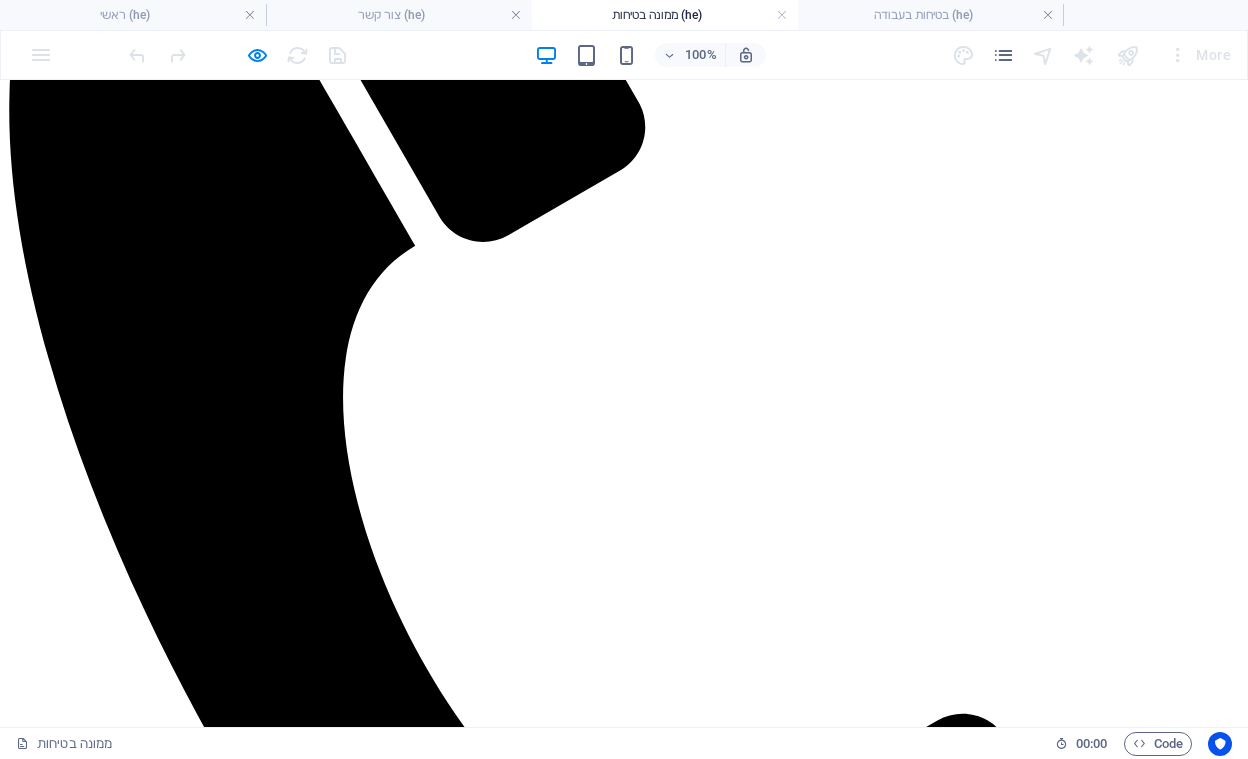 click on "Unreadable? Load new" at bounding box center (82, 2009) 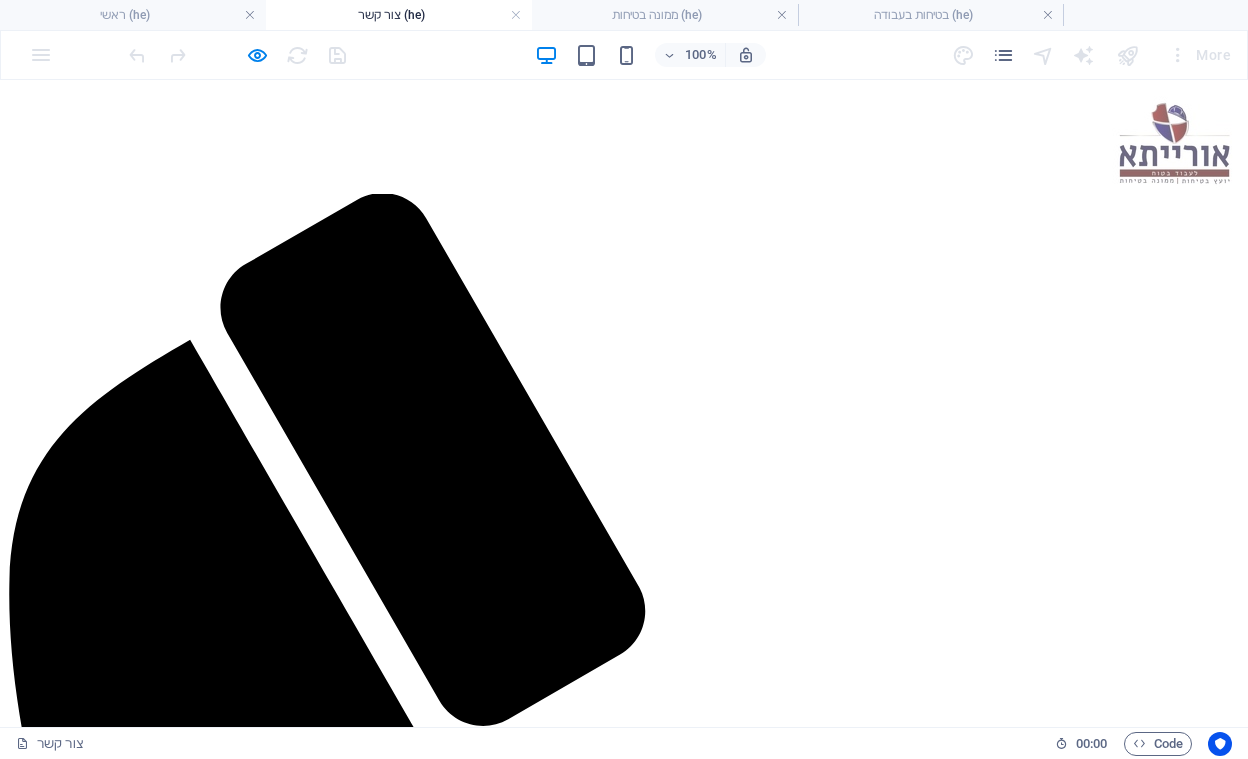 scroll, scrollTop: 188, scrollLeft: 0, axis: vertical 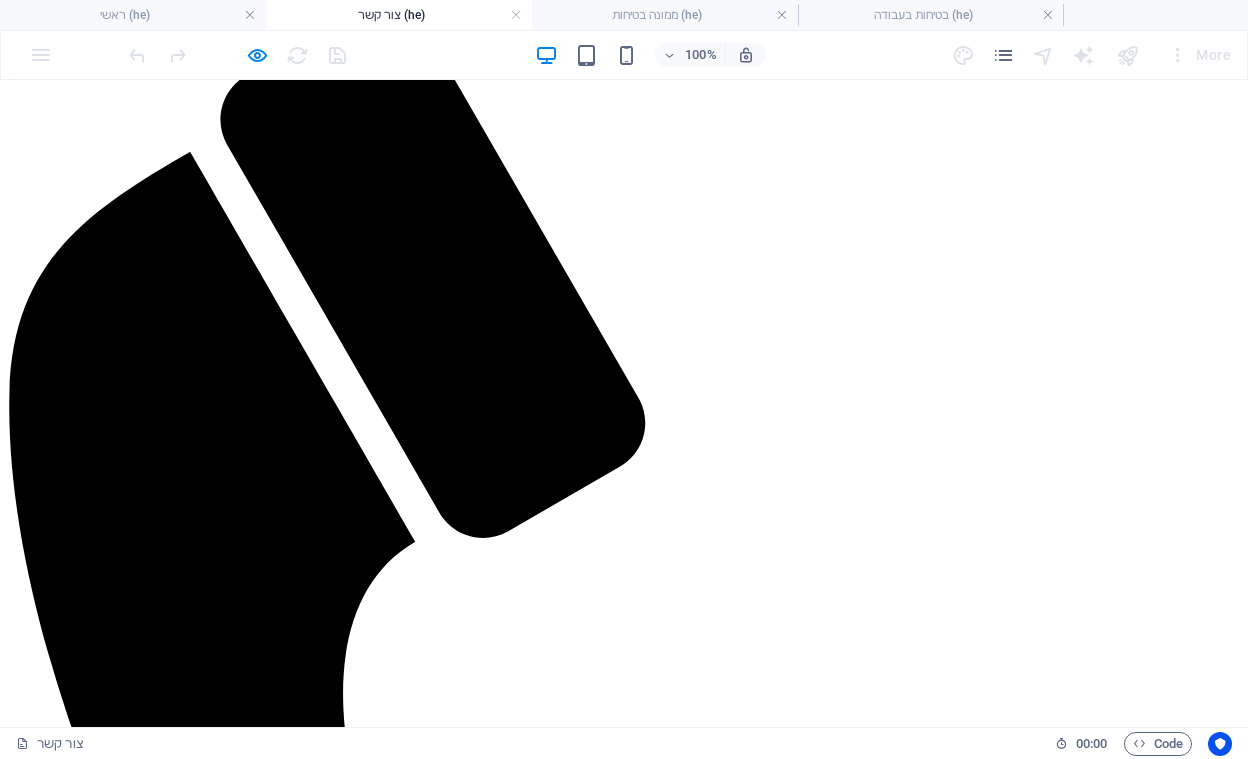 click on "Unreadable? Load new" at bounding box center (82, 2057) 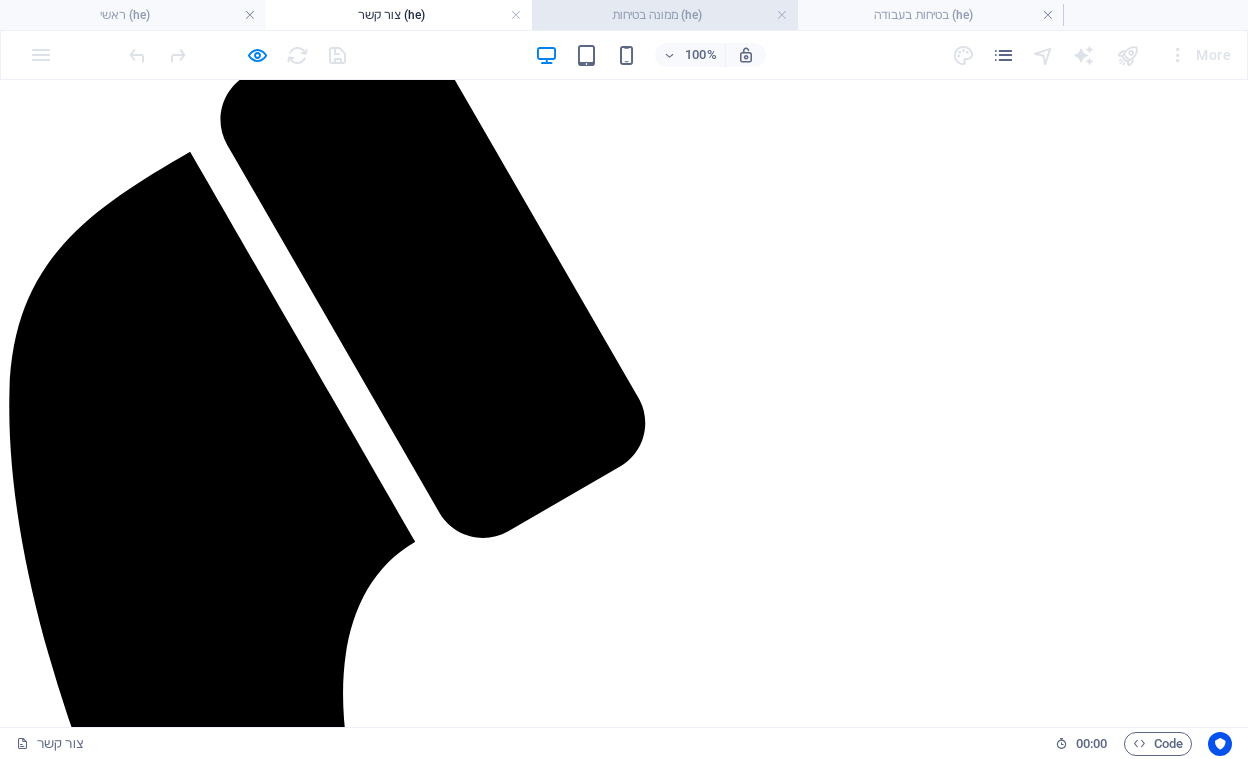click on "ממונה בטיחות (he)" at bounding box center (665, 15) 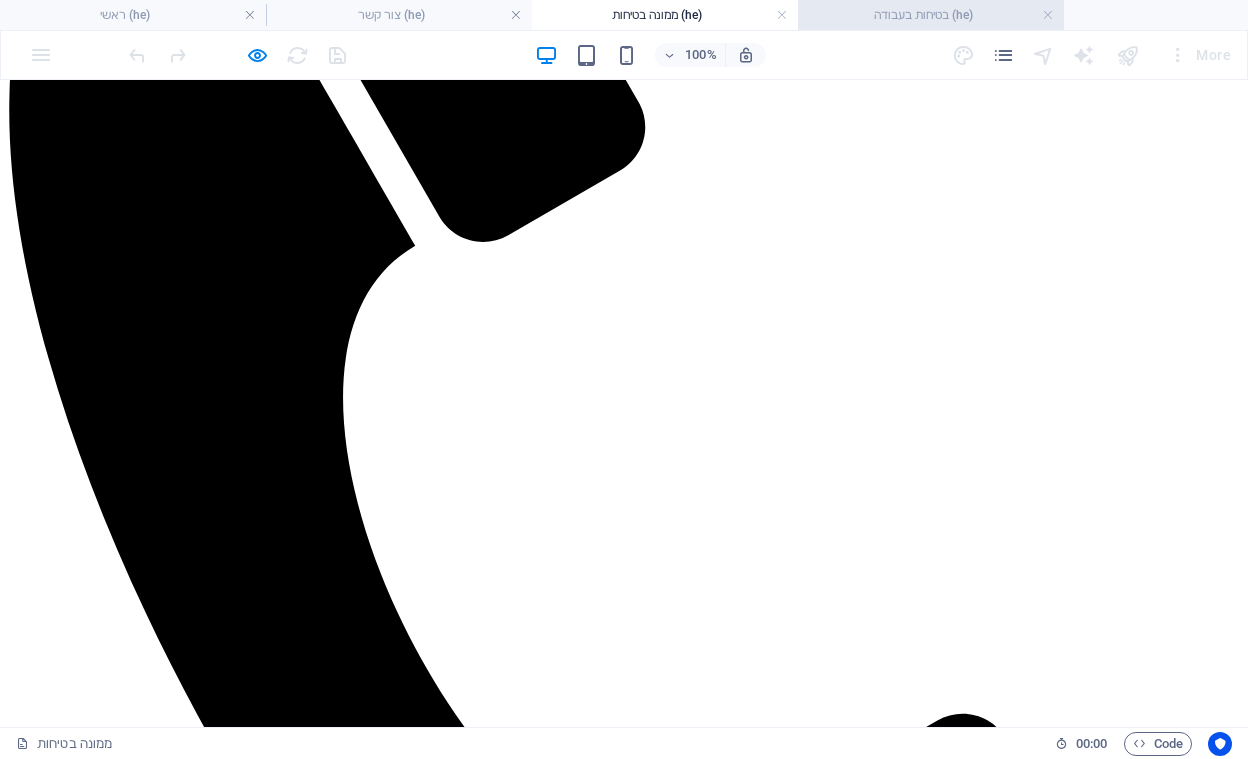 click on "בטיחות בעבודה (he)" at bounding box center [931, 15] 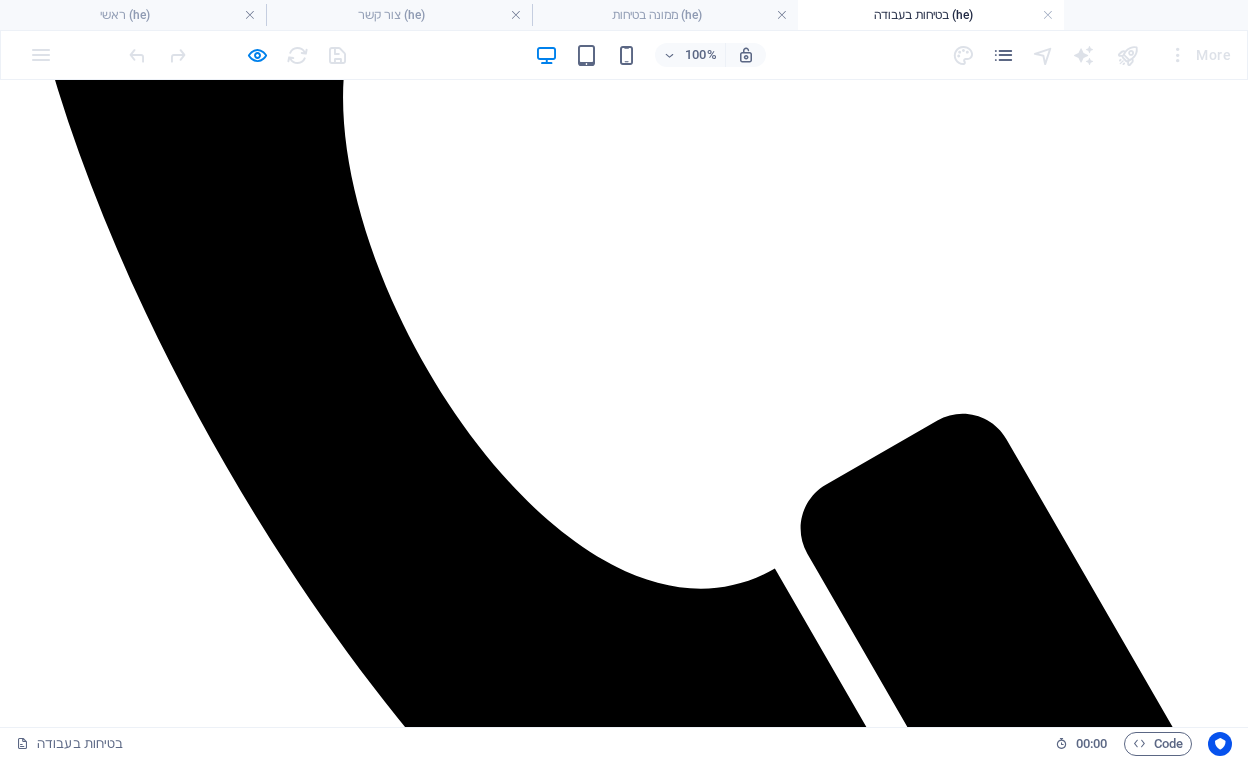 scroll, scrollTop: 0, scrollLeft: 0, axis: both 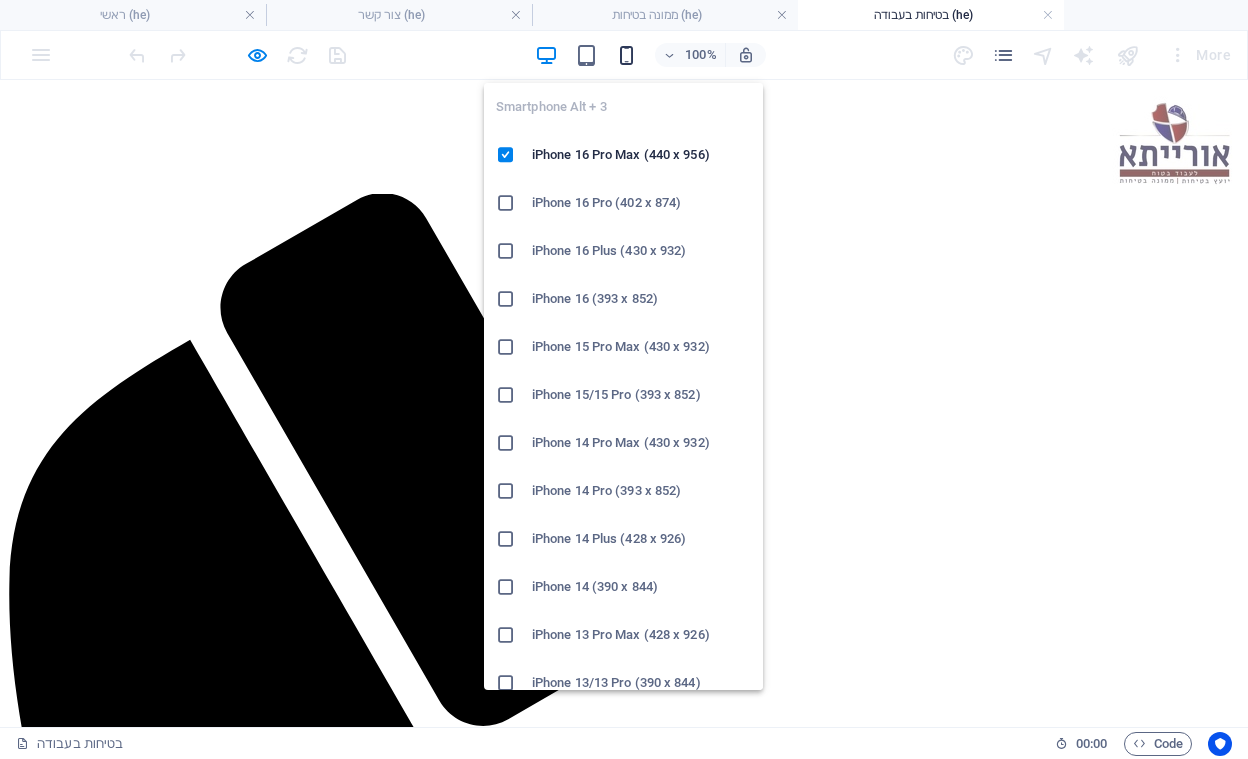 click at bounding box center (626, 55) 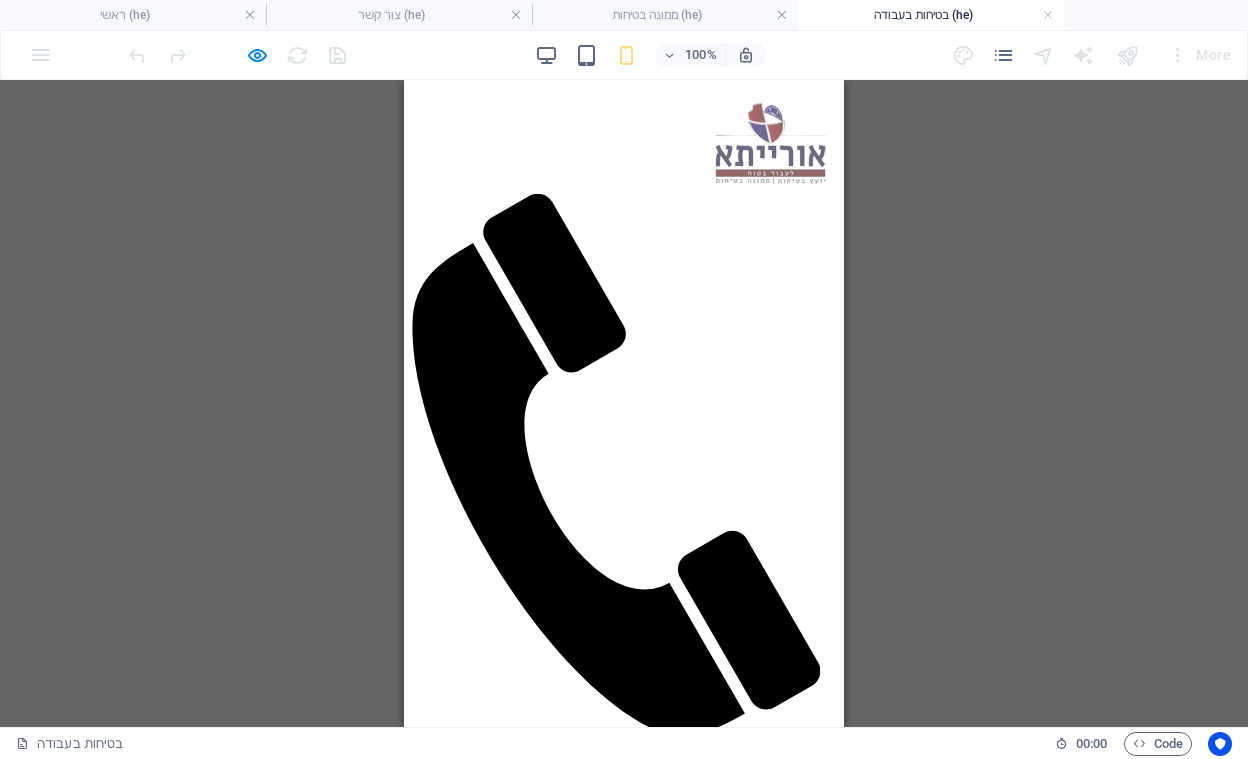 click at bounding box center [624, 740] 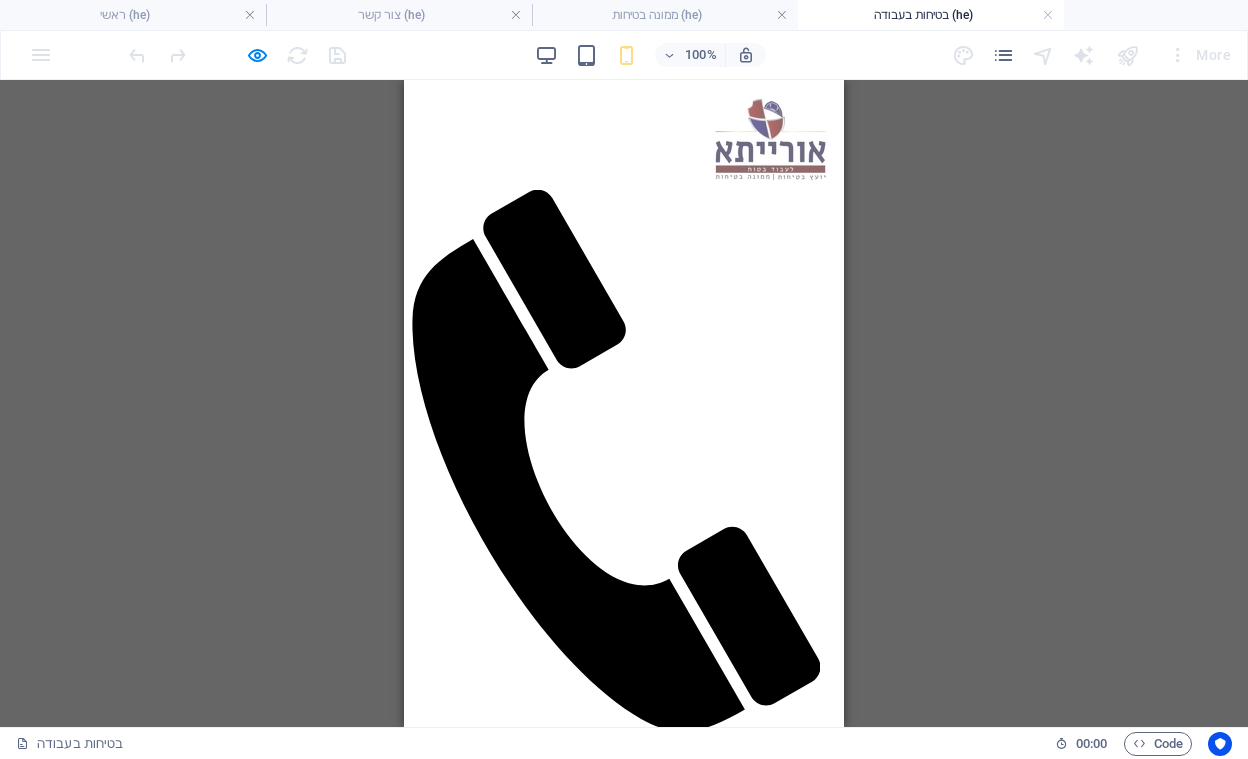 click on "עבודה בגובה" at bounding box center [533, 832] 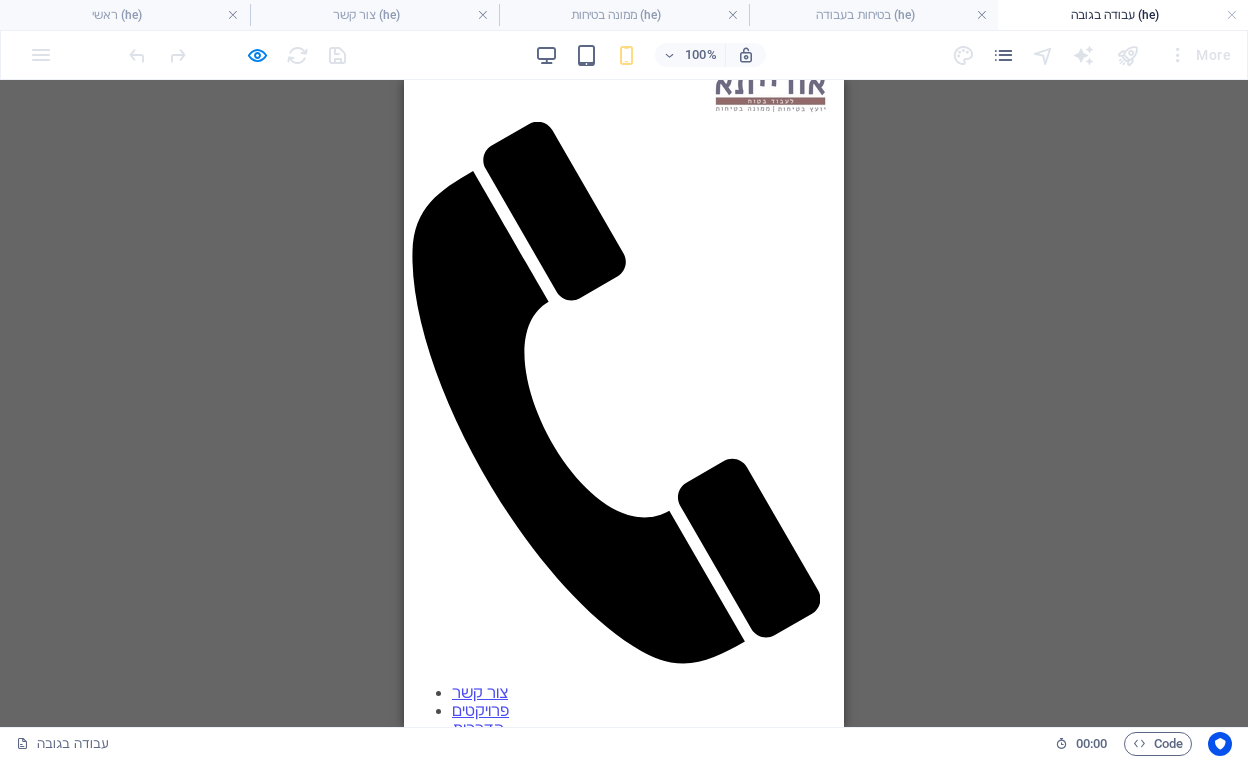 scroll, scrollTop: 0, scrollLeft: 0, axis: both 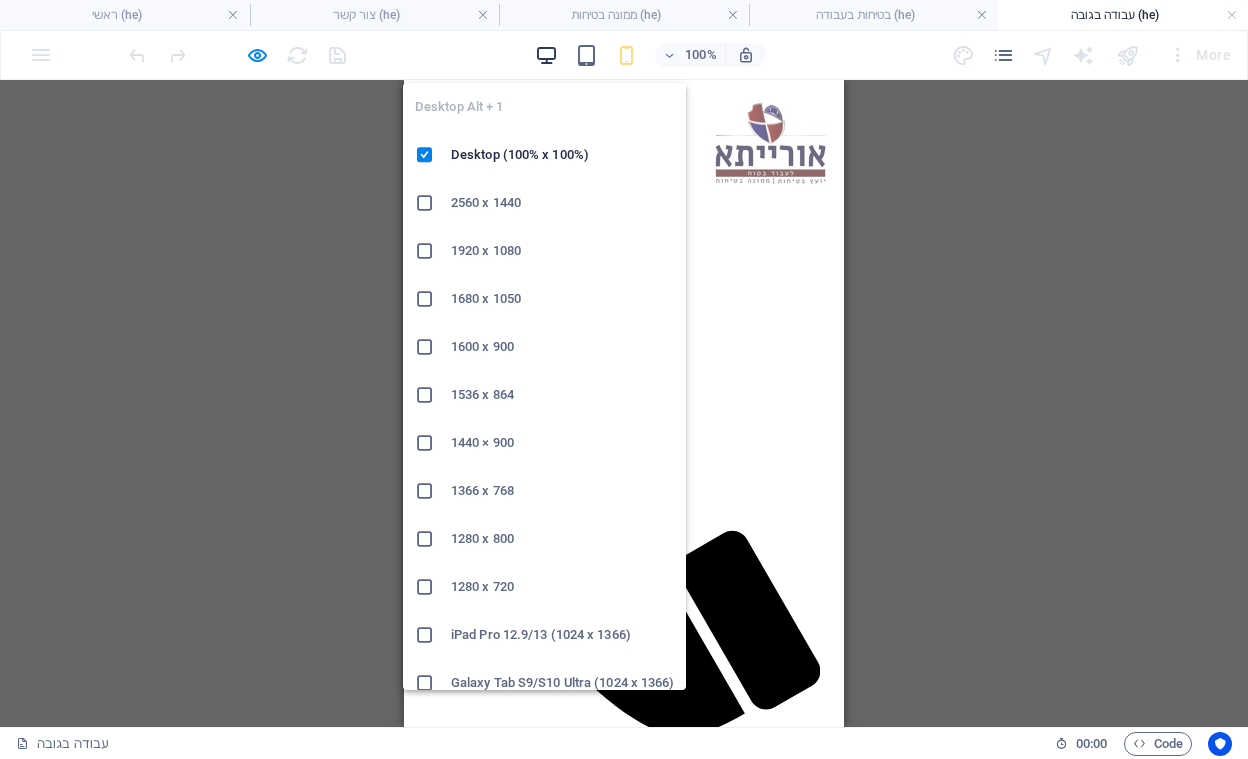 click at bounding box center (546, 55) 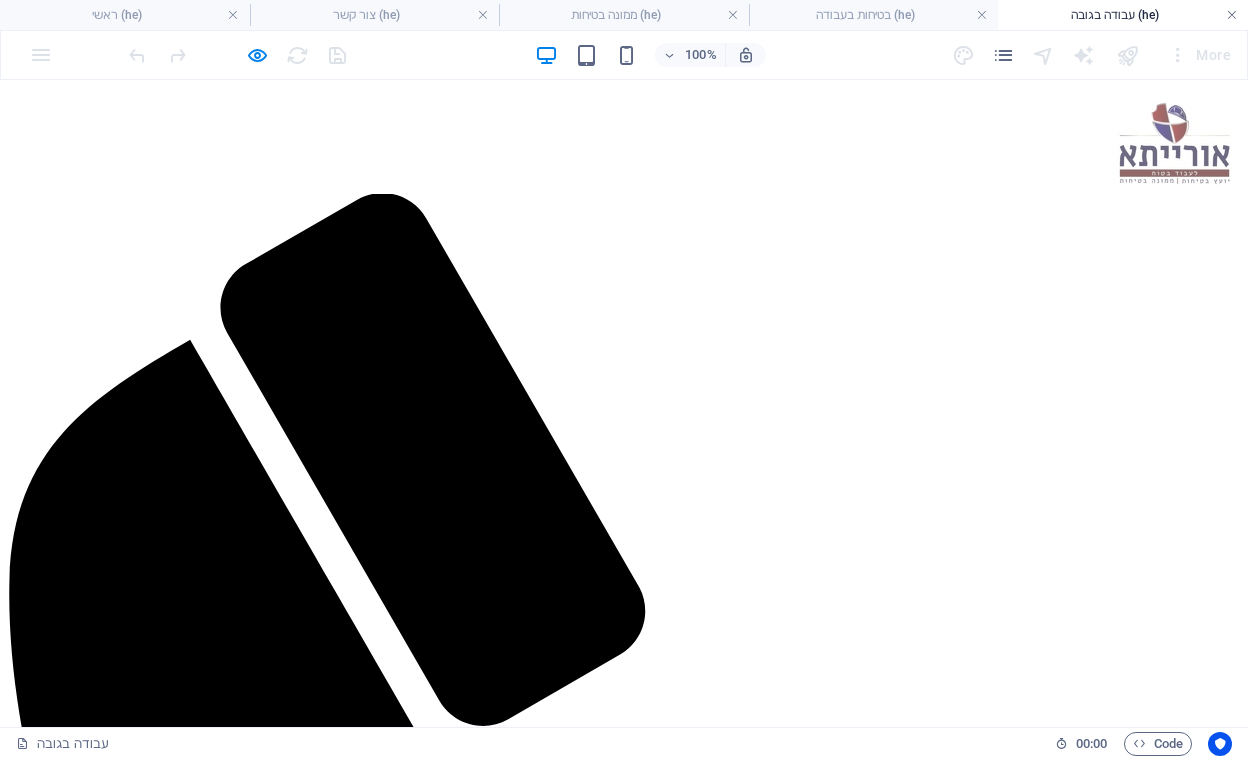 click at bounding box center [1232, 15] 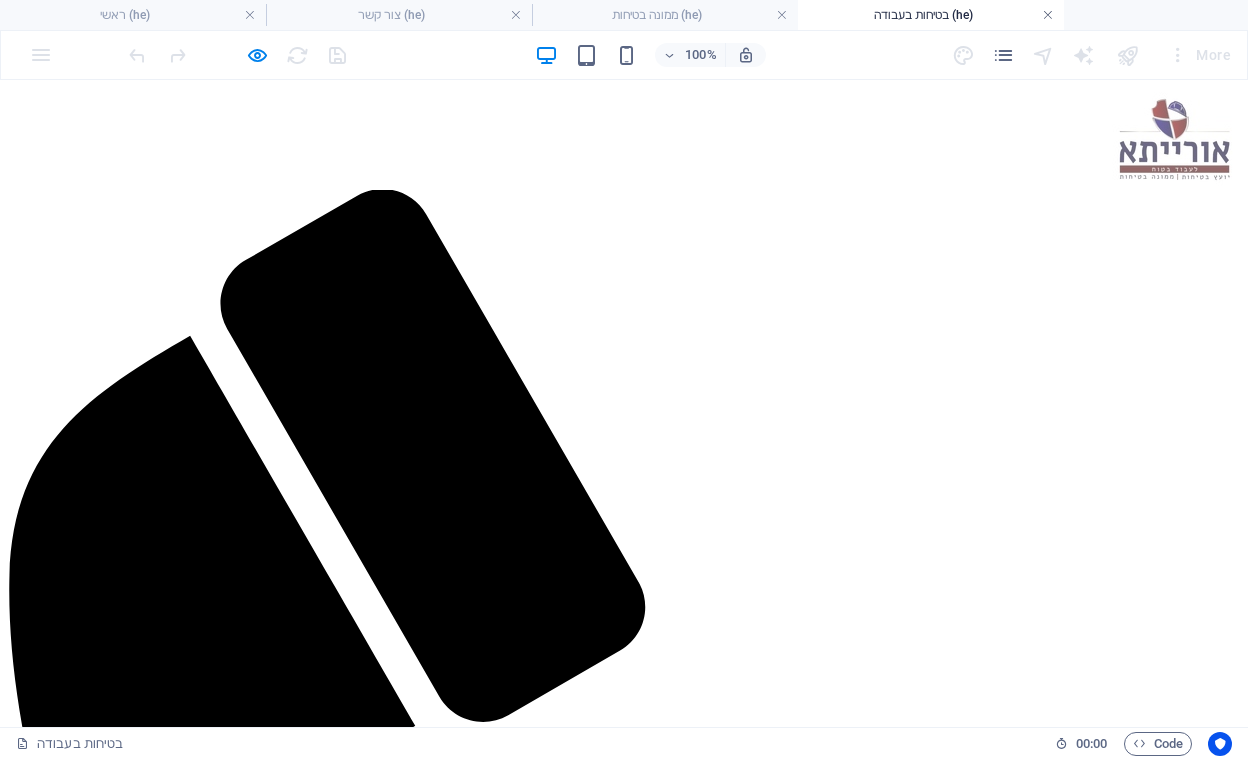 click at bounding box center (1048, 15) 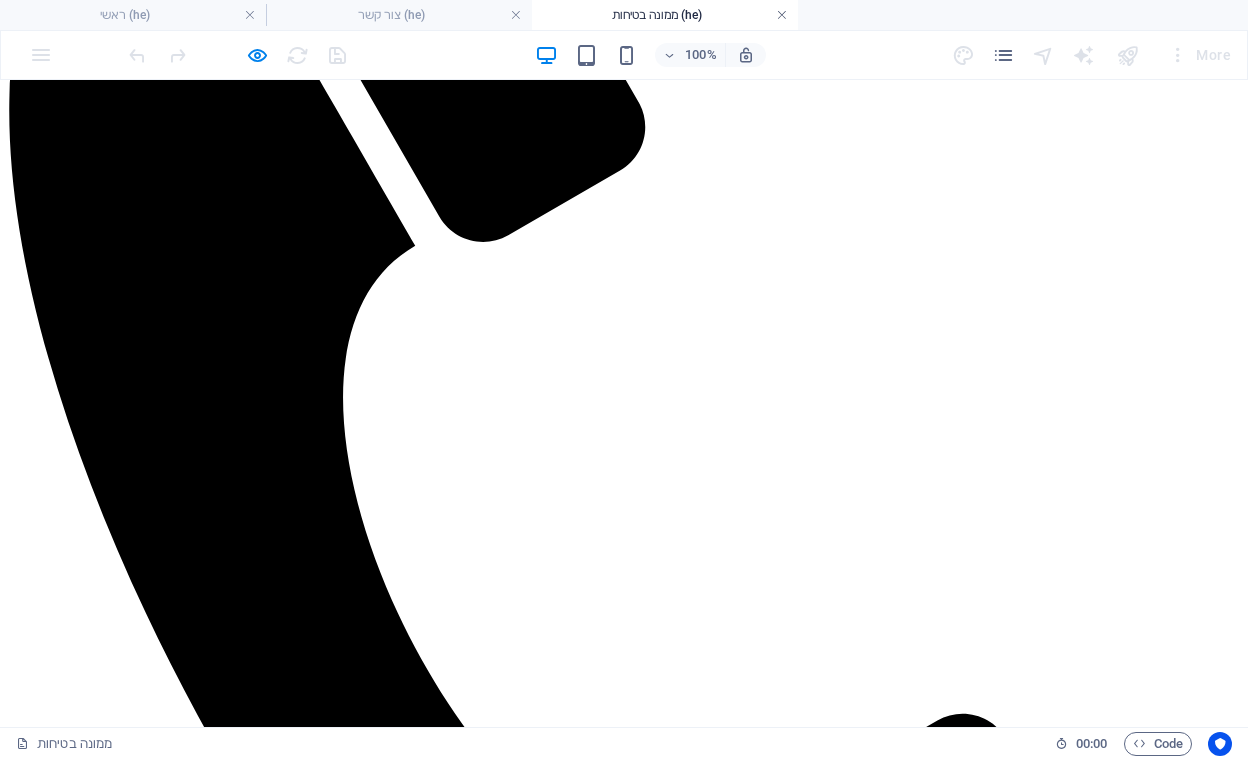 click at bounding box center (782, 15) 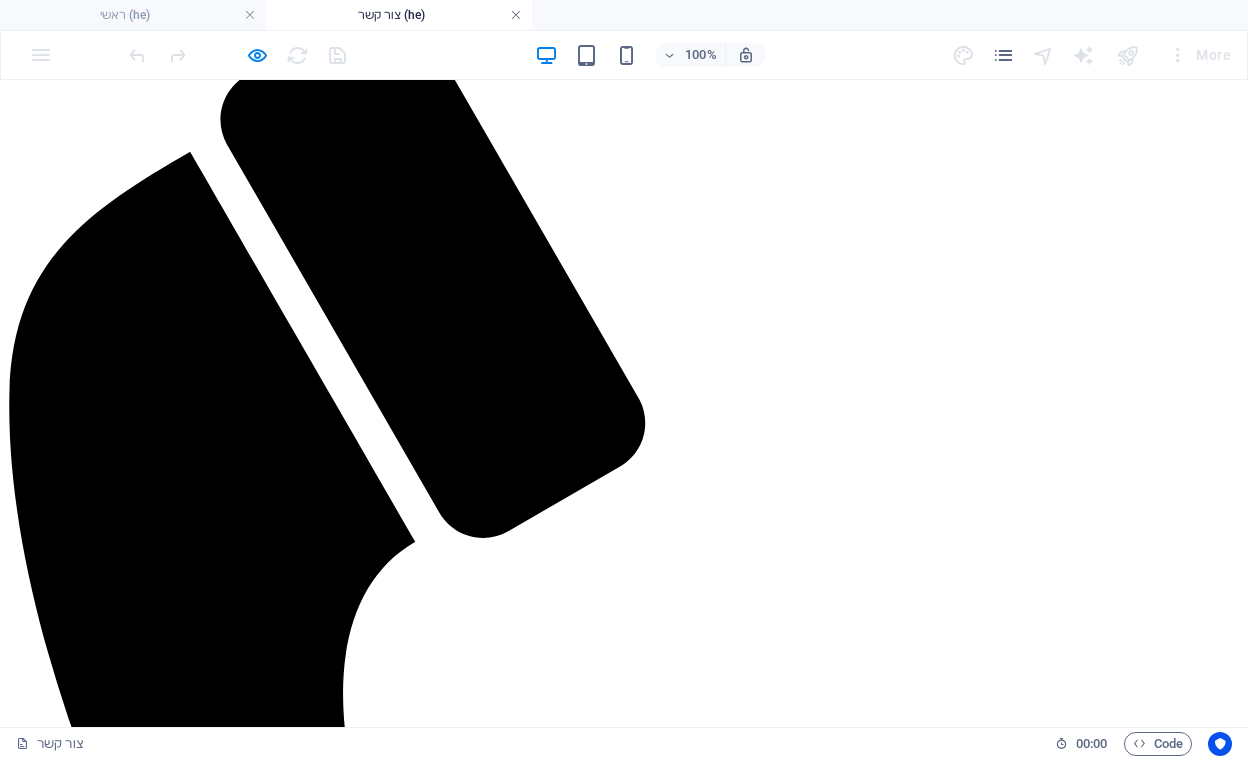 click at bounding box center (516, 15) 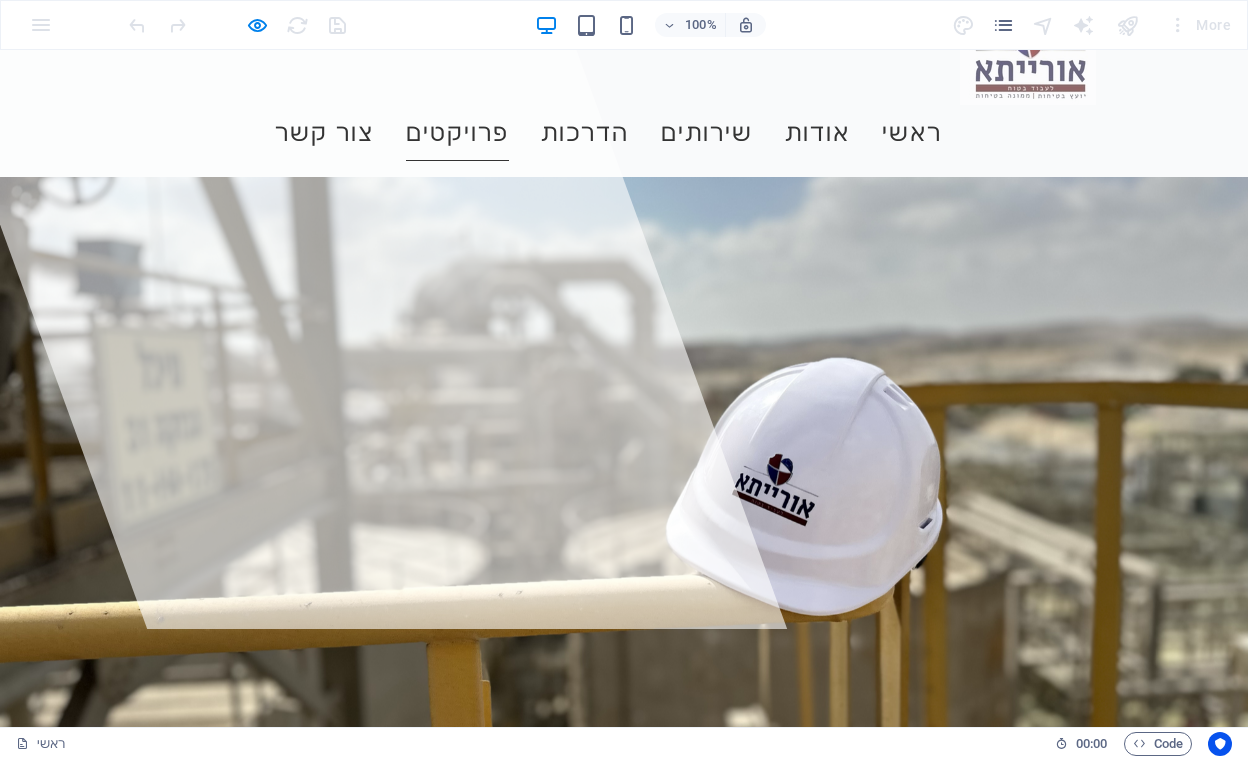 scroll, scrollTop: 0, scrollLeft: 0, axis: both 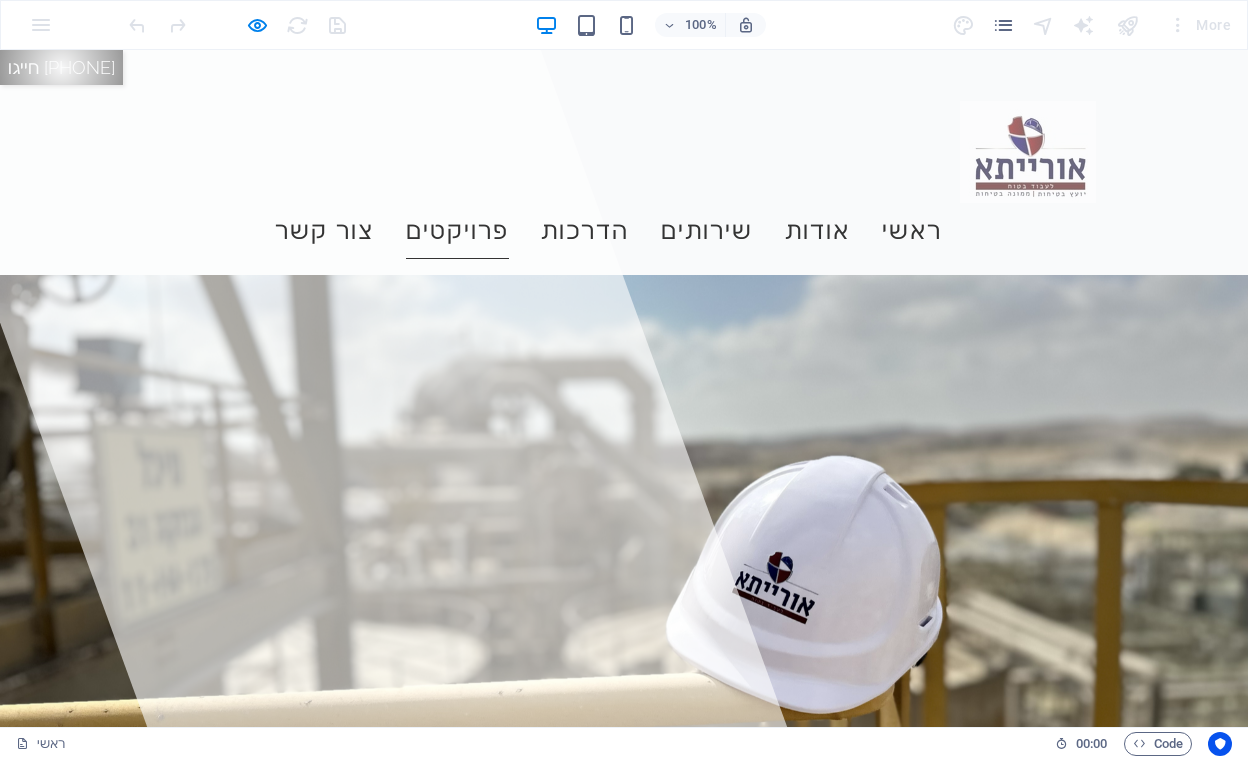 click on "פרויקטים" at bounding box center (457, 231) 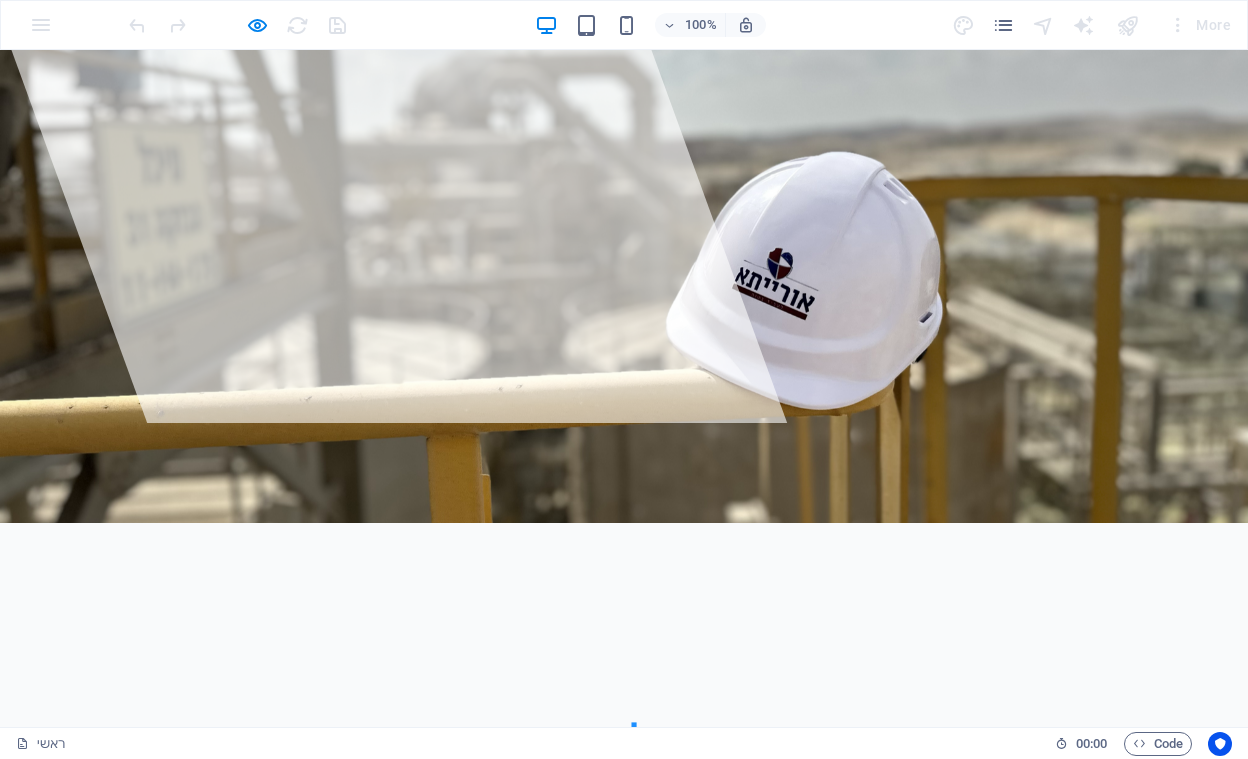 click on "חייגו [PHONE] צור קשר פרויקטים הדרכות בטיחות בעבודה עבודה בגובה עזרה ראשונה שירותים ממונה בטיחות אודות ראשי אורייתא לעבוד בטוח מתן שירותי בטיחות וגהות תעסוקתית לקבלת הצעה אודותינו חברת "אורייתא לעבוד בטוח" מתמחה במתן שירותי בטיחות מקיפים ומקצועיים במקום העבודה. אנו מחויבים לסייע לעסקים ביצירת ותחזוקת סביבות עבודה בטוחות ונטולות סיכונים. עם ניסיון עשיר ומתקדם בתחום הבטיחות, החברה נהנית ממוניטין מצוין, המוגדר על ידי לקוחותינו, בייעוץ בטיחות, הכשרה מקצועית וניהול תאימות בתעשיות מגוונות ורחבות. קרא עוד ייעוץ, הכוונה והשמה בבטיחות לחץ לשירות לחץ לשירות" at bounding box center [624, 3051] 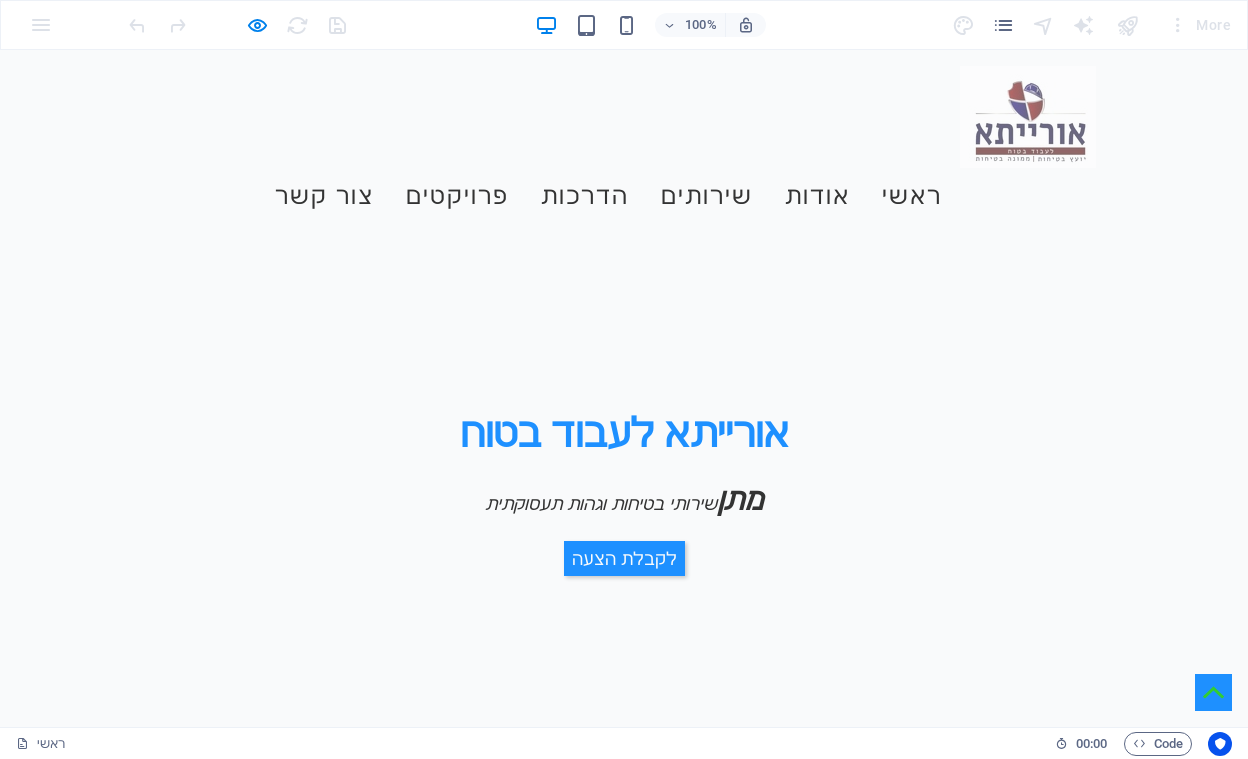 scroll, scrollTop: 0, scrollLeft: 0, axis: both 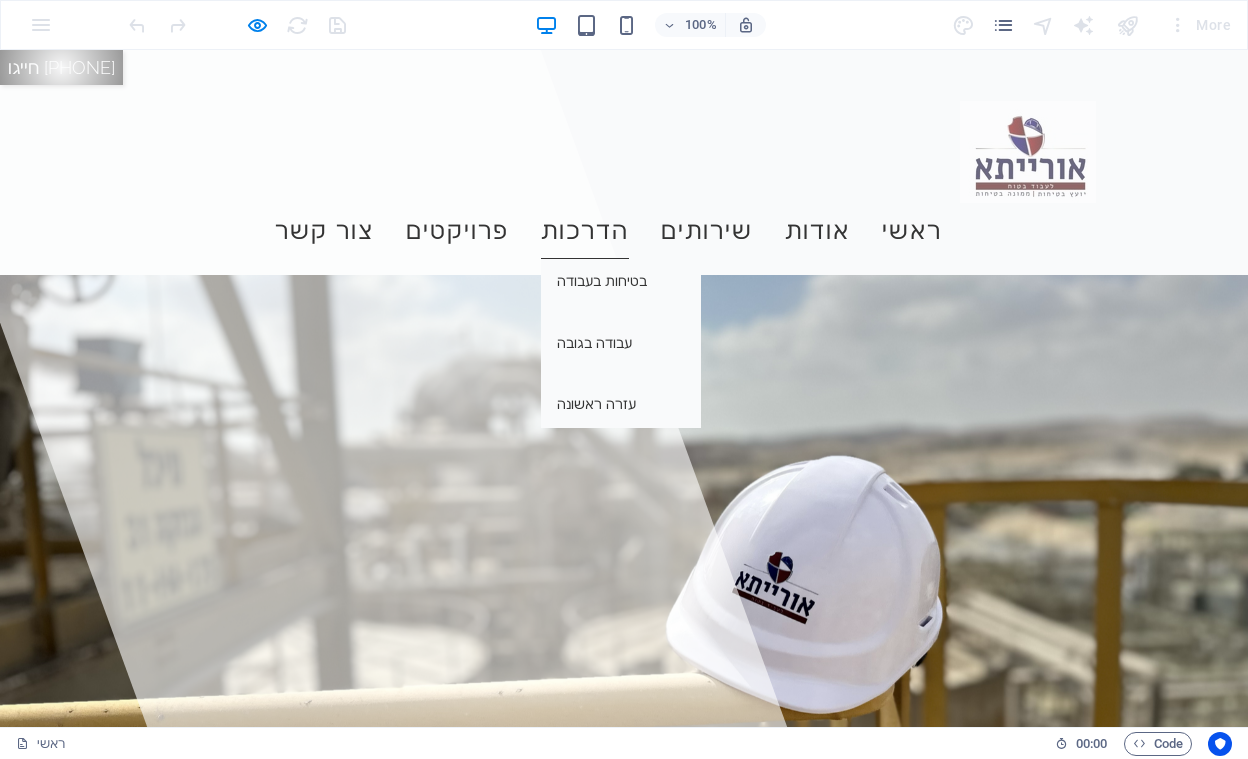 click on "הדרכות" at bounding box center [585, 231] 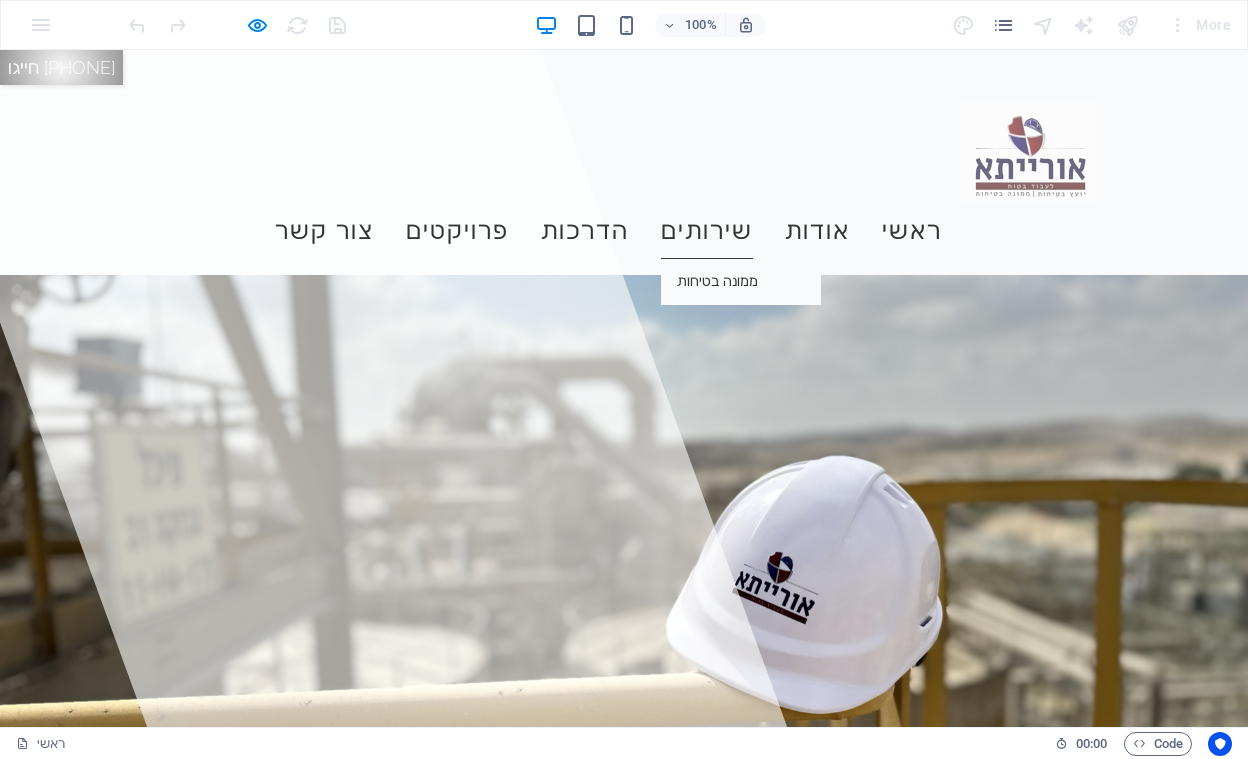 click on "שירותים" at bounding box center (707, 231) 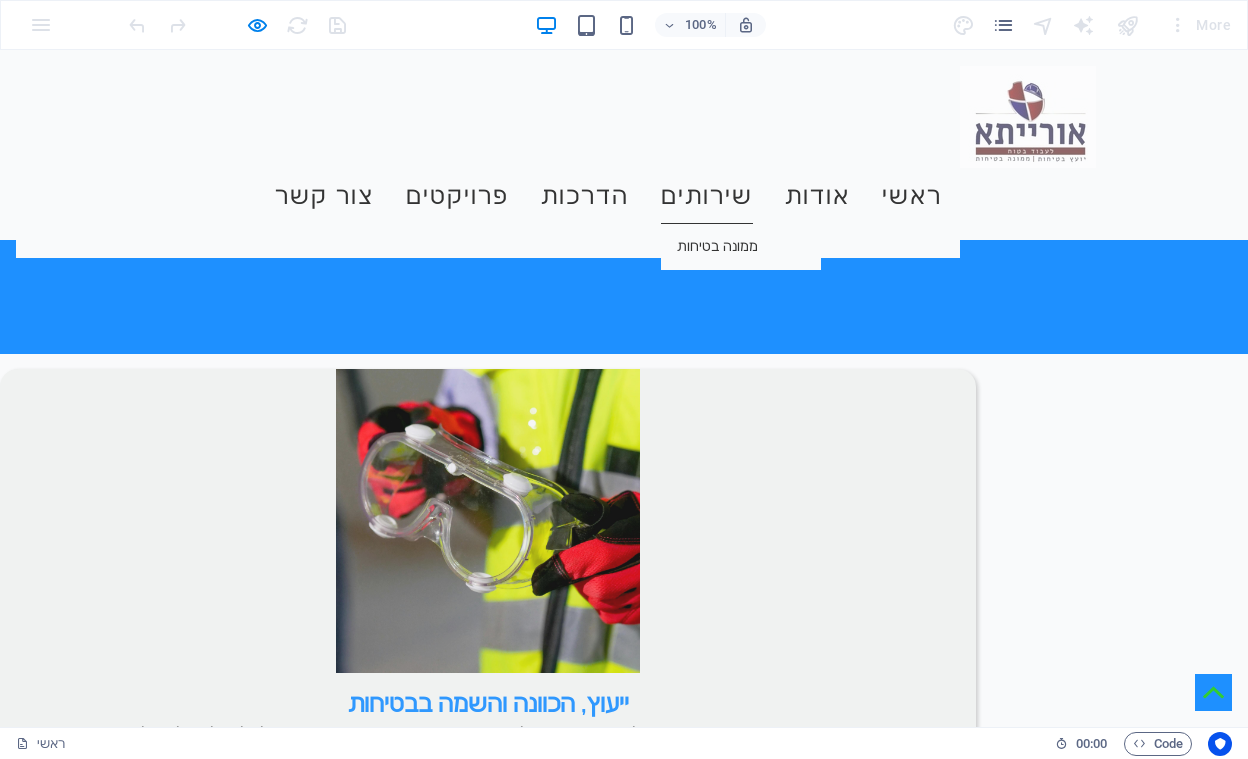 scroll, scrollTop: 1560, scrollLeft: 0, axis: vertical 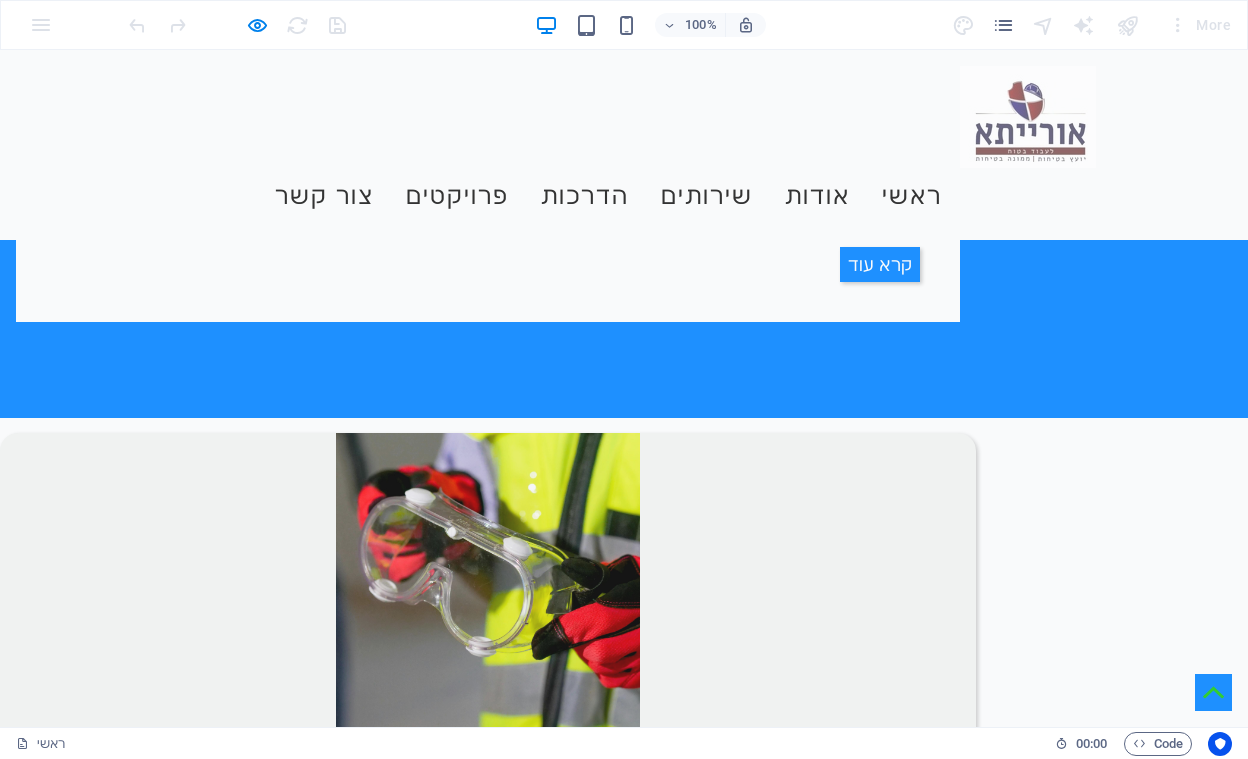 click at bounding box center (624, 2530) 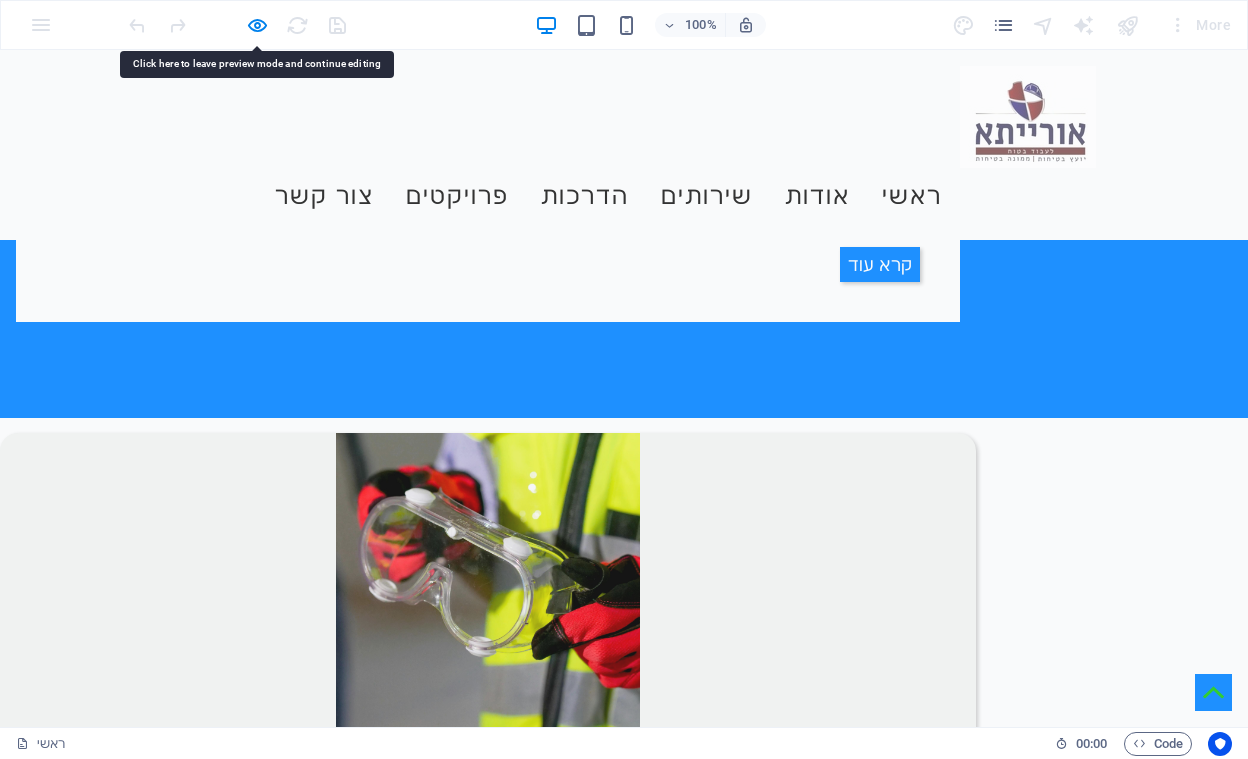 click on "לחץ לכל השירותים" at bounding box center [92, 2504] 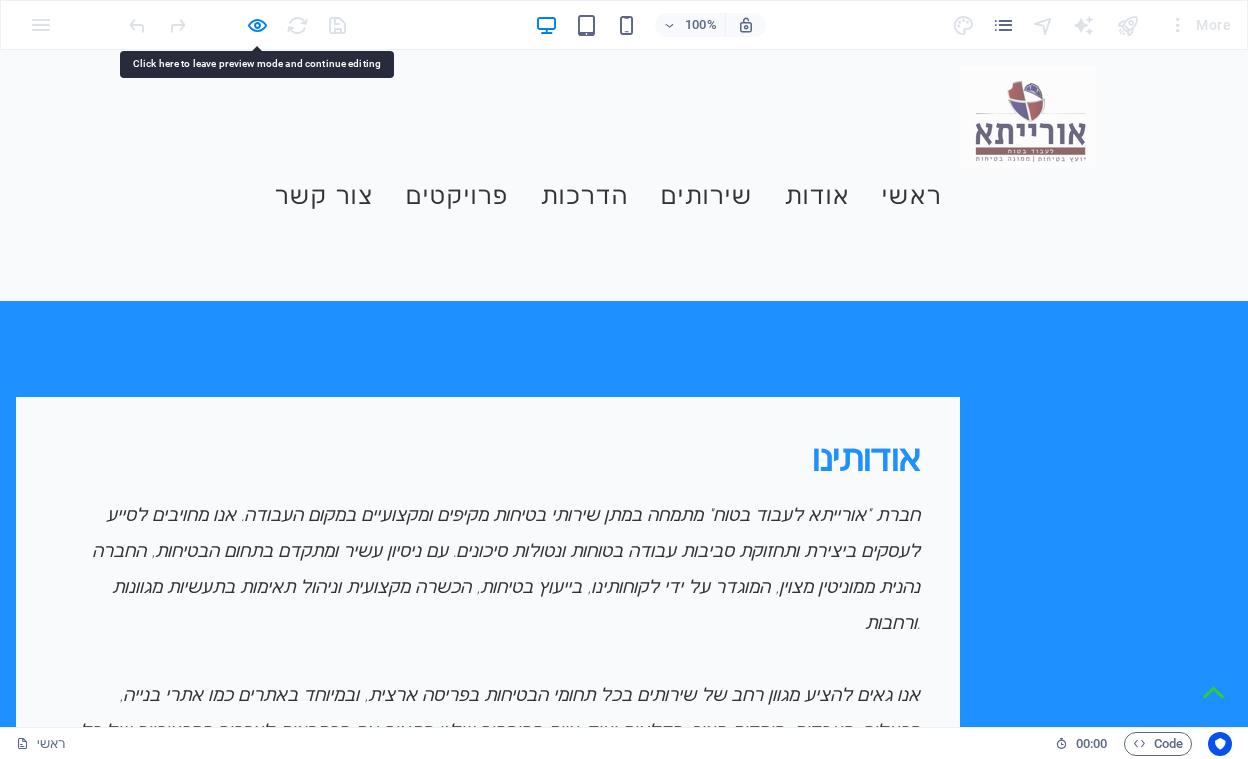 scroll, scrollTop: 0, scrollLeft: 0, axis: both 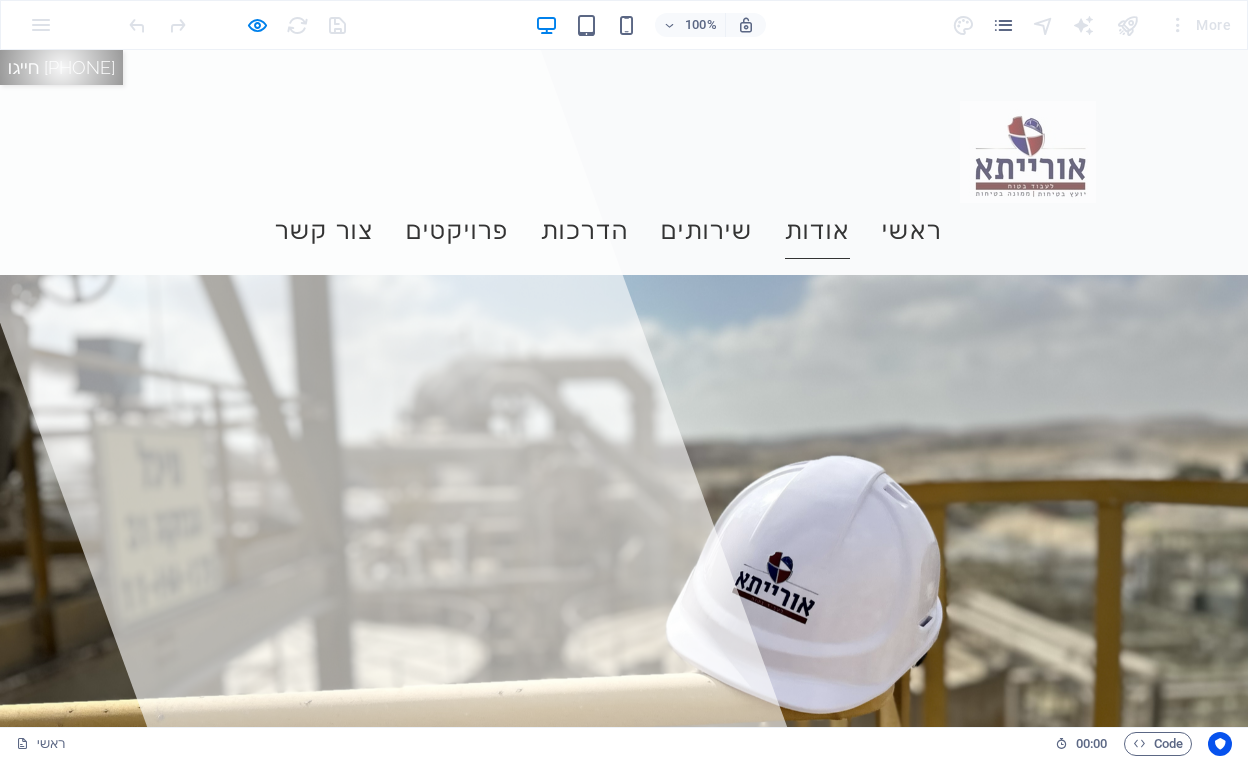 click on "אודות" at bounding box center (817, 231) 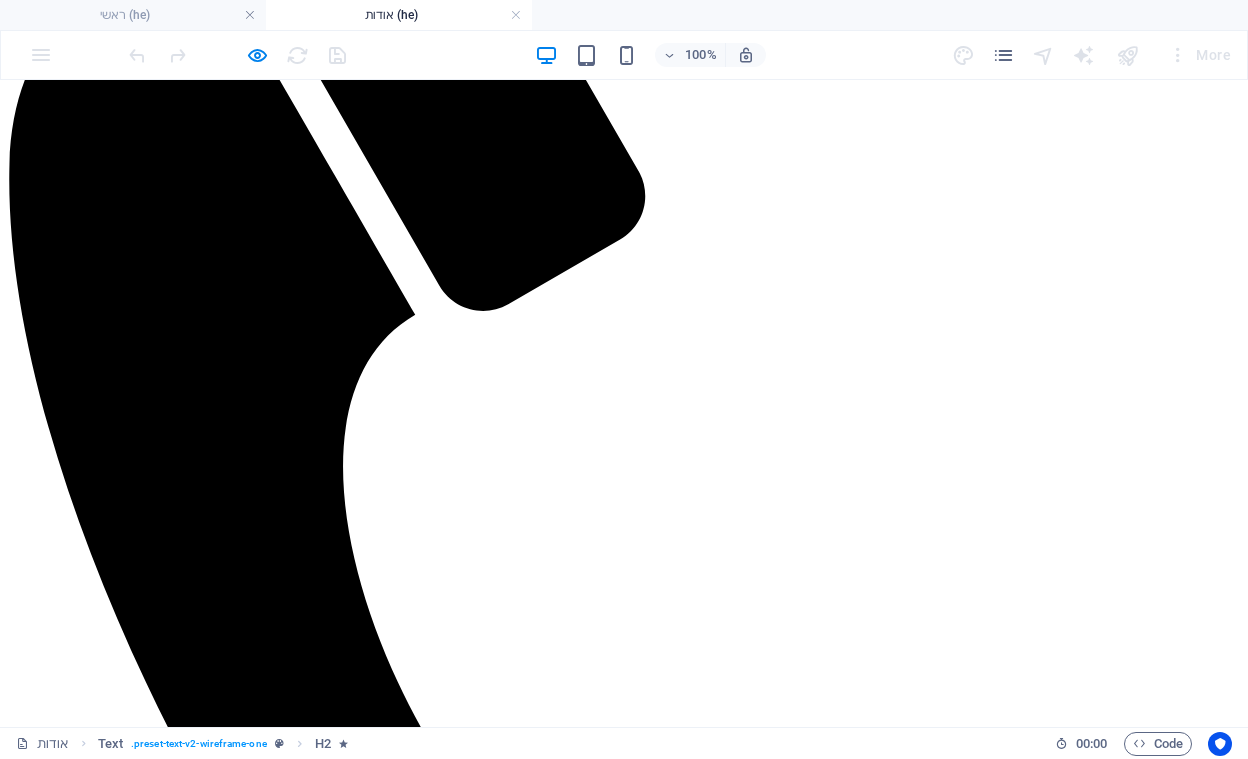 scroll, scrollTop: 0, scrollLeft: 0, axis: both 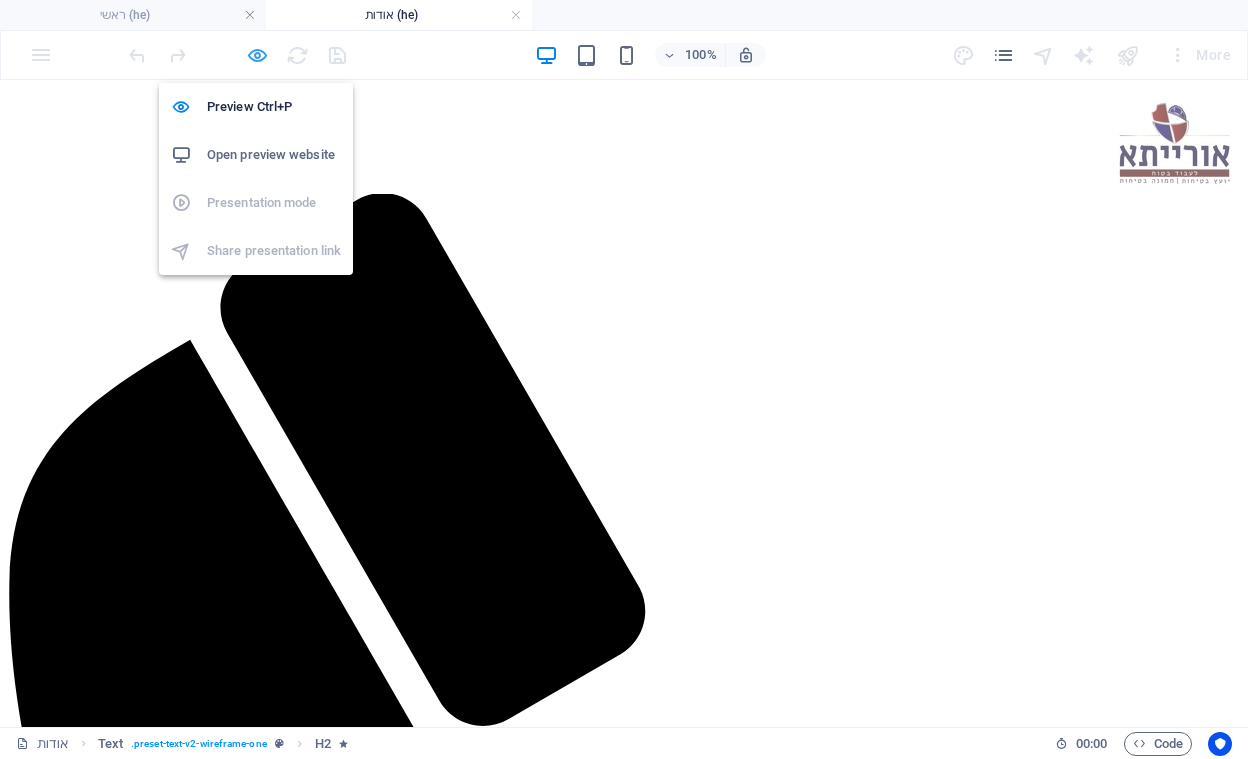 click at bounding box center [257, 55] 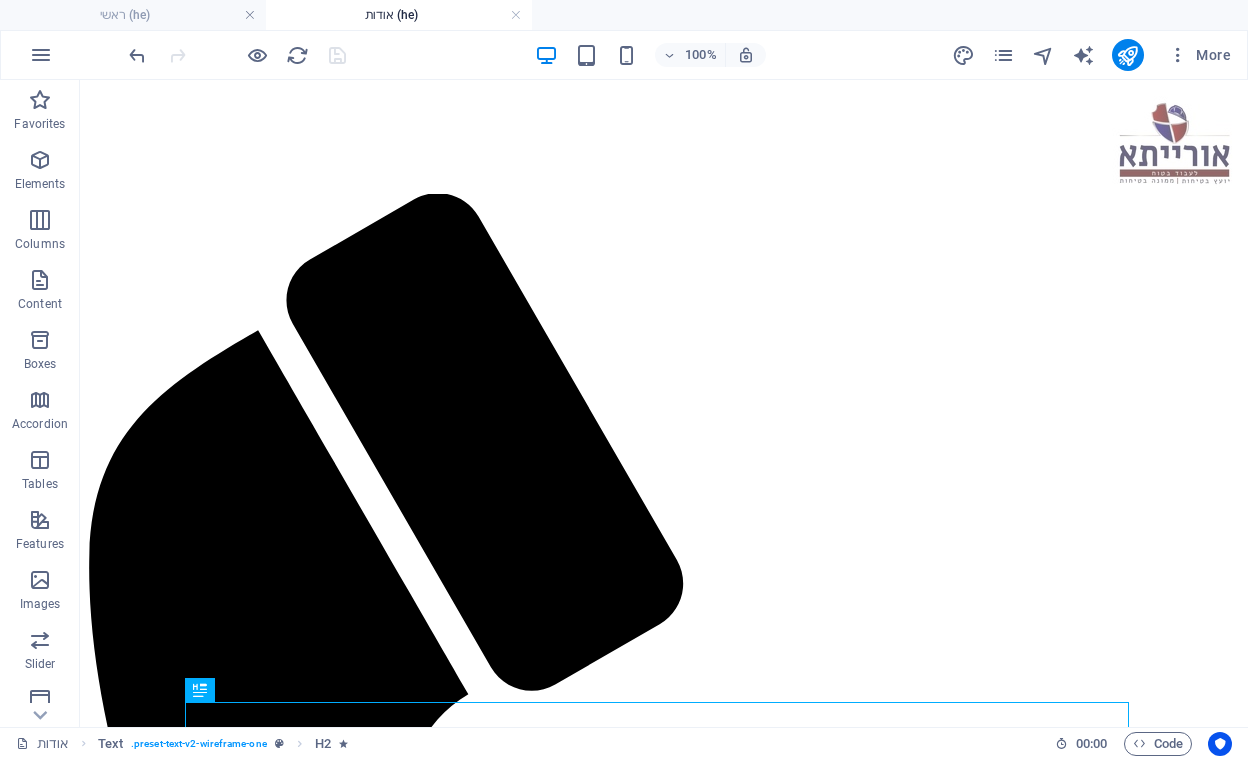 click at bounding box center [237, 55] 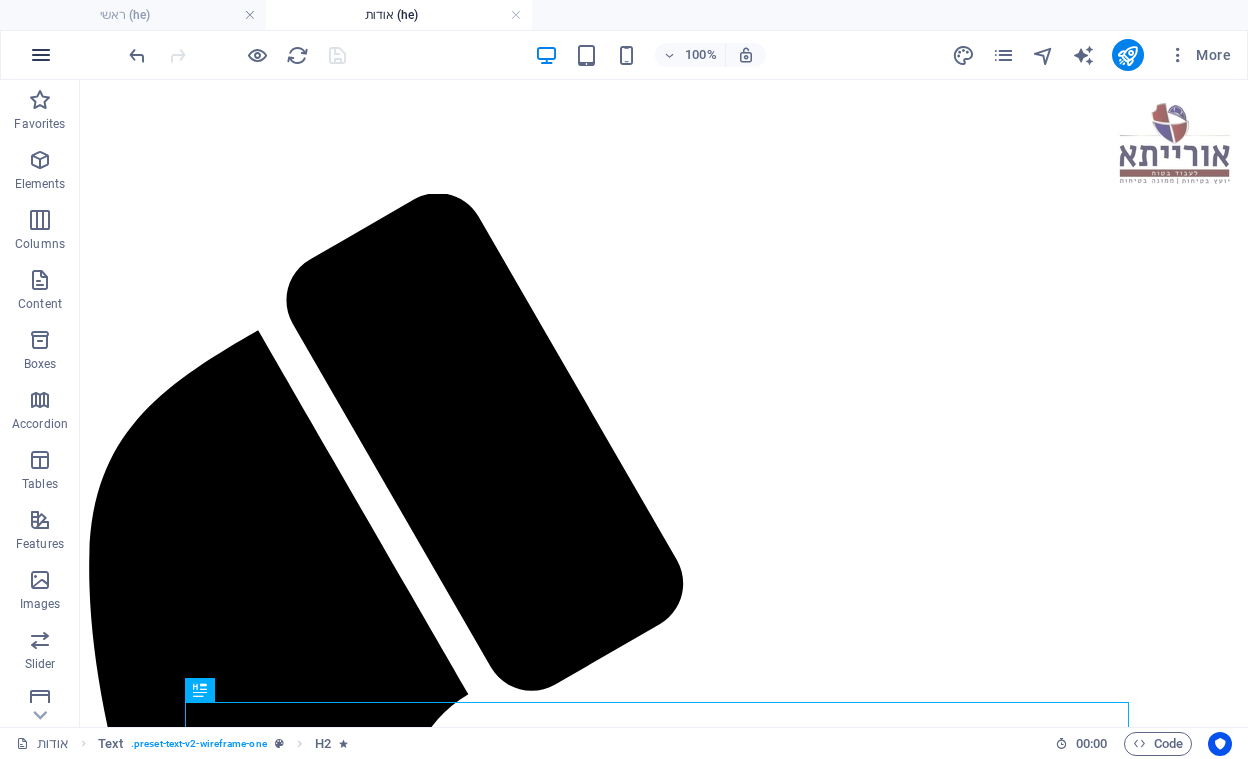 click at bounding box center [41, 55] 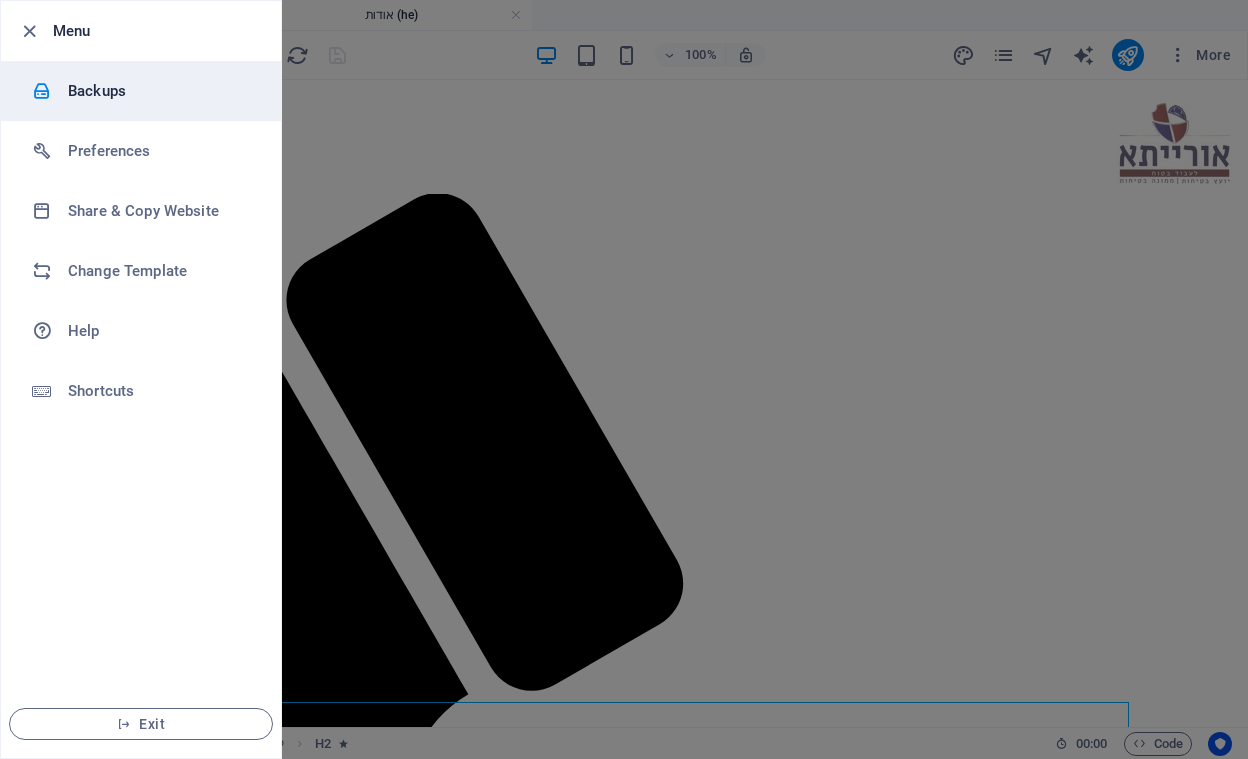 click at bounding box center (50, 91) 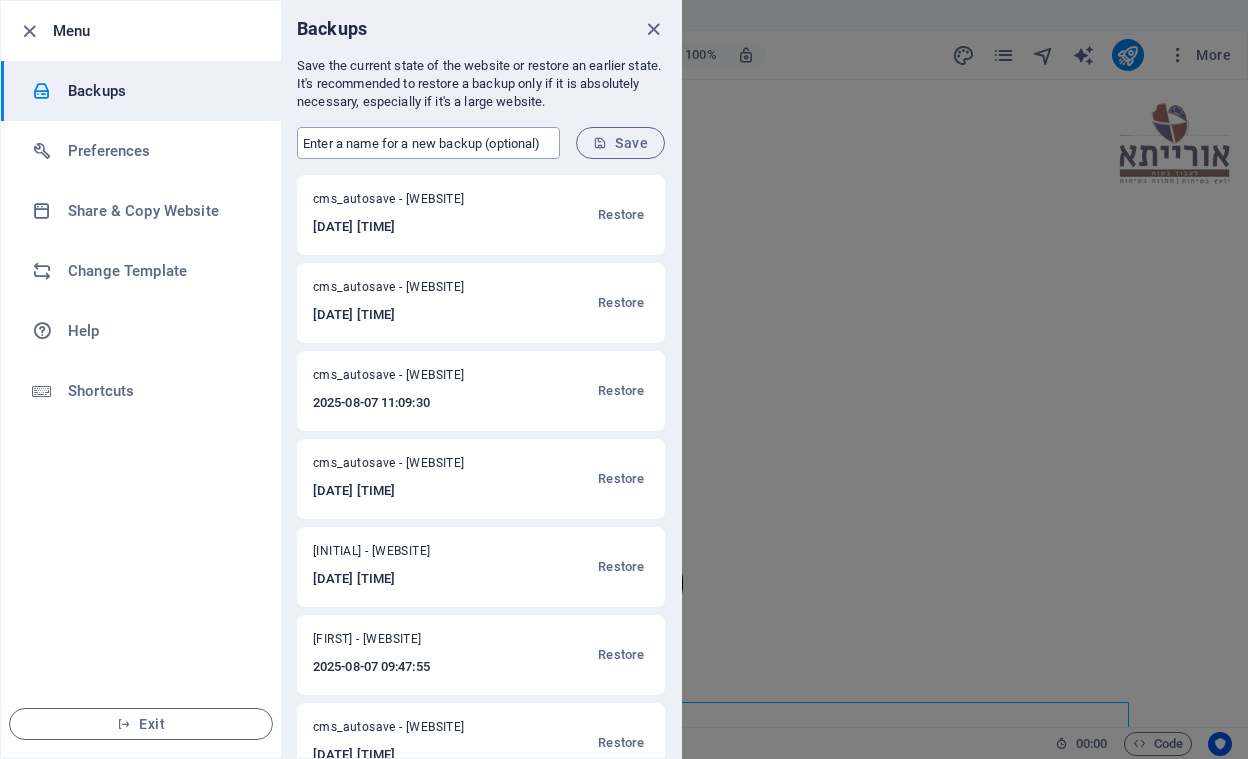 click at bounding box center (428, 143) 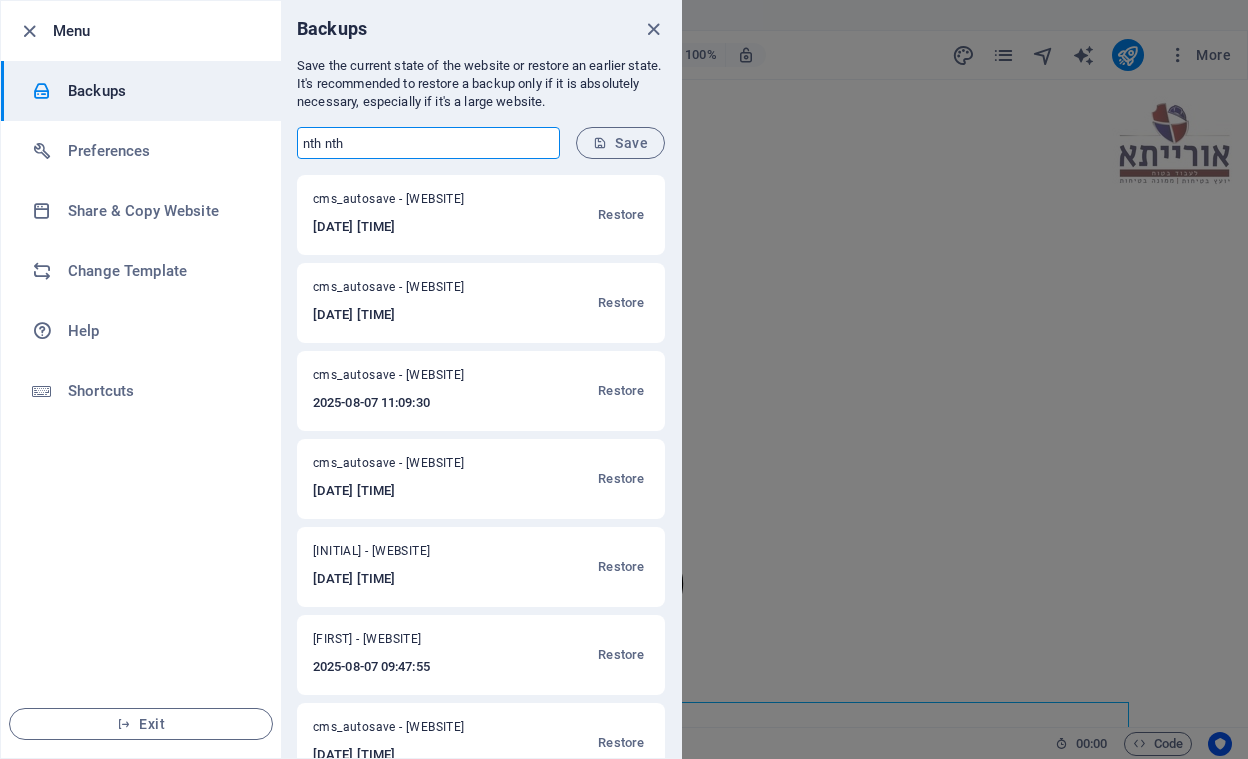 type on "nth nth" 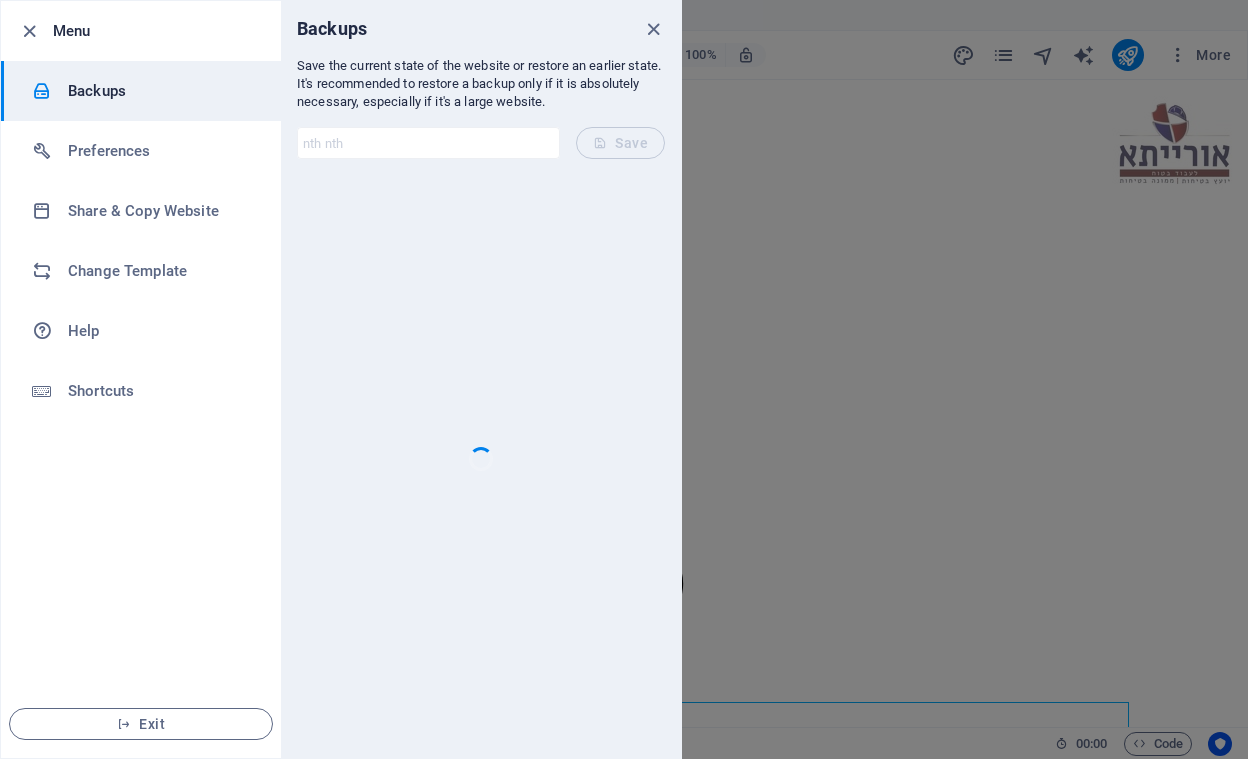 click on "nth nth ​ Save" at bounding box center [481, 143] 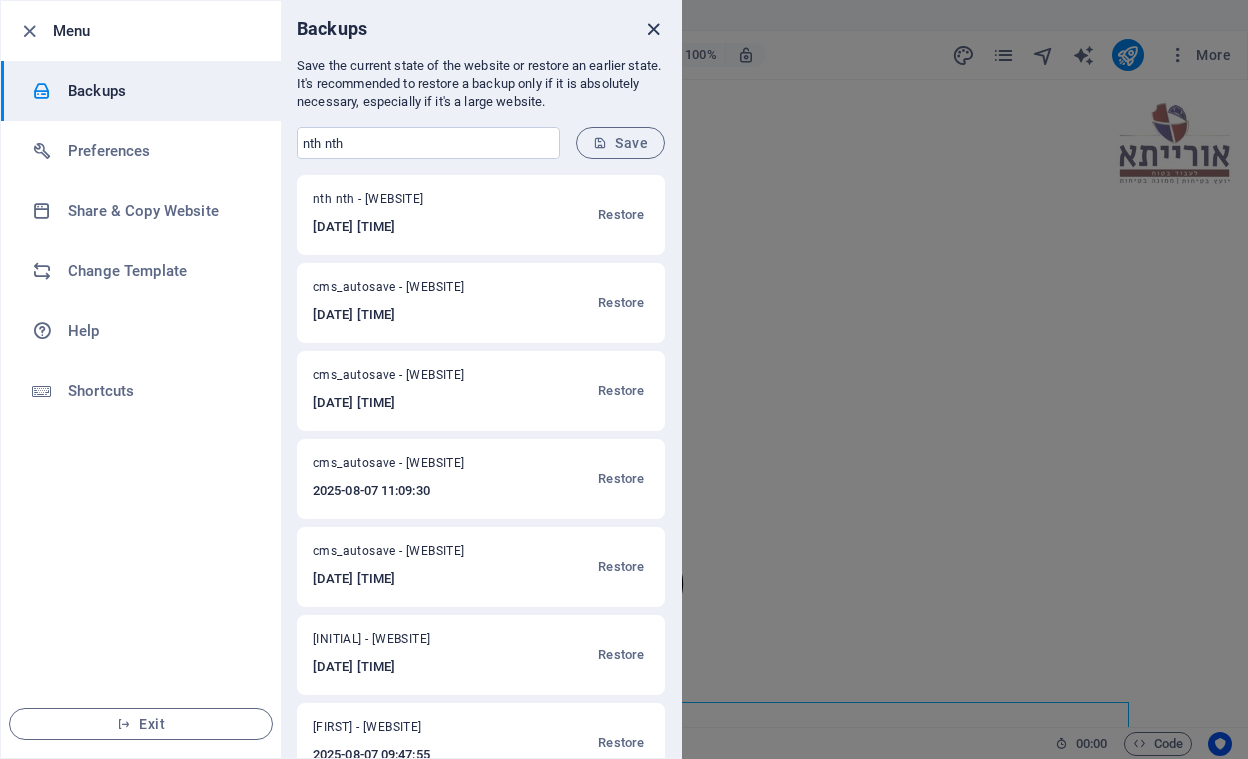 click at bounding box center (653, 29) 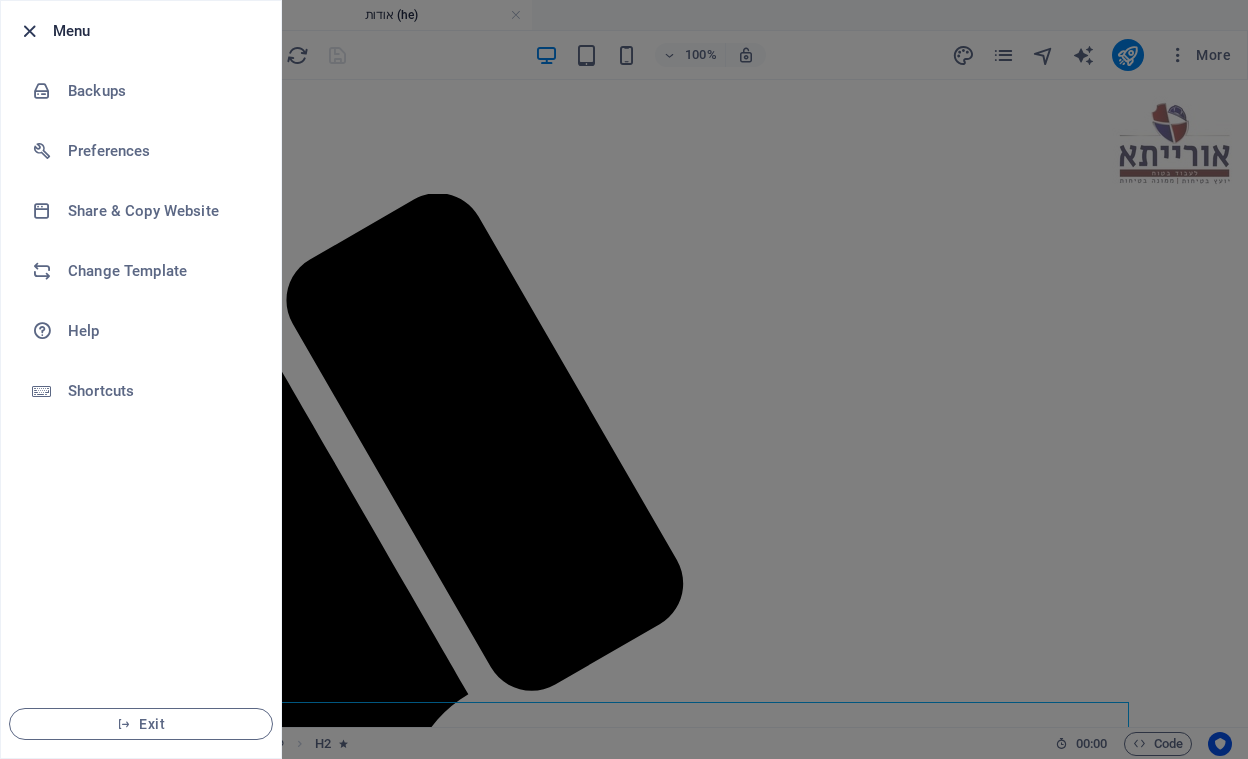 click at bounding box center [29, 31] 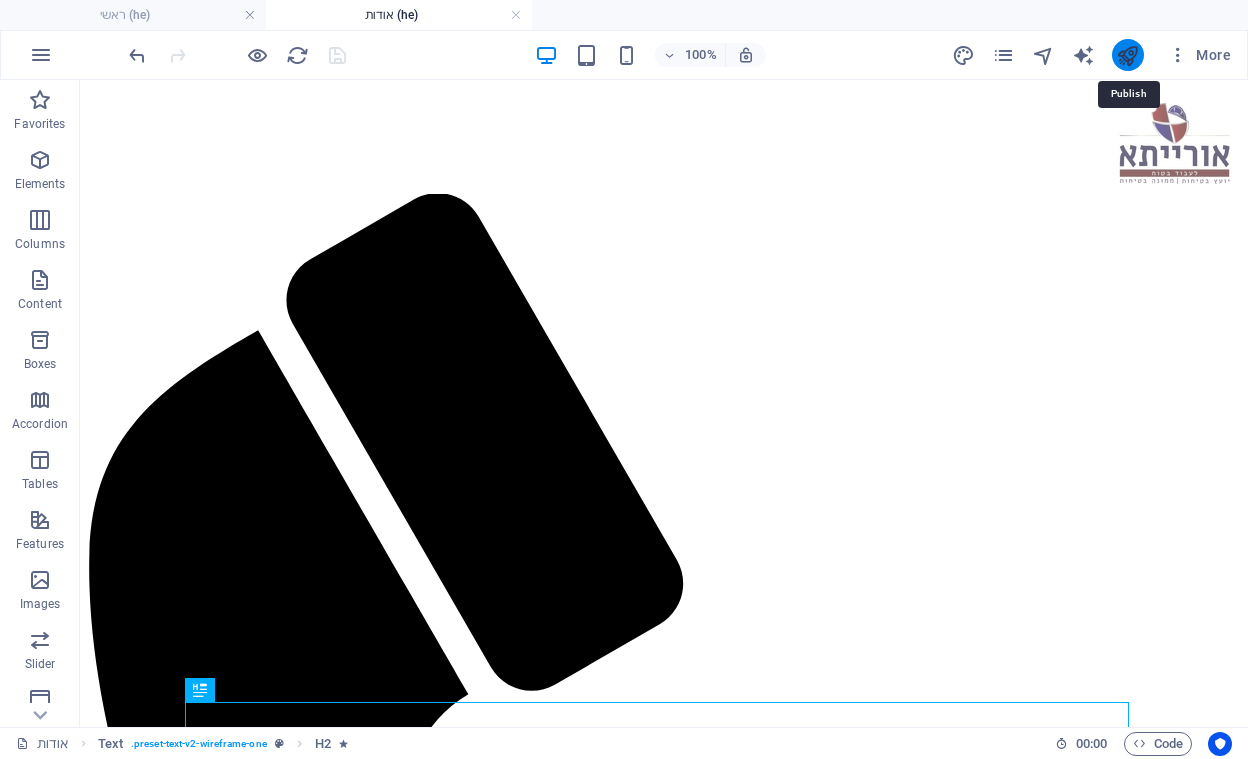 click at bounding box center (1127, 55) 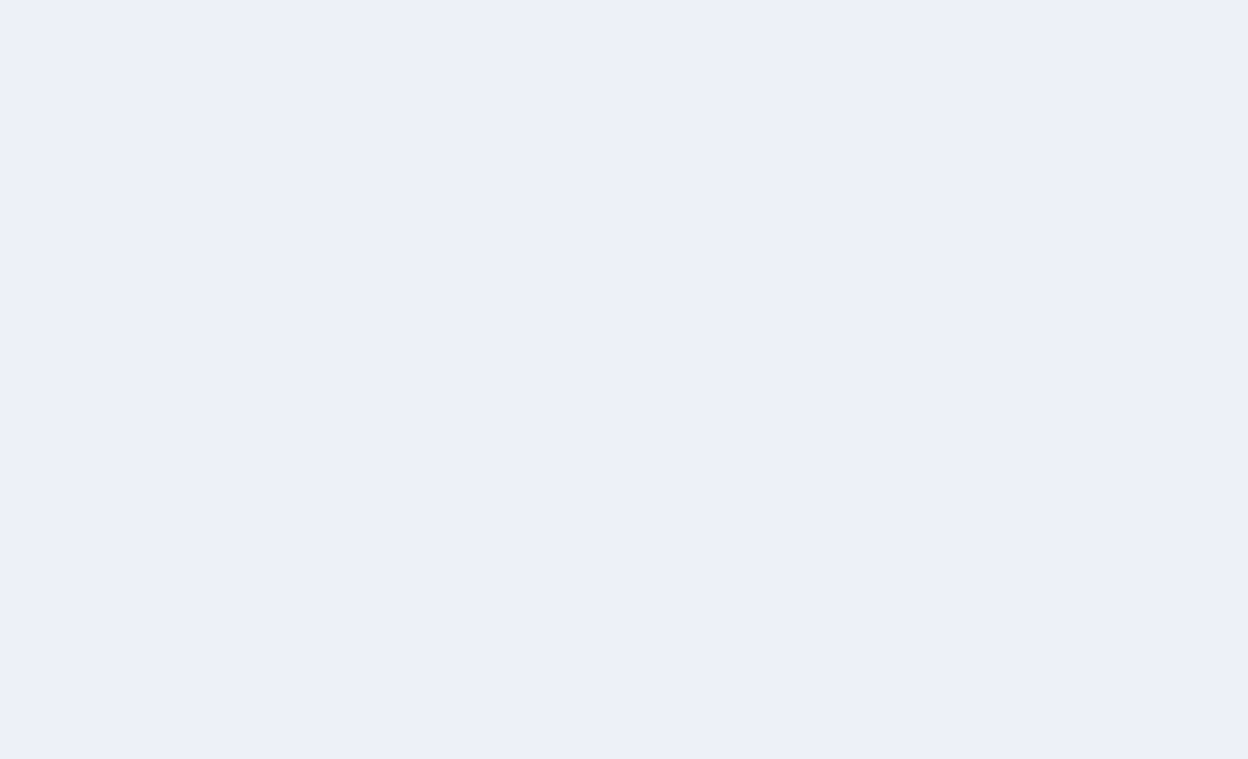 scroll, scrollTop: 0, scrollLeft: 0, axis: both 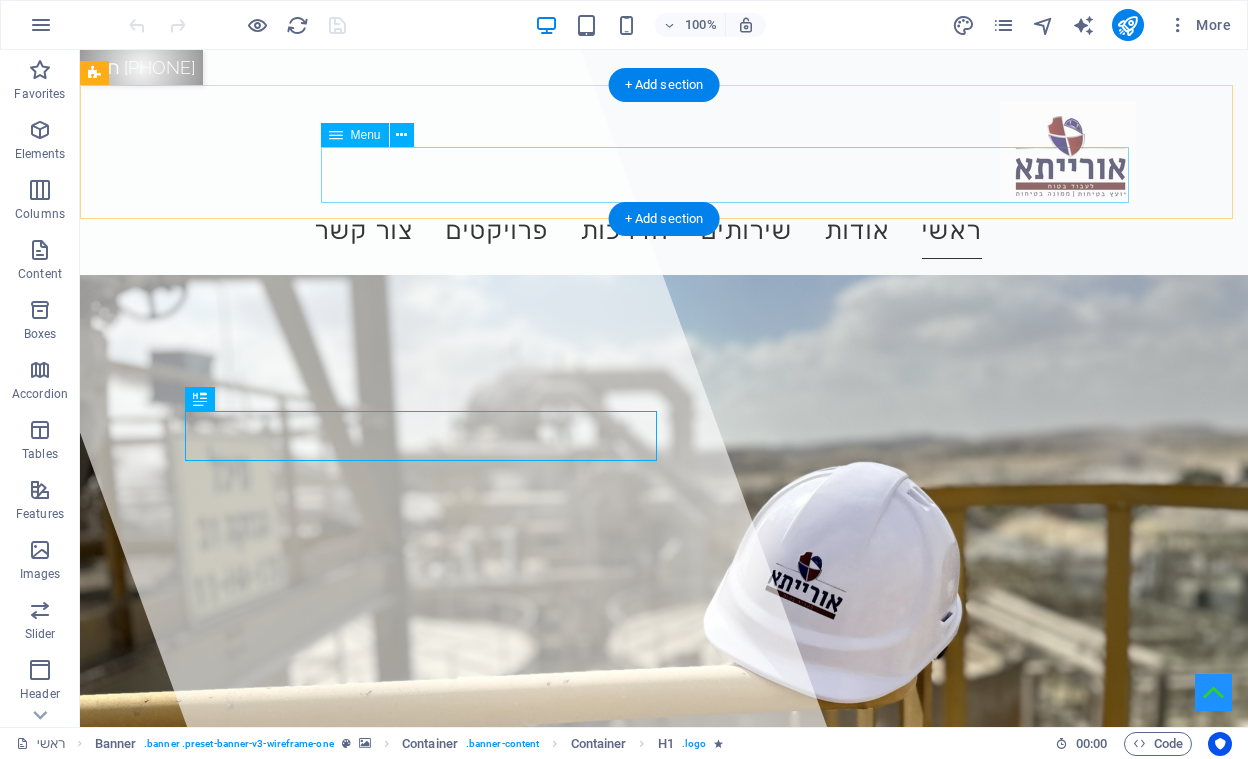 click on "צור קשר פרויקטים הדרכות בטיחות בעבודה עבודה בגובה עזרה ראשונה שירותים ממונה בטיחות אודות ראשי" at bounding box center [664, 231] 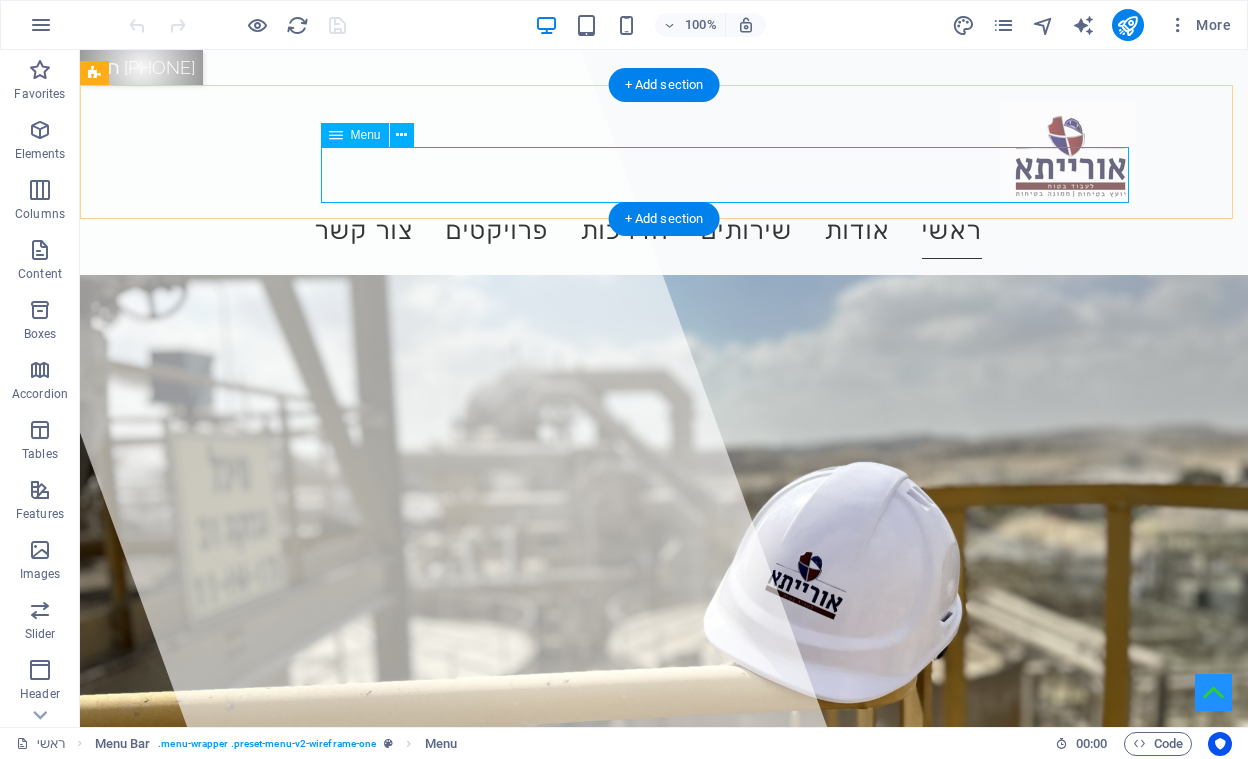 click on "צור קשר פרויקטים הדרכות בטיחות בעבודה עבודה בגובה עזרה ראשונה שירותים ממונה בטיחות אודות ראשי" at bounding box center [664, 231] 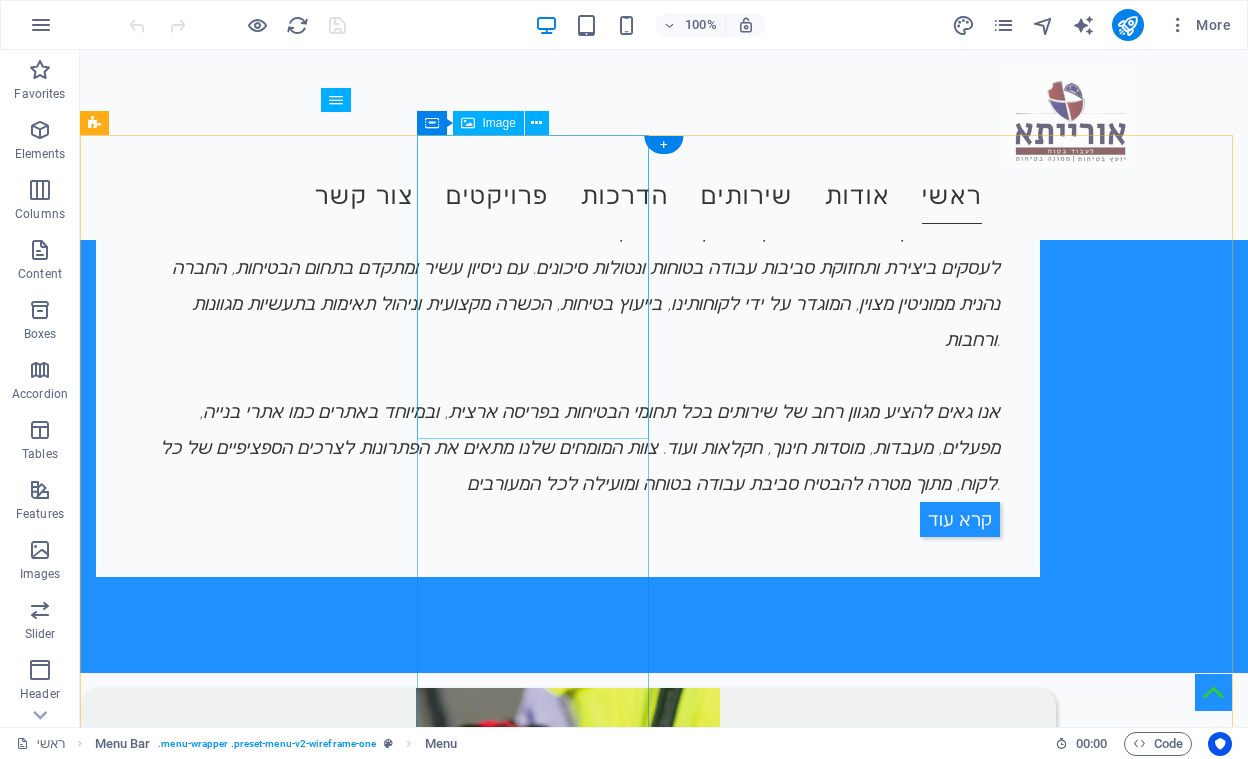scroll, scrollTop: 1028, scrollLeft: 0, axis: vertical 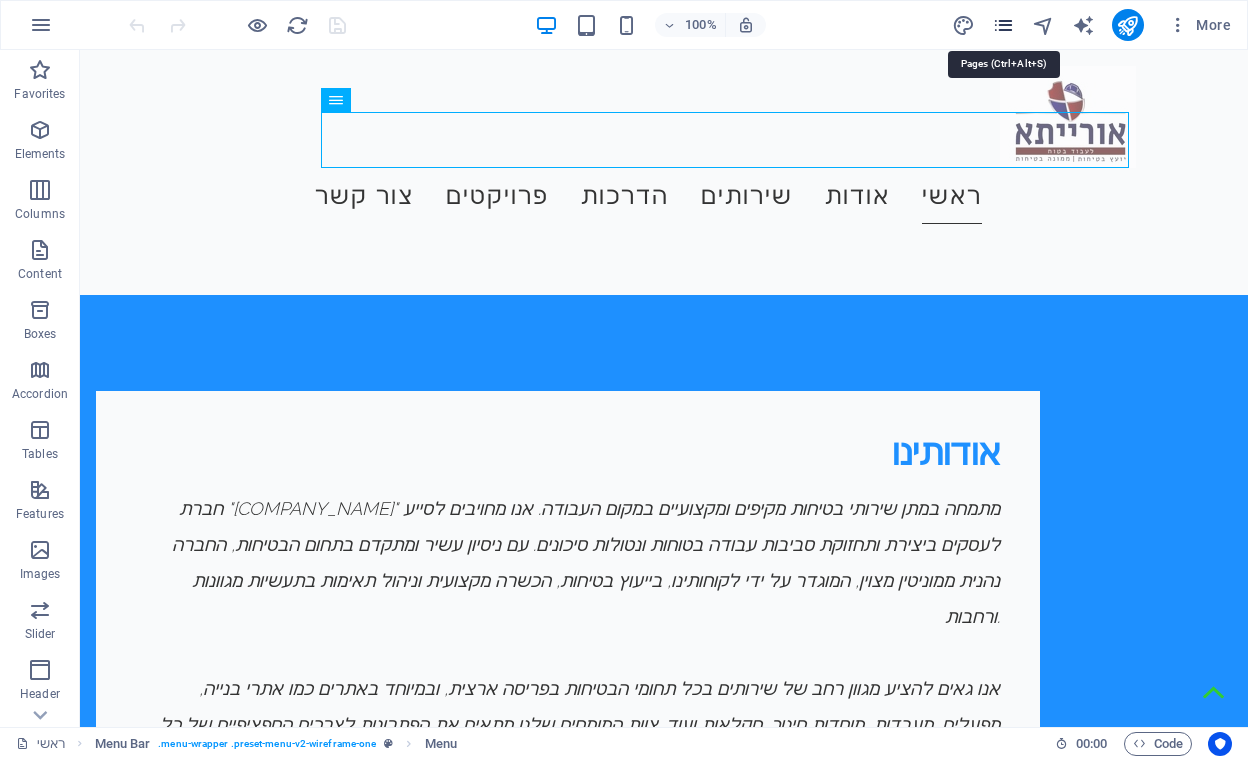 click at bounding box center [1003, 25] 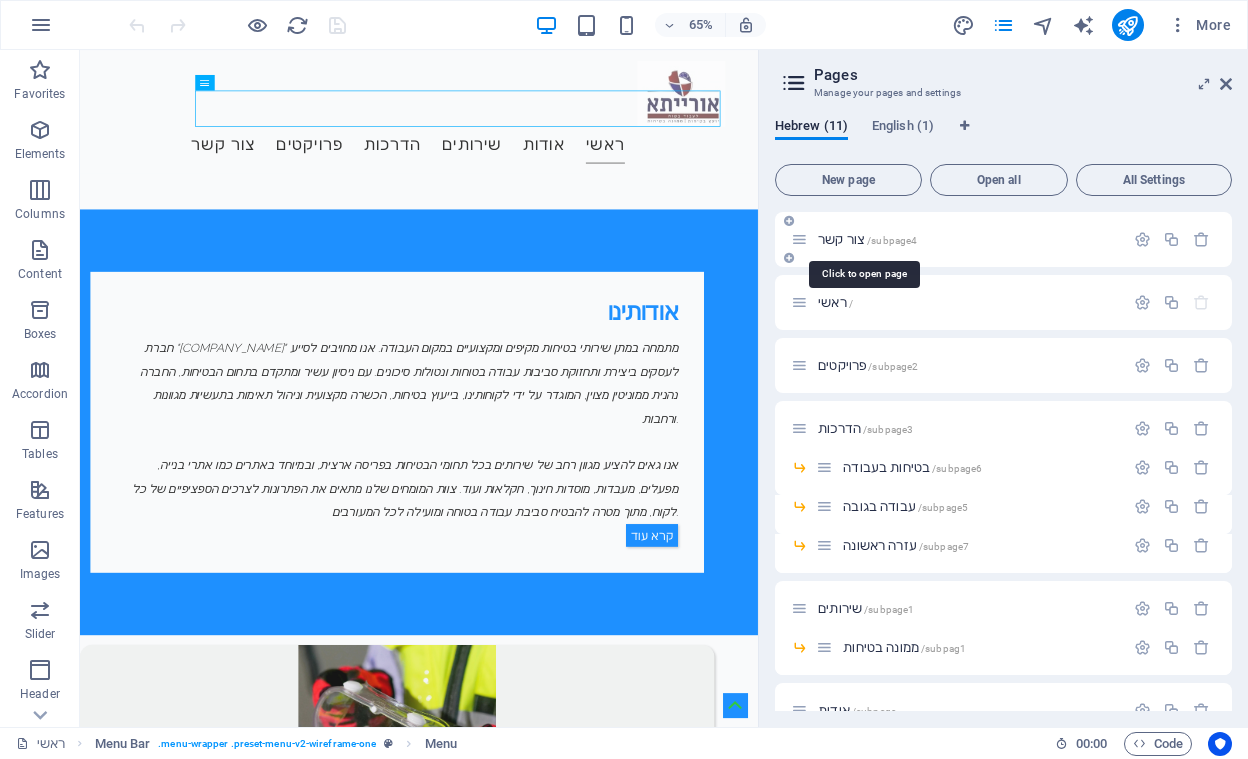 click on "צור קשר /subpage4" at bounding box center (867, 239) 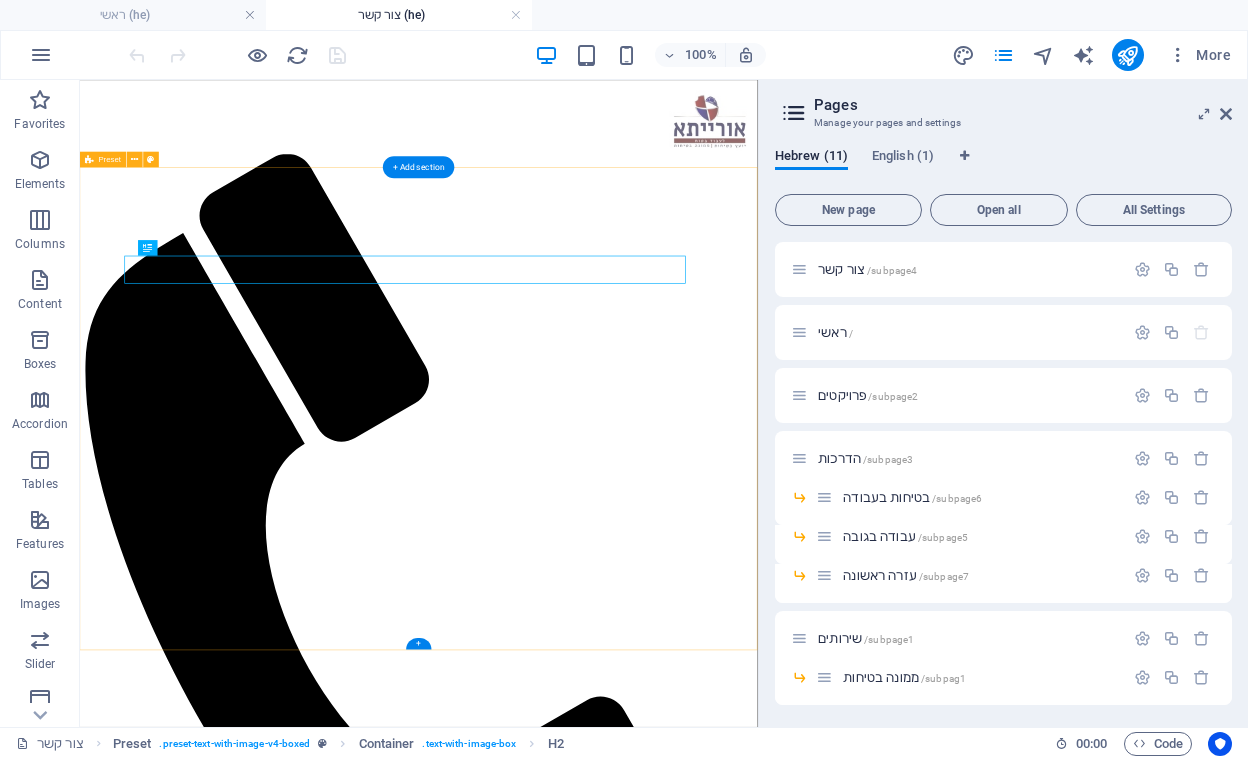 scroll, scrollTop: 0, scrollLeft: 0, axis: both 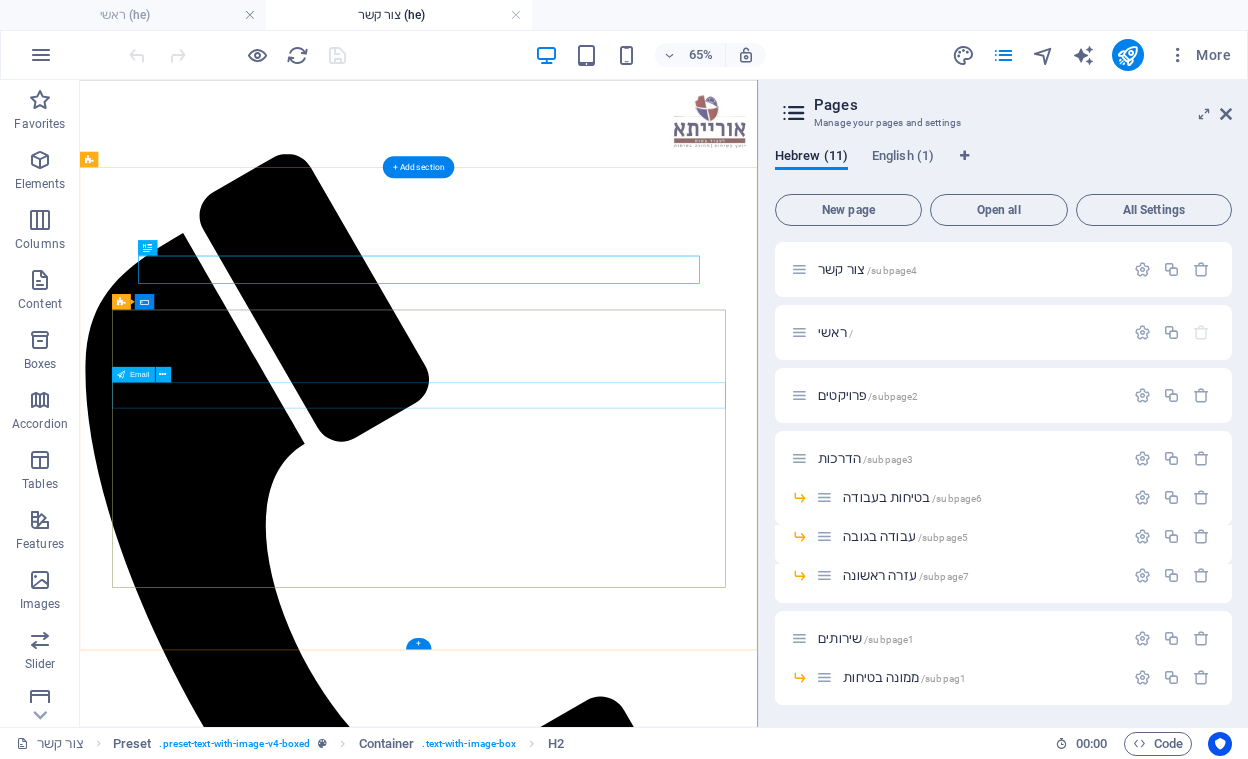 click on "[EMAIL]" at bounding box center (601, 1889) 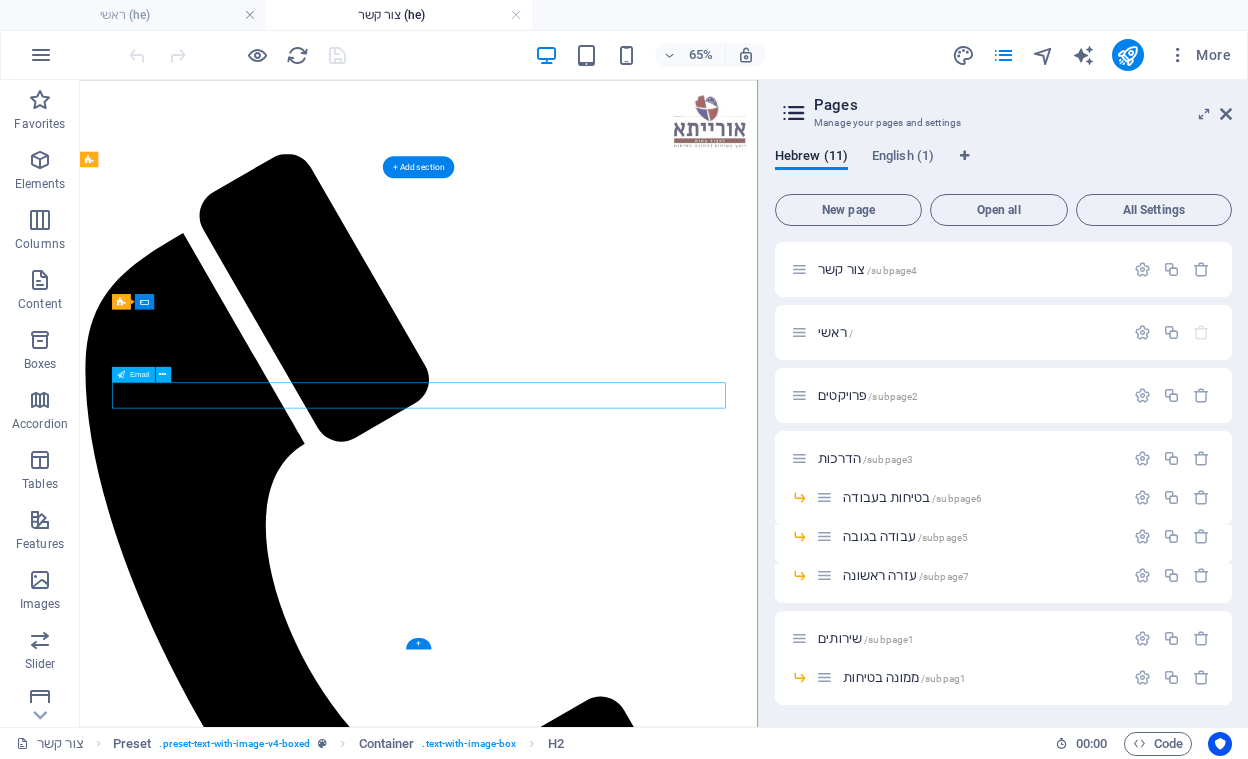 click on "[EMAIL]" at bounding box center [601, 1889] 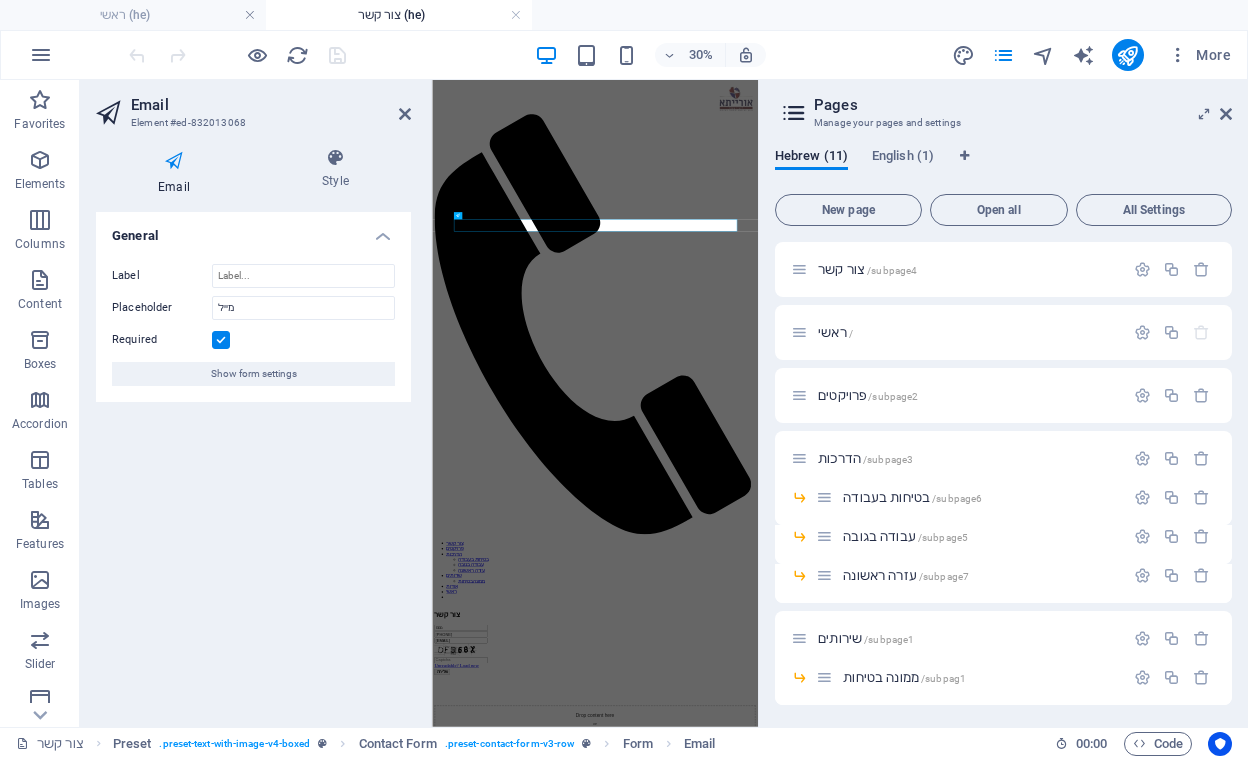 click on "General" at bounding box center (253, 230) 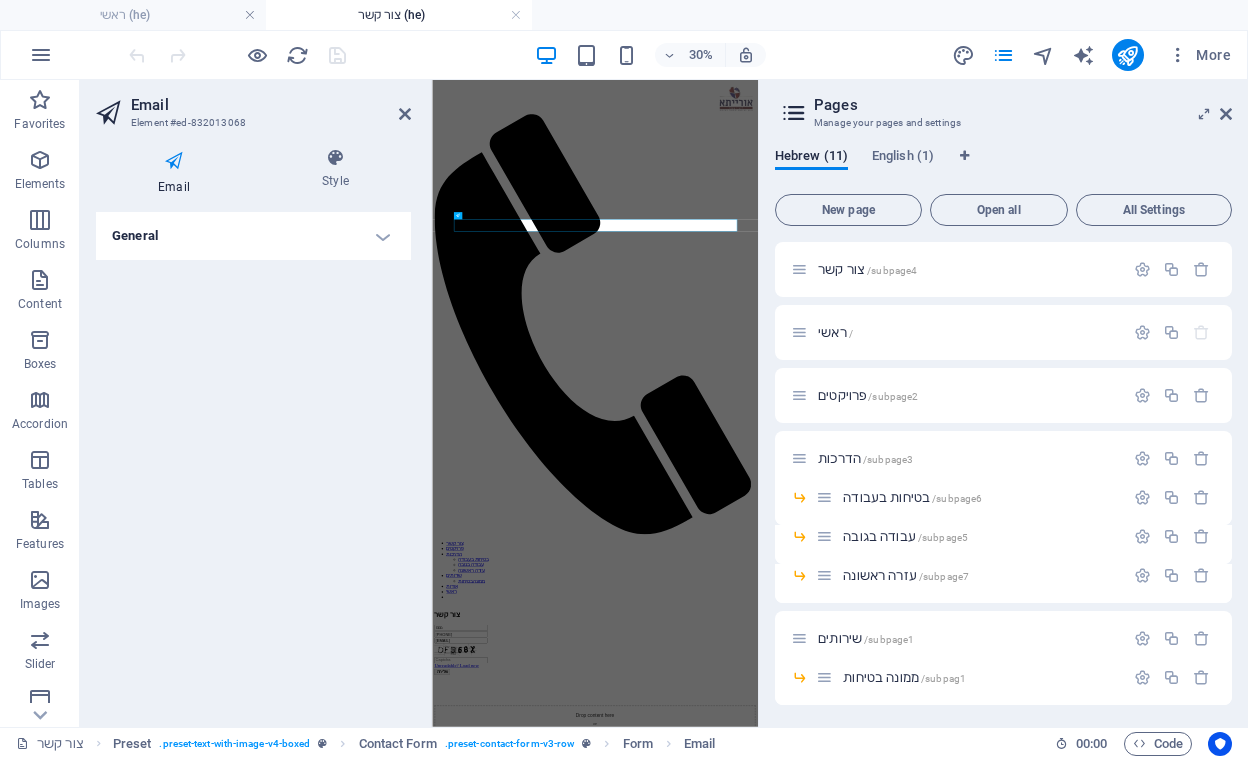 click on "General" at bounding box center [253, 236] 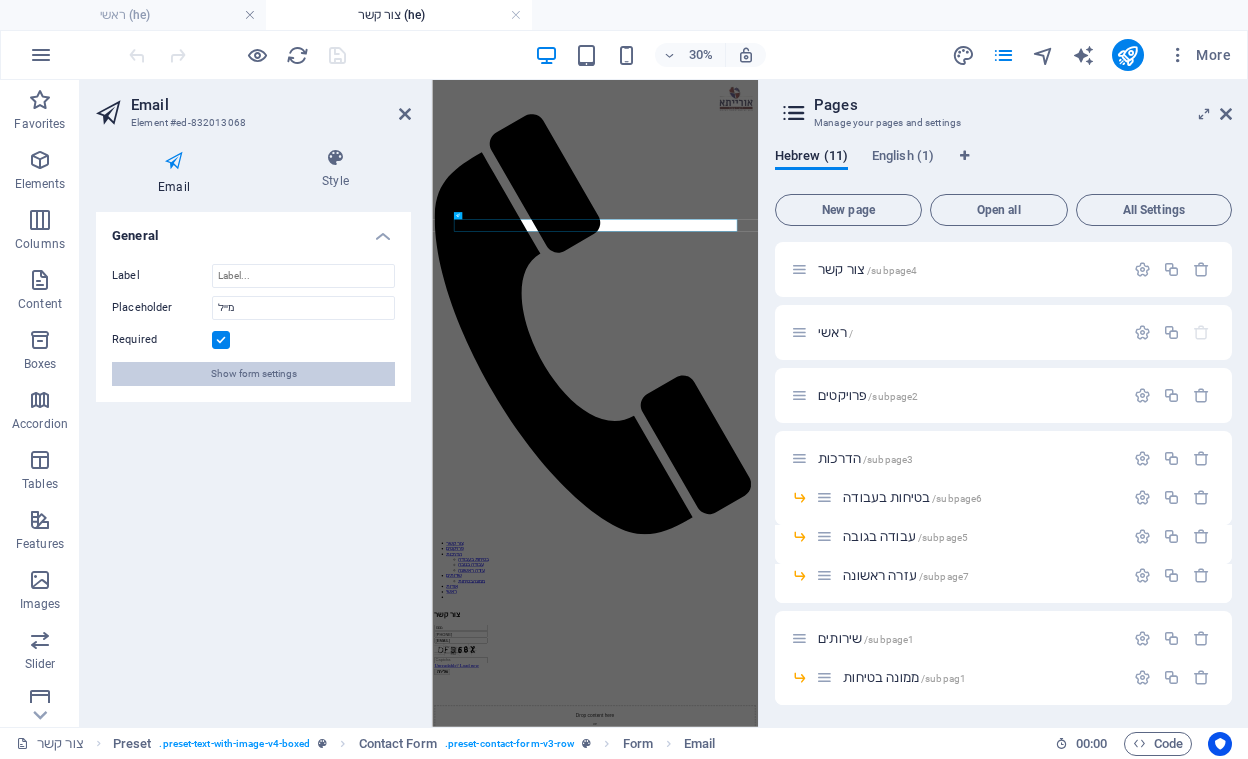 click on "Show form settings" at bounding box center [254, 374] 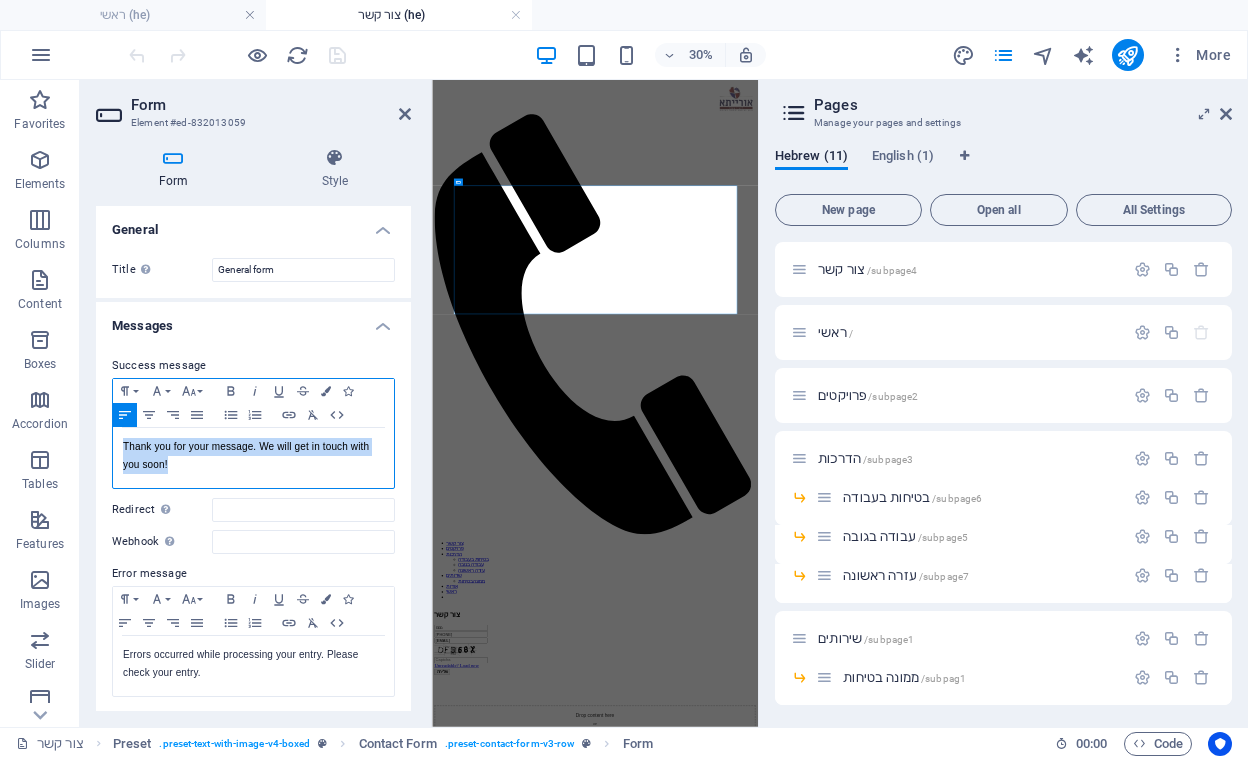 drag, startPoint x: 198, startPoint y: 466, endPoint x: 93, endPoint y: 431, distance: 110.67972 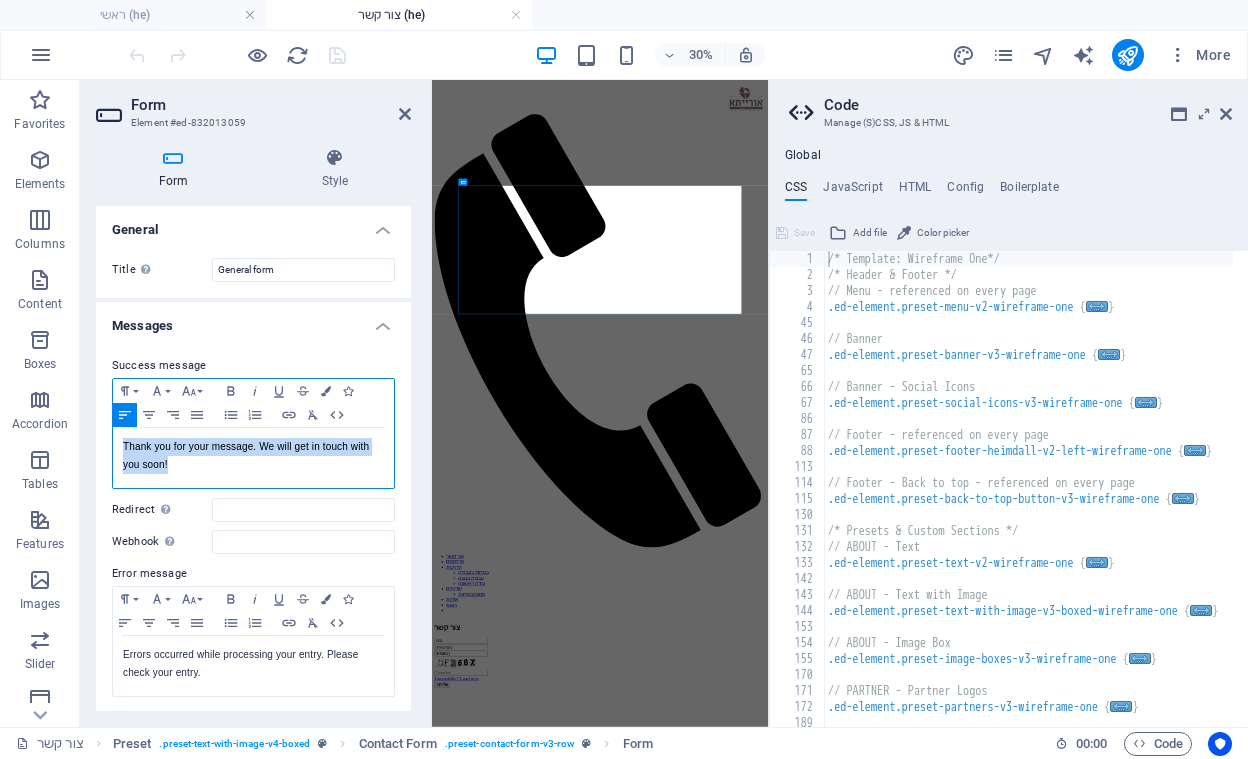 drag, startPoint x: 187, startPoint y: 465, endPoint x: 125, endPoint y: 436, distance: 68.44706 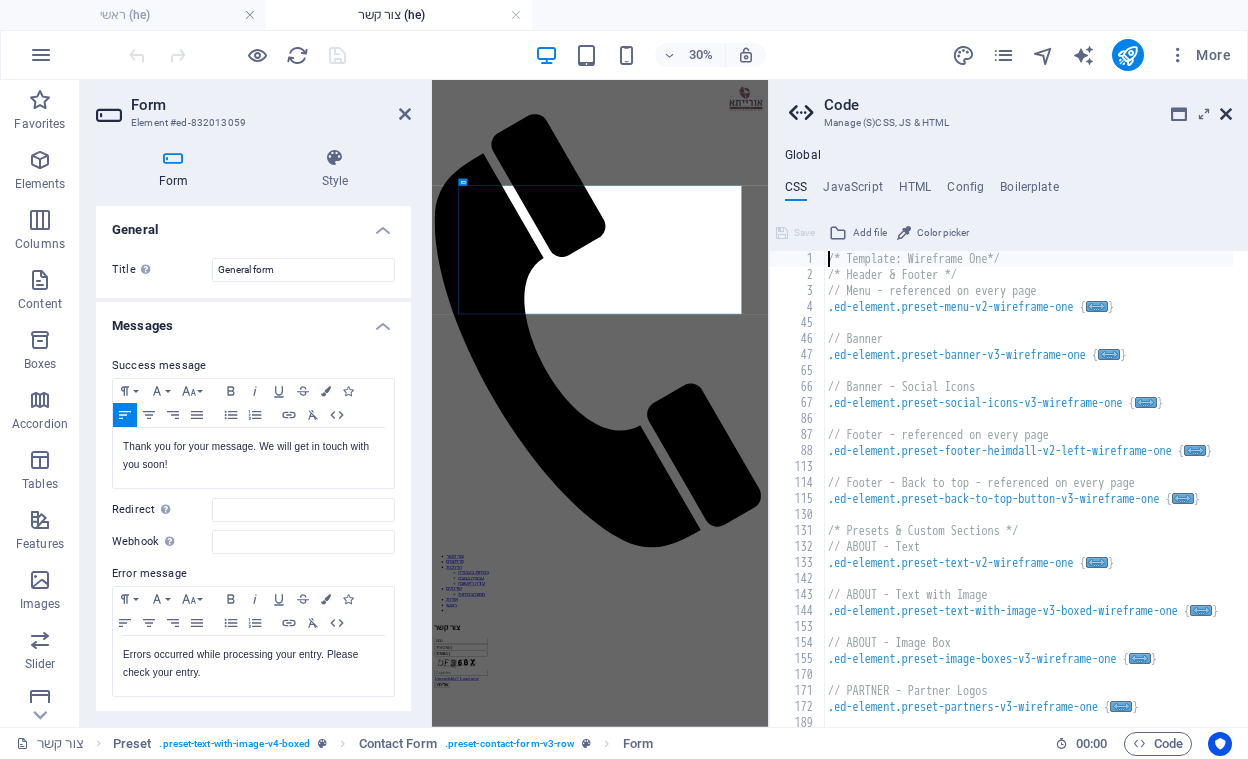 click at bounding box center [1226, 114] 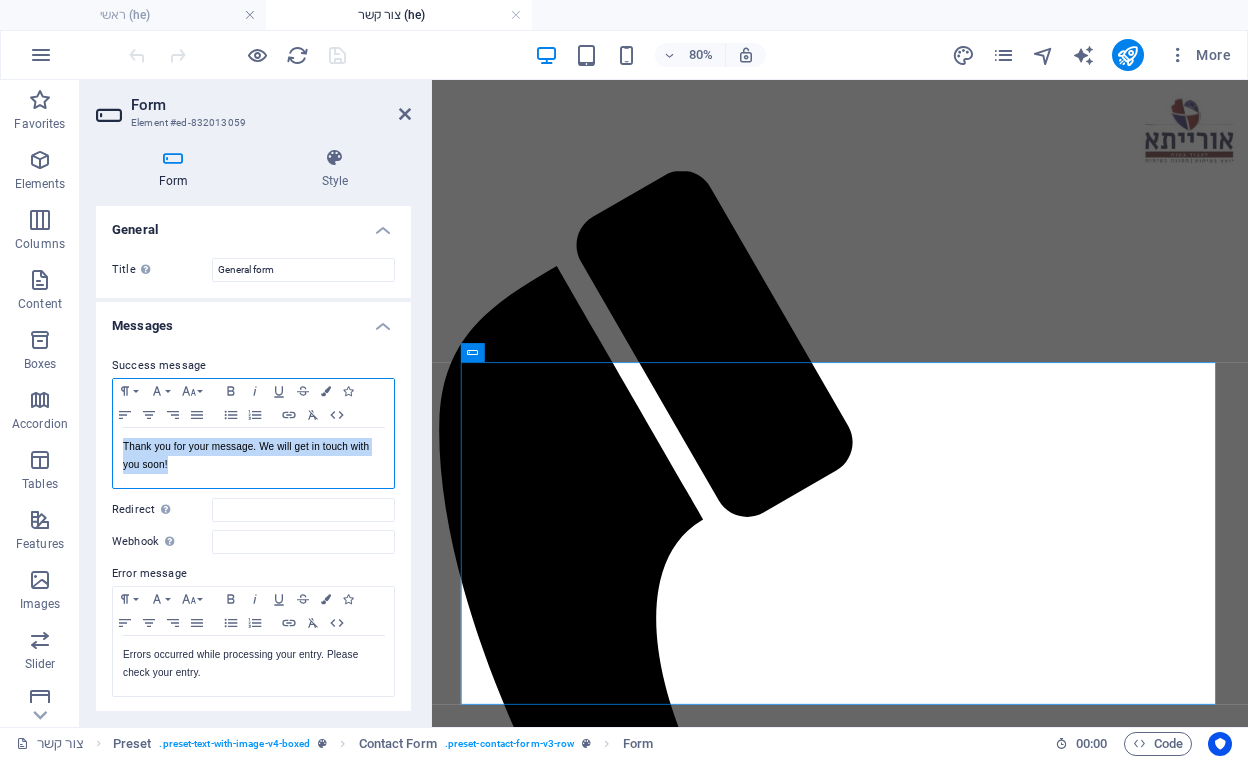drag, startPoint x: 176, startPoint y: 467, endPoint x: 122, endPoint y: 442, distance: 59.5063 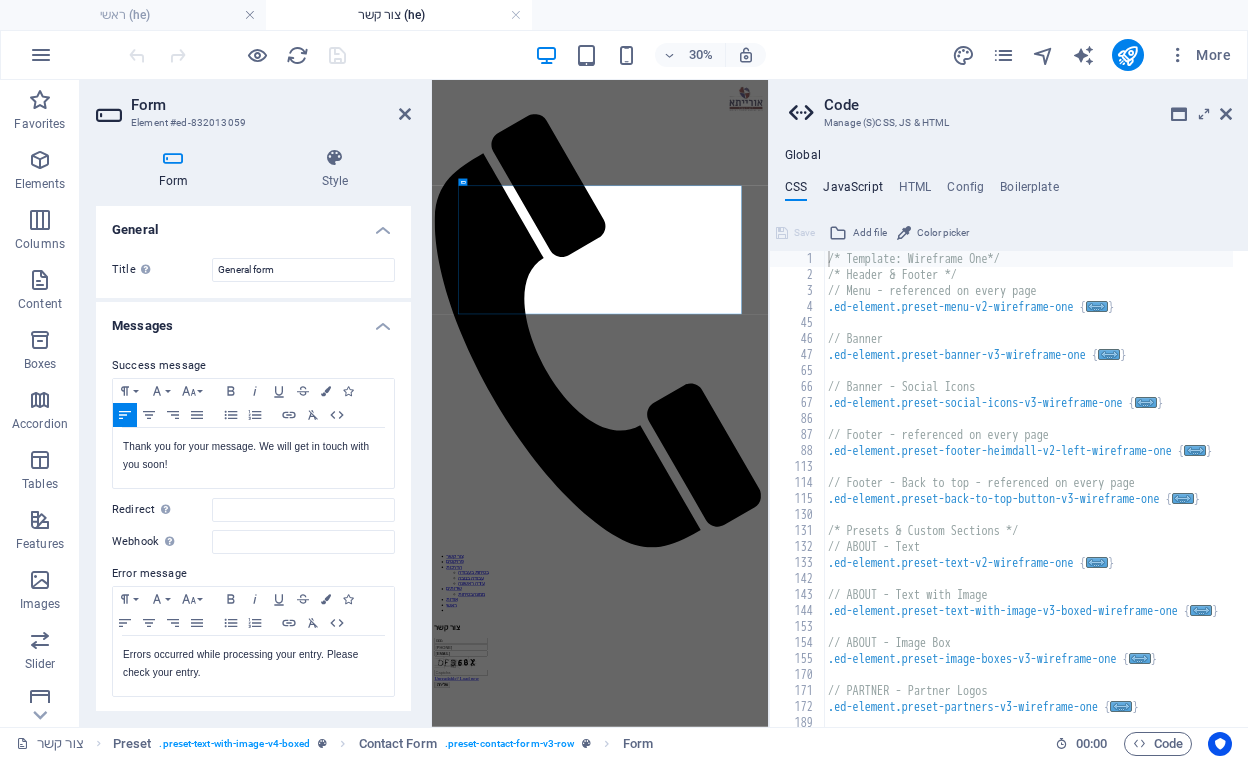 click on "JavaScript" at bounding box center (852, 191) 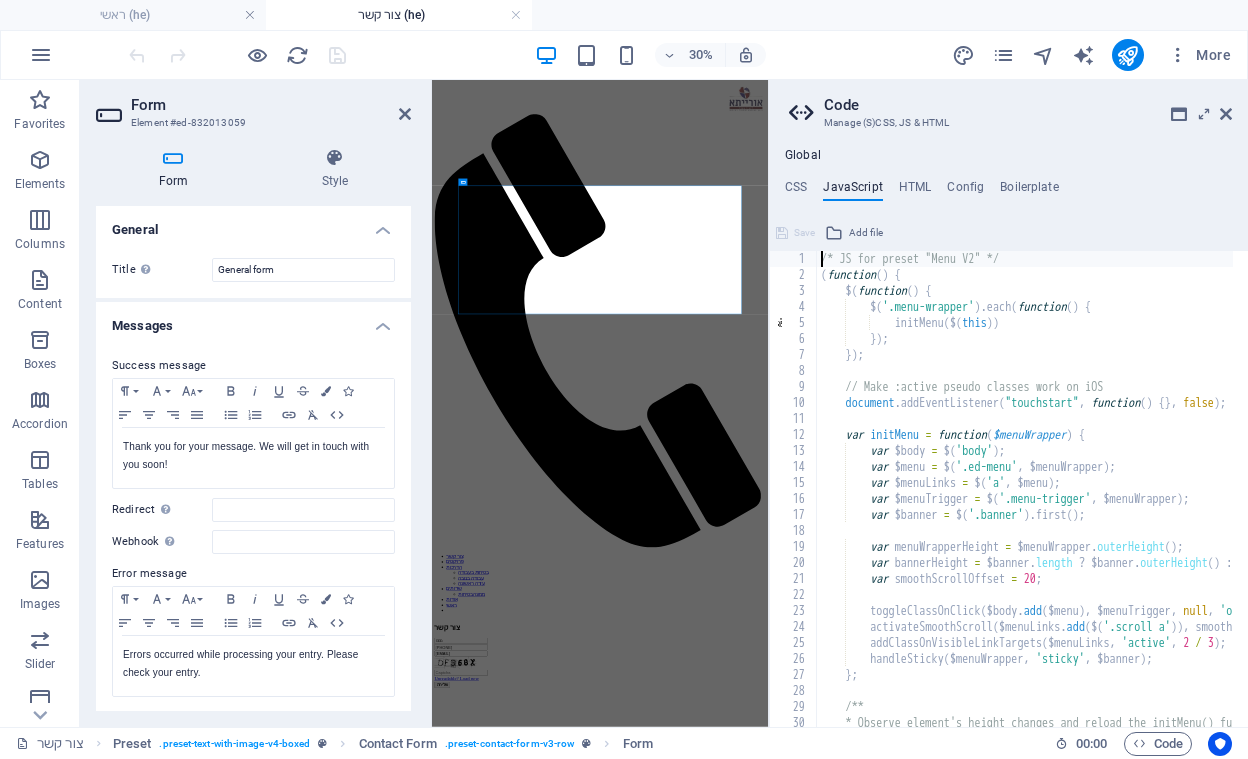 click on "/* JS for preset "Menu V2" */ ( function ( )   {      $ ( function ( )   {           $ ( '.menu-wrapper' ) . each ( function ( )   {                initMenu ( $ ( this ))           }) ;      }) ;      // Make :active pseudo classes work on iOS      document . addEventListener ( "touchstart" ,   function ( )   { } ,   false ) ;      var   initMenu   =   function ( $menuWrapper )   {           var   $body   =   $ ( 'body' ) ;           var   $menu   =   $ ( '.ed-menu' ,   $menuWrapper ) ;           var   $menuLinks   =   $ ( 'a' ,   $menu ) ;           var   $menuTrigger   =   $ ( '.menu-trigger' ,   $menuWrapper ) ;           var   $banner   =   $ ( '.banner' ) . first ( ) ;           var   menuWrapperHeight   =   $menuWrapper . outerHeight ( ) ;           var   bannerHeight   =   $banner . length   ?   $banner . outerHeight ( )   :   0 ;           var   smoothScrollOffset   =   20 ;                     toggleClassOnClick ( $body . add ( $menu ) ,   $menuTrigger ,   null ,   'open open-menu' ) ;             (" at bounding box center [1316, 498] 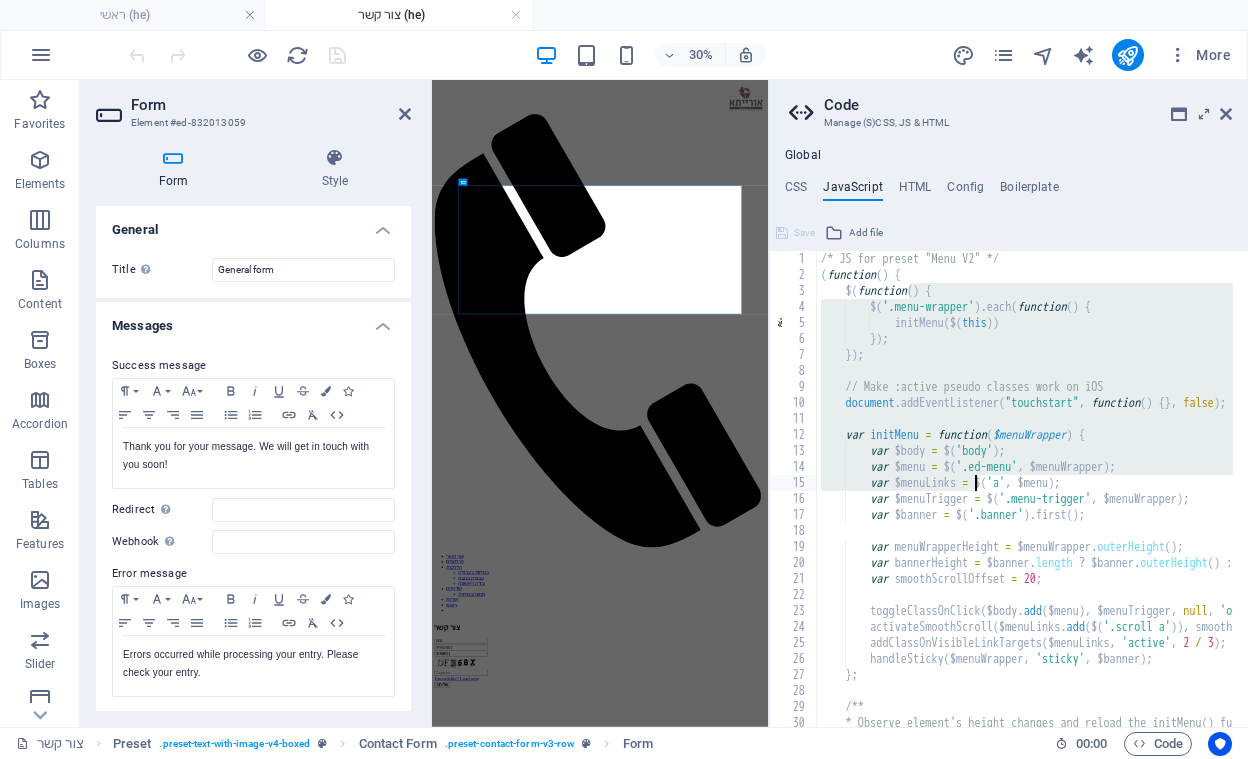 click on "Save Add file" at bounding box center (1008, 230) 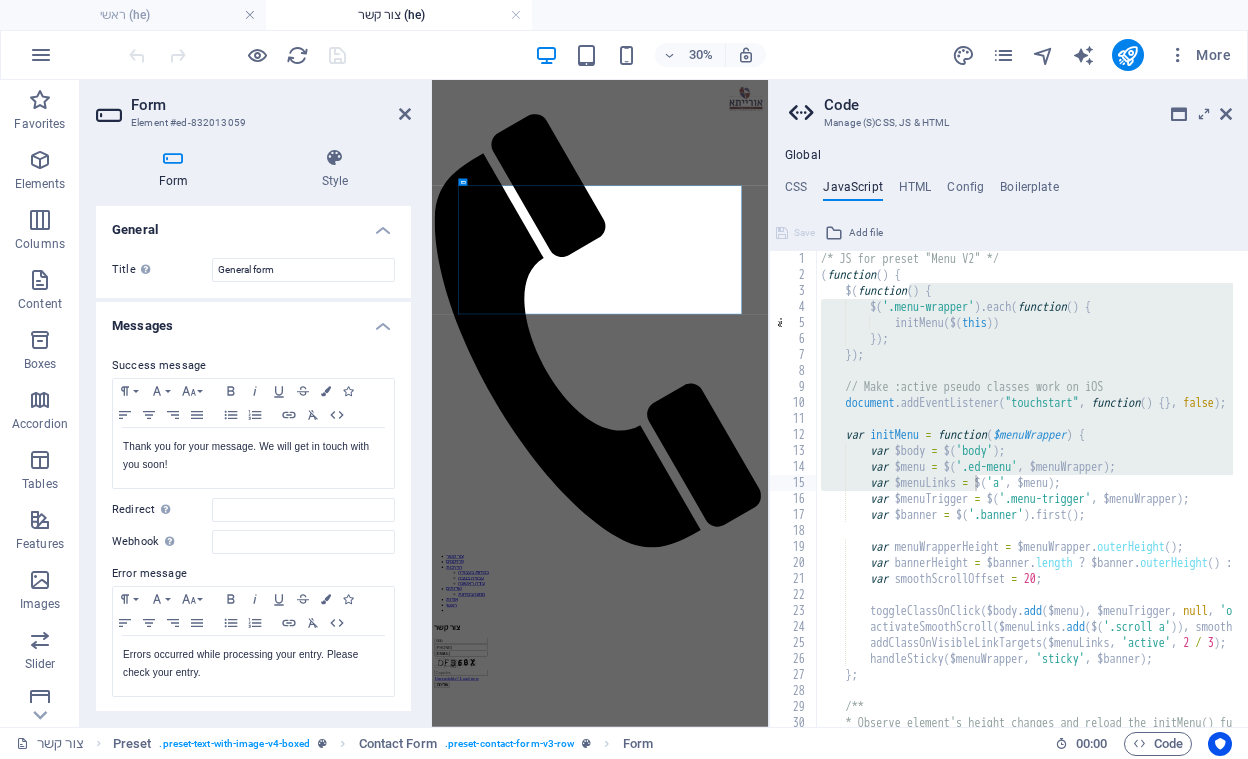 click on "/* JS for preset "Menu V2" */ ( function ( )   {      $ ( function ( )   {           $ ( '.menu-wrapper' ) . each ( function ( )   {                initMenu ( $ ( this ))           }) ;      }) ;      // Make :active pseudo classes work on iOS      document . addEventListener ( "touchstart" ,   function ( )   { } ,   false ) ;      var   initMenu   =   function ( $menuWrapper )   {           var   $body   =   $ ( 'body' ) ;           var   $menu   =   $ ( '.ed-menu' ,   $menuWrapper ) ;           var   $menuLinks   =   $ ( 'a' ,   $menu ) ;           var   $menuTrigger   =   $ ( '.menu-trigger' ,   $menuWrapper ) ;           var   $banner   =   $ ( '.banner' ) . first ( ) ;           var   menuWrapperHeight   =   $menuWrapper . outerHeight ( ) ;           var   bannerHeight   =   $banner . length   ?   $banner . outerHeight ( )   :   0 ;           var   smoothScrollOffset   =   20 ;                     toggleClassOnClick ( $body . add ( $menu ) ,   $menuTrigger ,   null ,   'open open-menu' ) ;             (" at bounding box center [1316, 498] 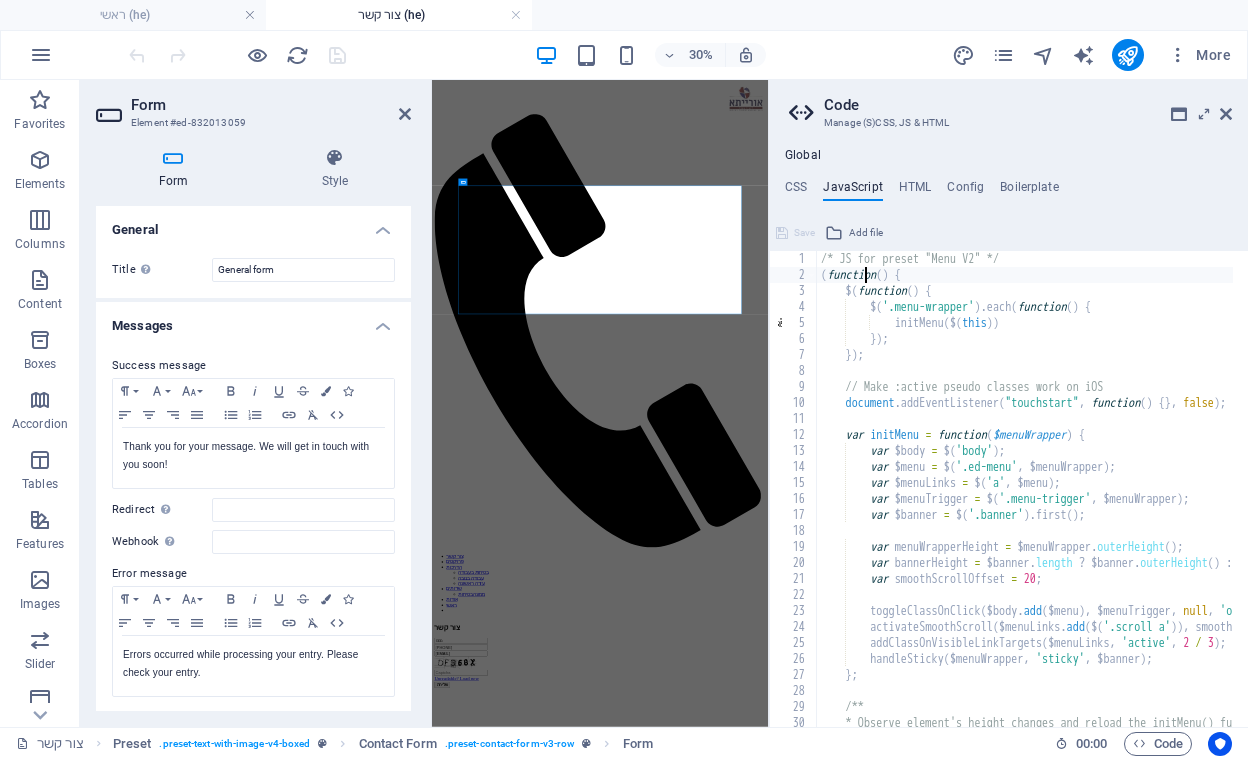 click on "/* JS for preset "Menu V2" */ ( function ( )   {      $ ( function ( )   {           $ ( '.menu-wrapper' ) . each ( function ( )   {                initMenu ( $ ( this ))           }) ;      }) ;      // Make :active pseudo classes work on iOS      document . addEventListener ( "touchstart" ,   function ( )   { } ,   false ) ;      var   initMenu   =   function ( $menuWrapper )   {           var   $body   =   $ ( 'body' ) ;           var   $menu   =   $ ( '.ed-menu' ,   $menuWrapper ) ;           var   $menuLinks   =   $ ( 'a' ,   $menu ) ;           var   $menuTrigger   =   $ ( '.menu-trigger' ,   $menuWrapper ) ;           var   $banner   =   $ ( '.banner' ) . first ( ) ;           var   menuWrapperHeight   =   $menuWrapper . outerHeight ( ) ;           var   bannerHeight   =   $banner . length   ?   $banner . outerHeight ( )   :   0 ;           var   smoothScrollOffset   =   20 ;                     toggleClassOnClick ( $body . add ( $menu ) ,   $menuTrigger ,   null ,   'open open-menu' ) ;             (" at bounding box center [1316, 498] 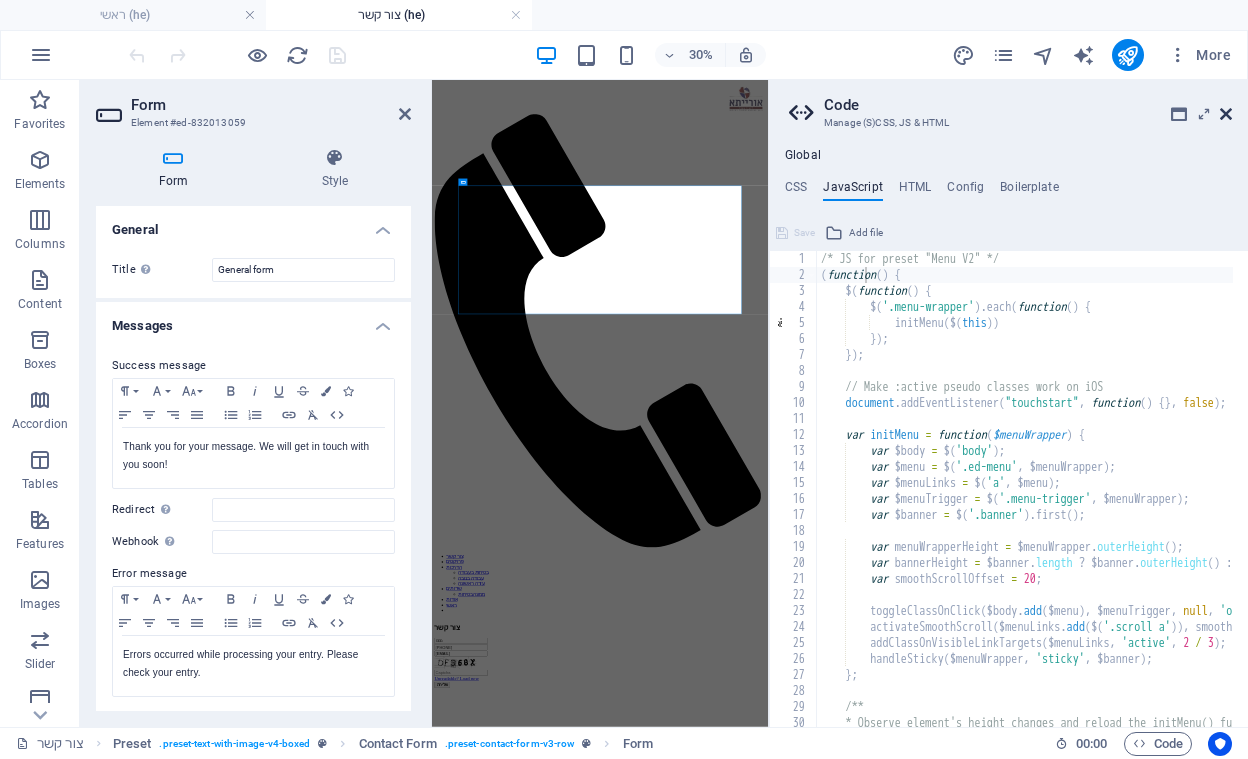 click at bounding box center (1226, 114) 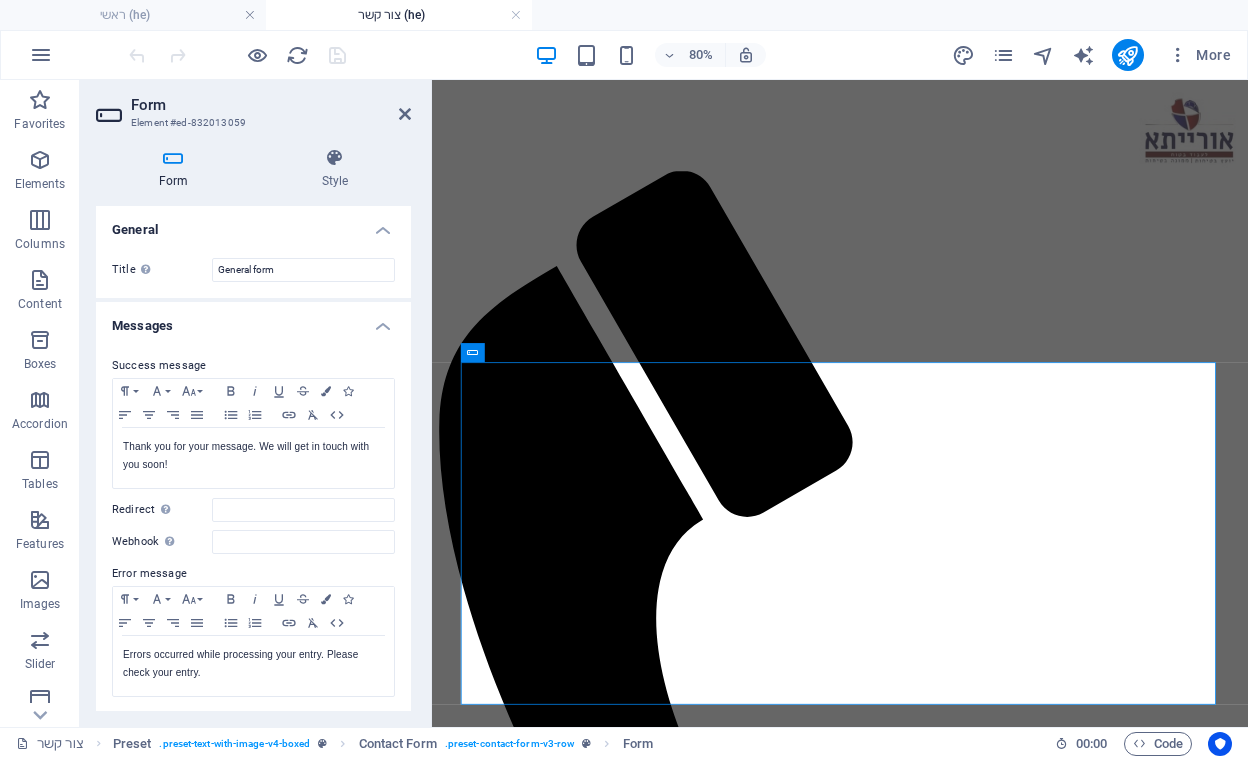 drag, startPoint x: 109, startPoint y: 506, endPoint x: 139, endPoint y: 510, distance: 30.265491 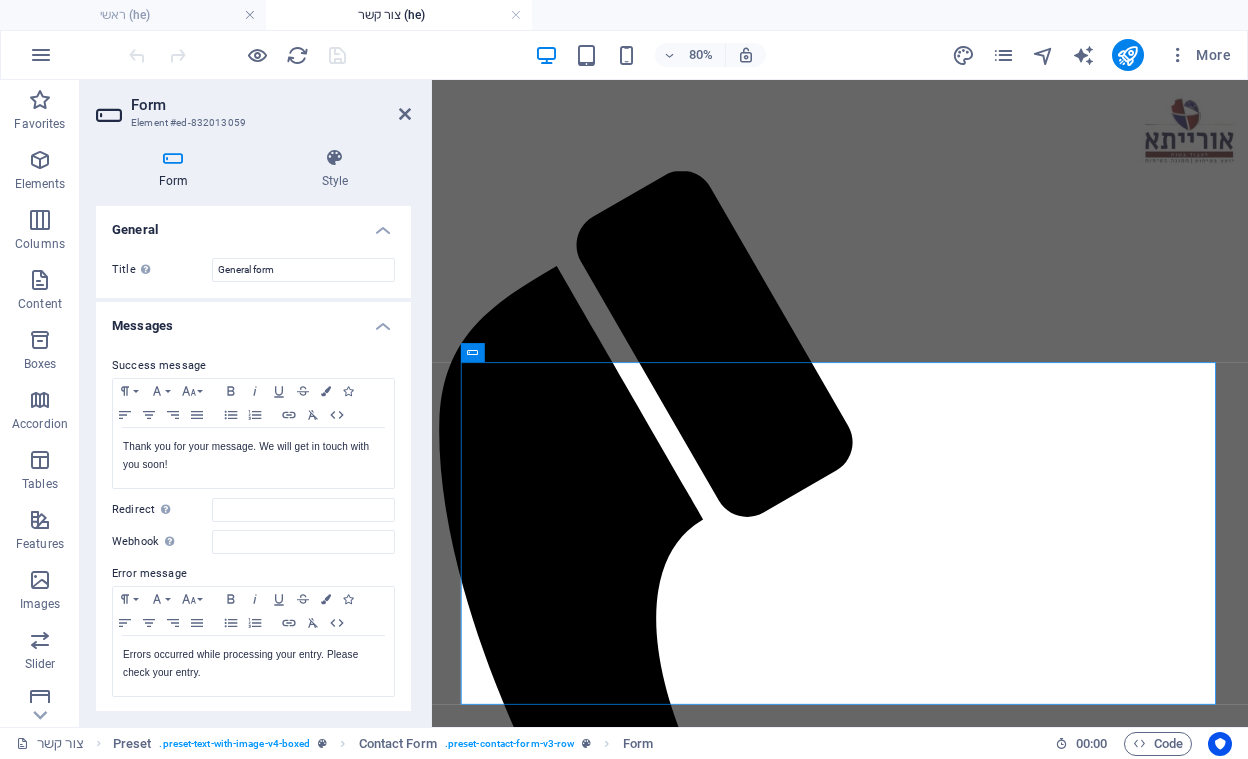 click on "Redirect Define a redirect target upon successful form submission; for example, a success page." at bounding box center [162, 510] 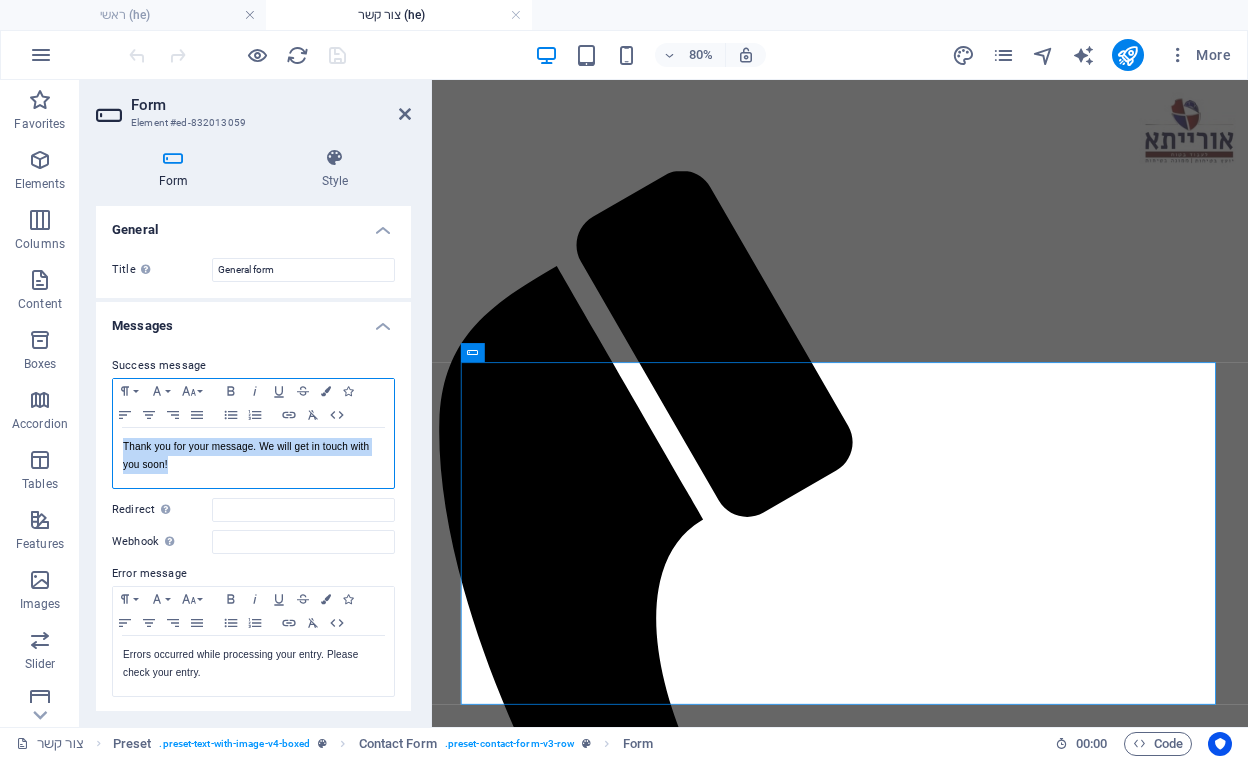 drag, startPoint x: 176, startPoint y: 471, endPoint x: 113, endPoint y: 432, distance: 74.094536 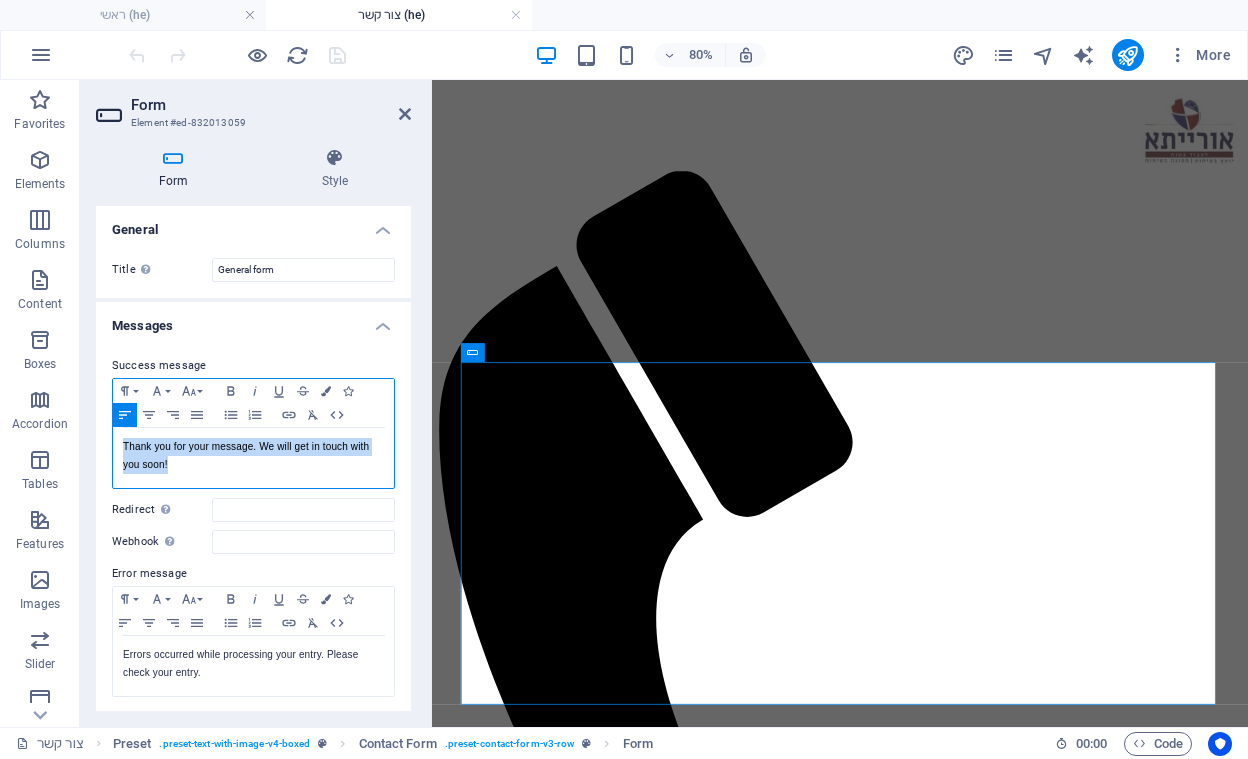 copy on "Thank you for your message. We will get in touch with you soon!" 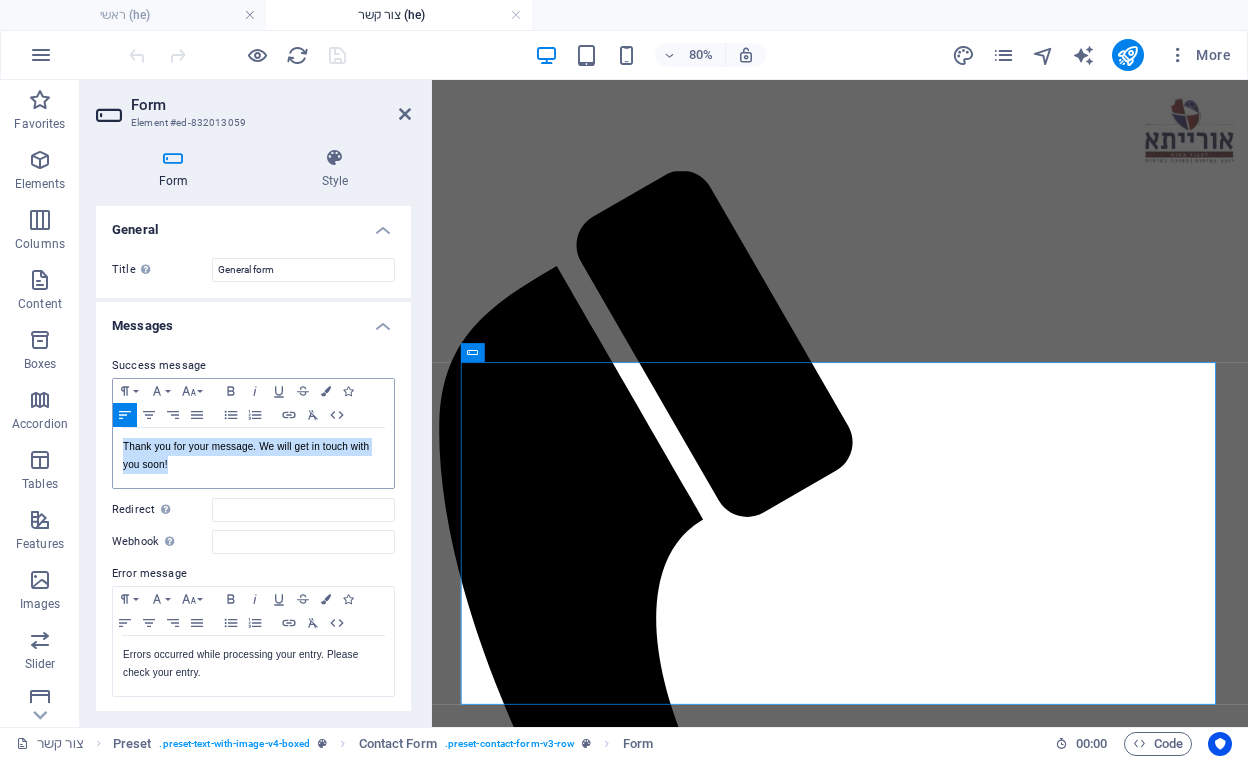 drag, startPoint x: 1015, startPoint y: 450, endPoint x: 247, endPoint y: 464, distance: 768.12756 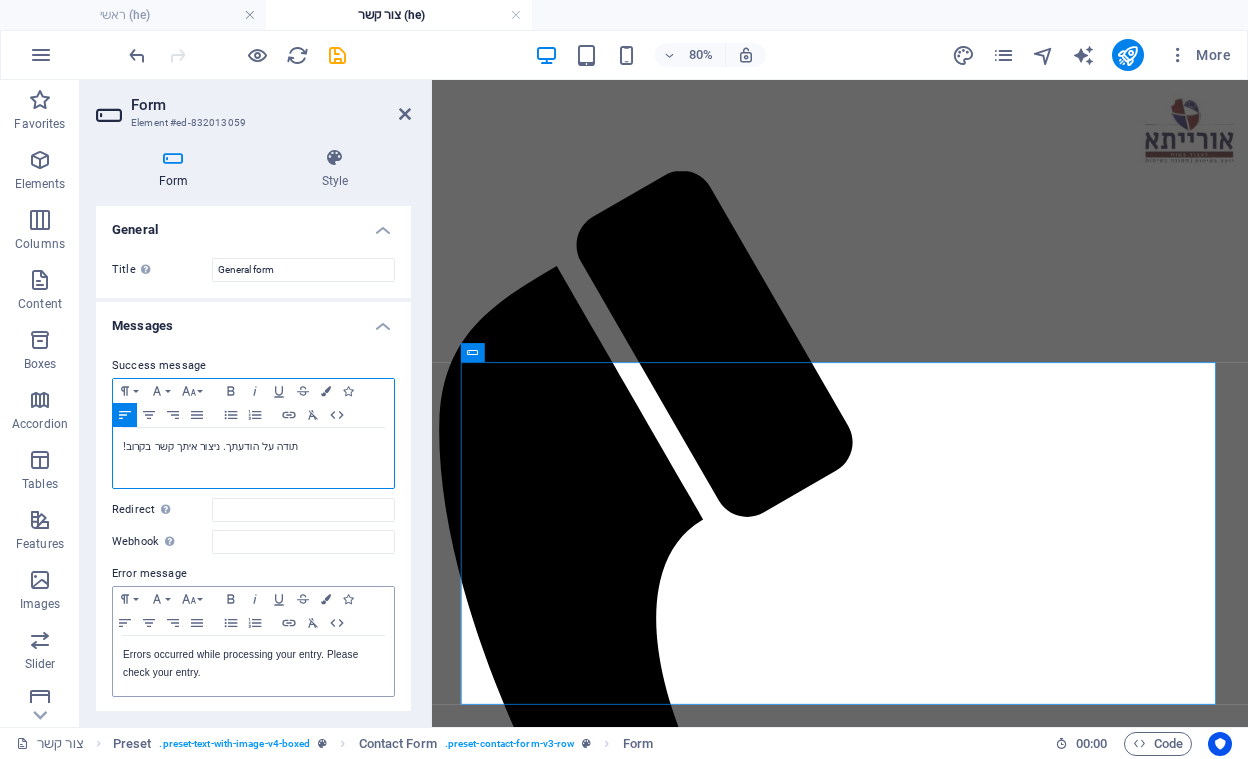 scroll, scrollTop: 21, scrollLeft: 0, axis: vertical 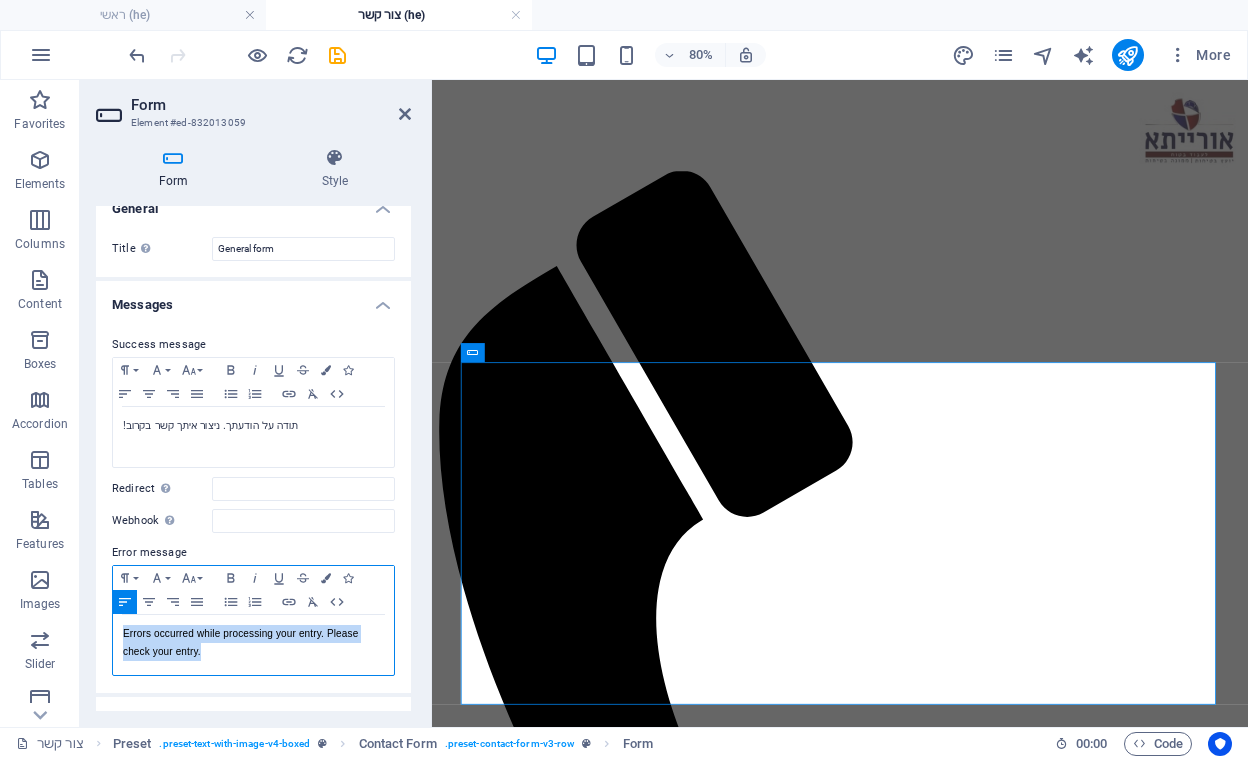 drag, startPoint x: 213, startPoint y: 649, endPoint x: 85, endPoint y: 618, distance: 131.70042 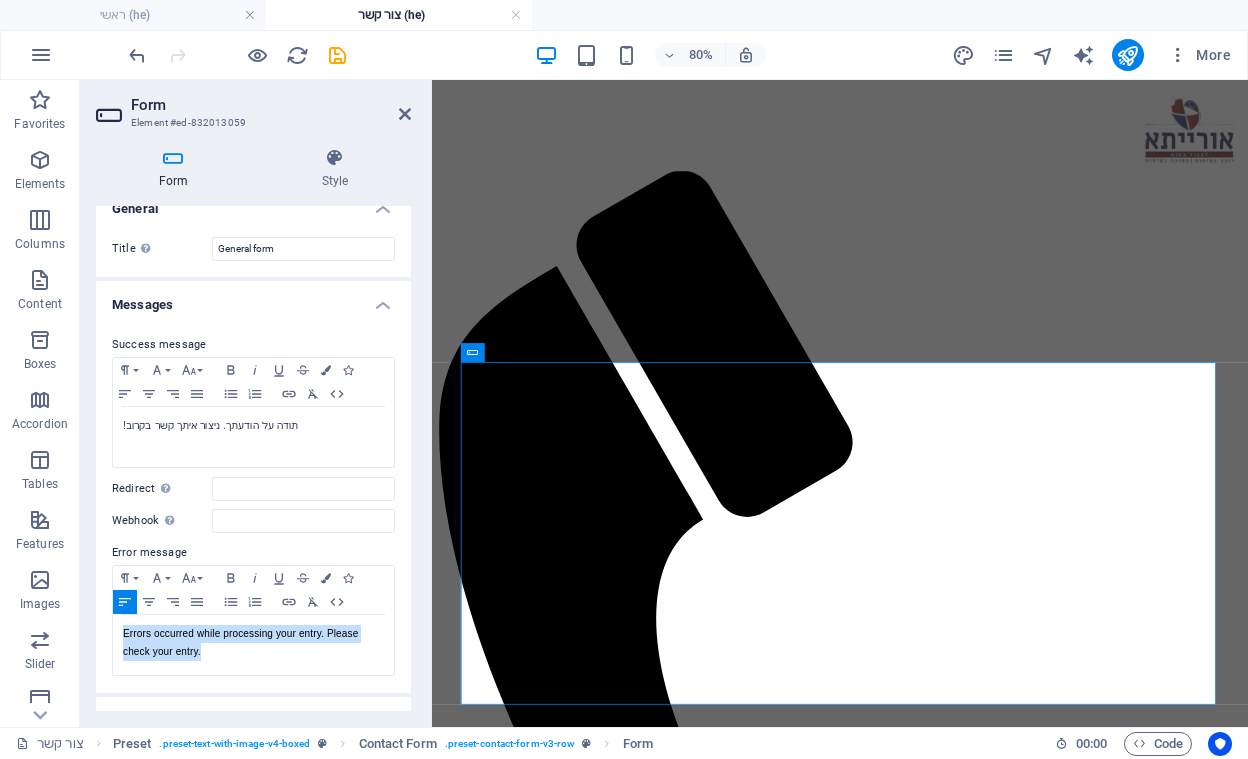 click on "Errors occurred while processing your entry. Please check your entry." at bounding box center [253, 645] 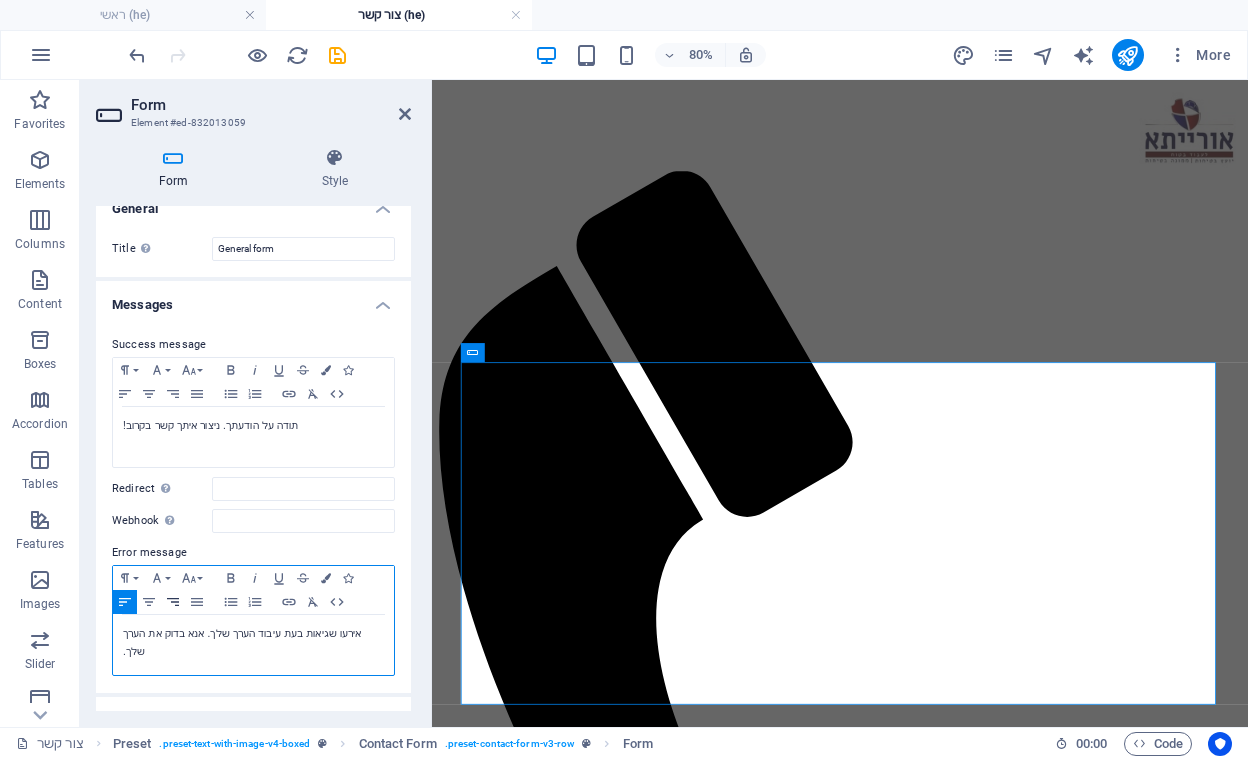 click 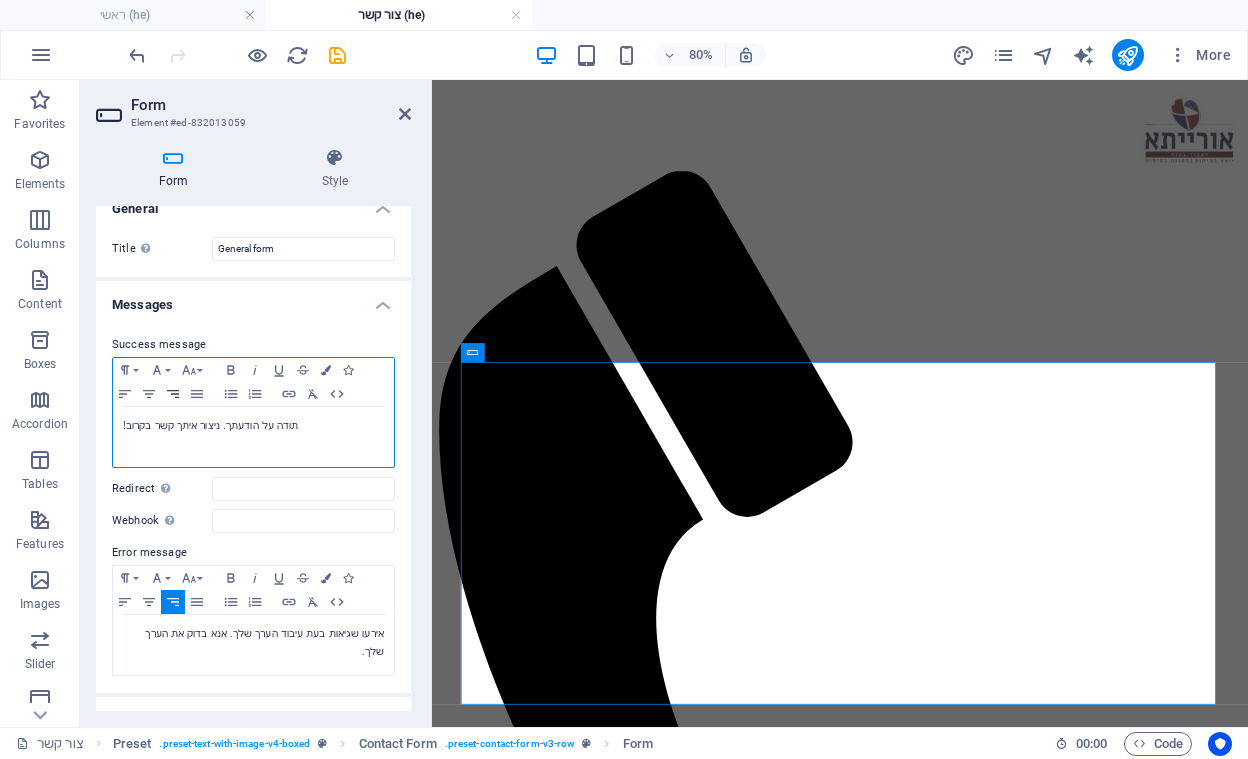 click 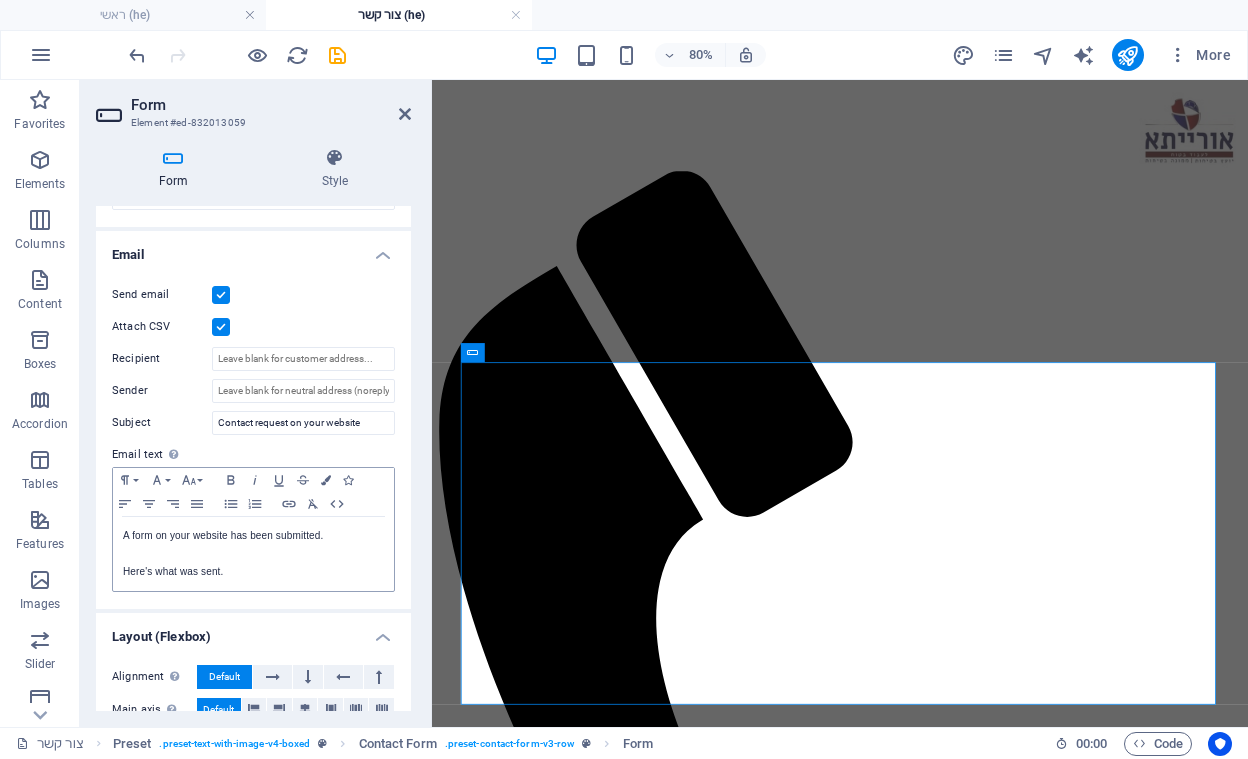 scroll, scrollTop: 613, scrollLeft: 0, axis: vertical 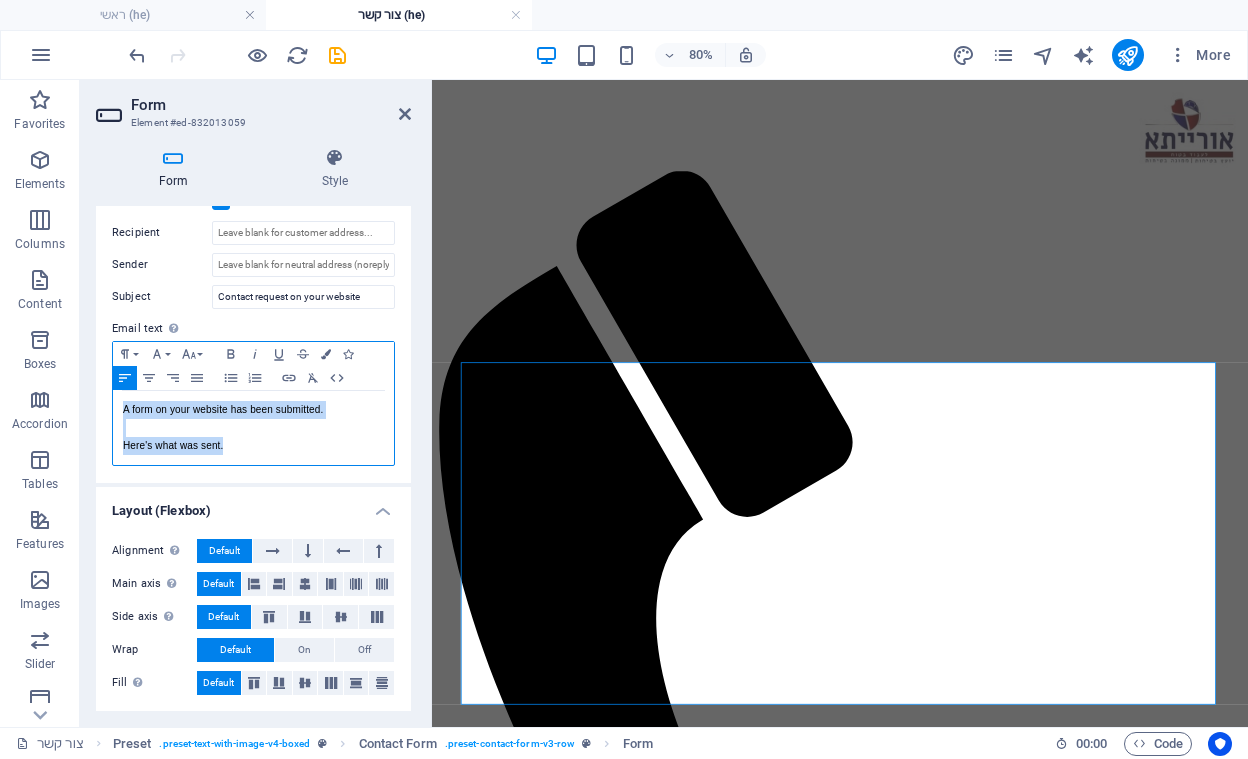 drag, startPoint x: 191, startPoint y: 454, endPoint x: 128, endPoint y: 397, distance: 84.95882 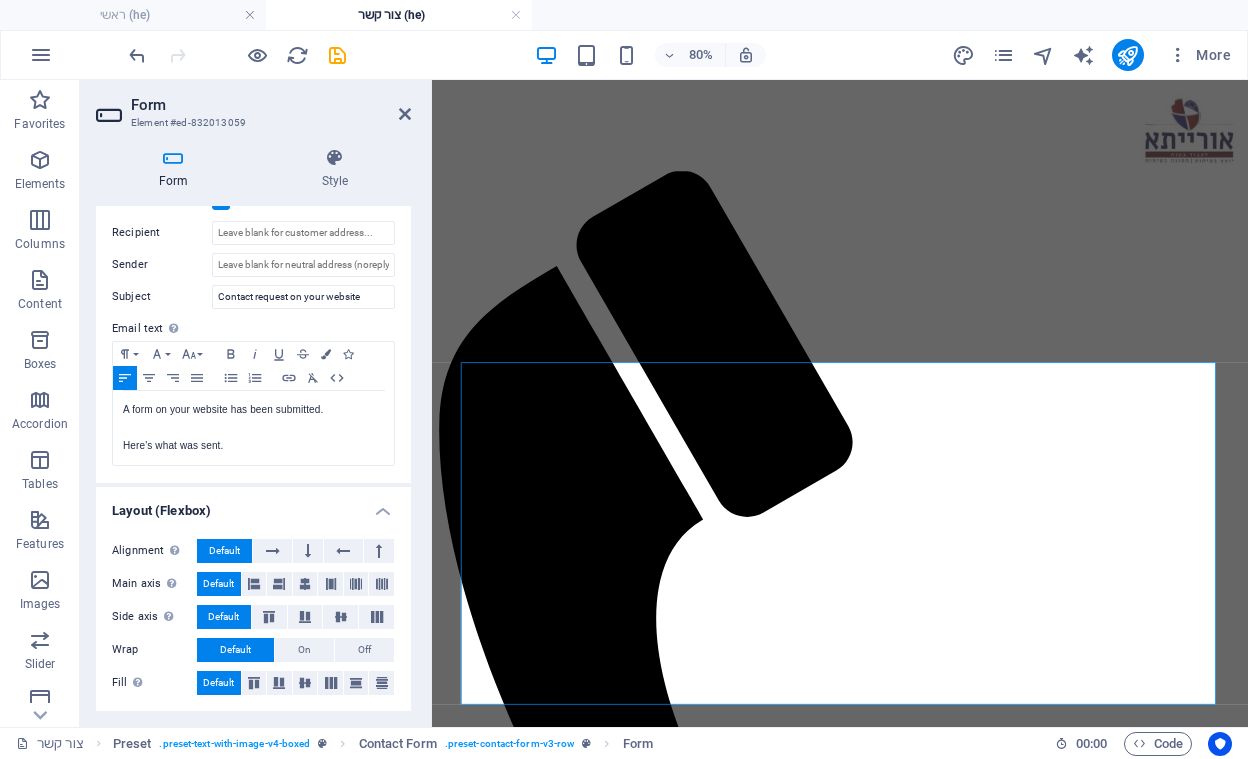 click on "Define text to be sent if form inputs should be sent by email." at bounding box center [173, 328] 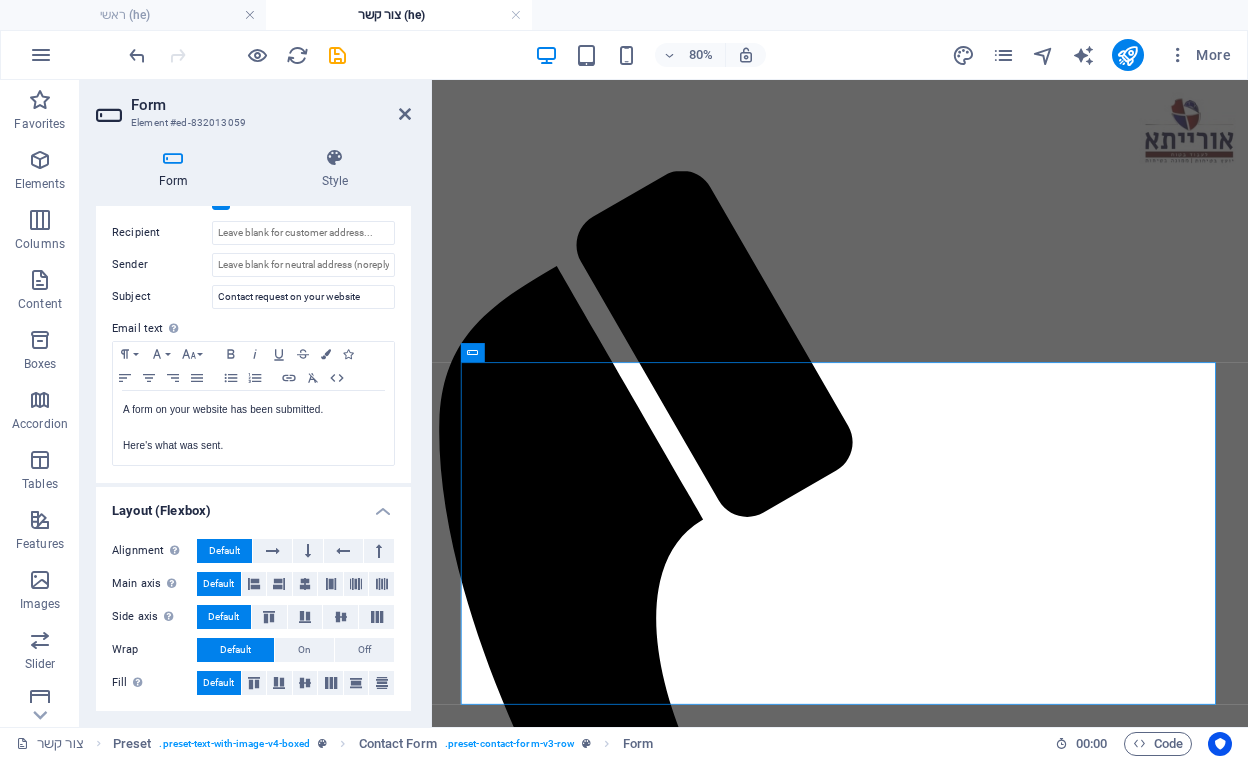 click on "Layout (Flexbox)" at bounding box center (253, 505) 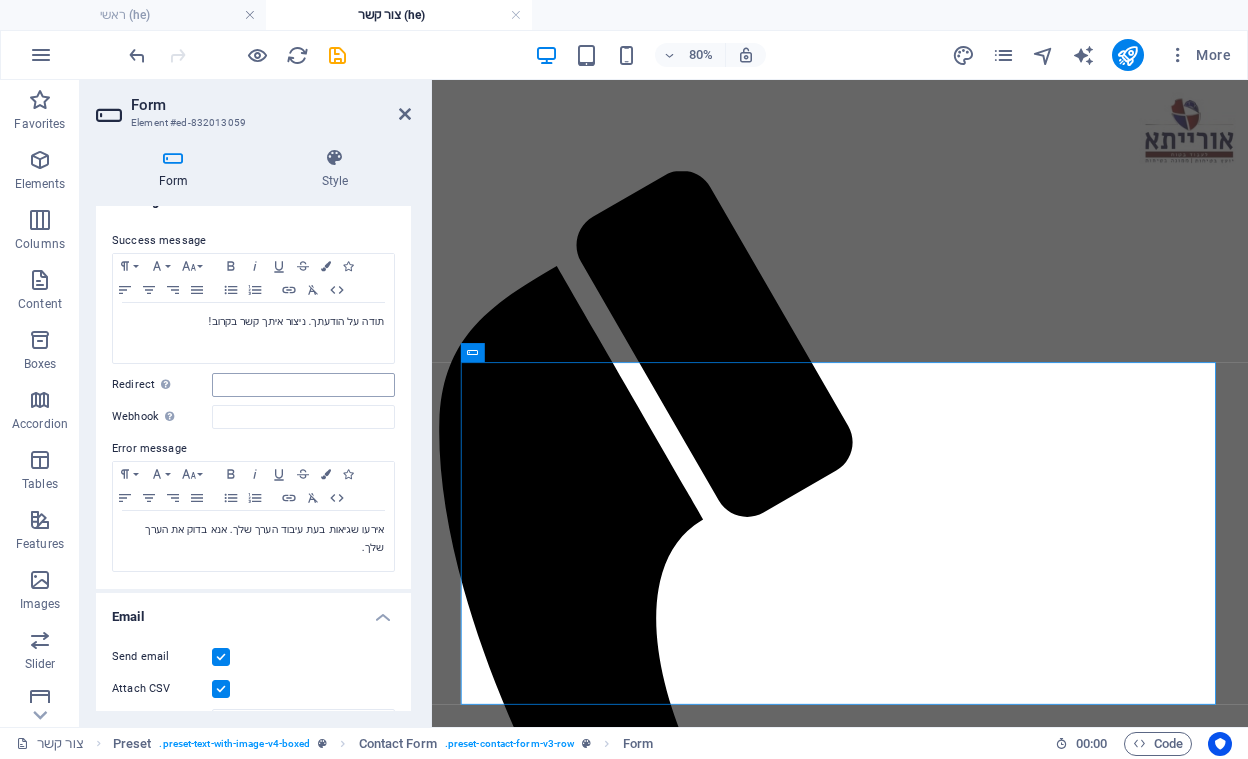 scroll, scrollTop: 0, scrollLeft: 0, axis: both 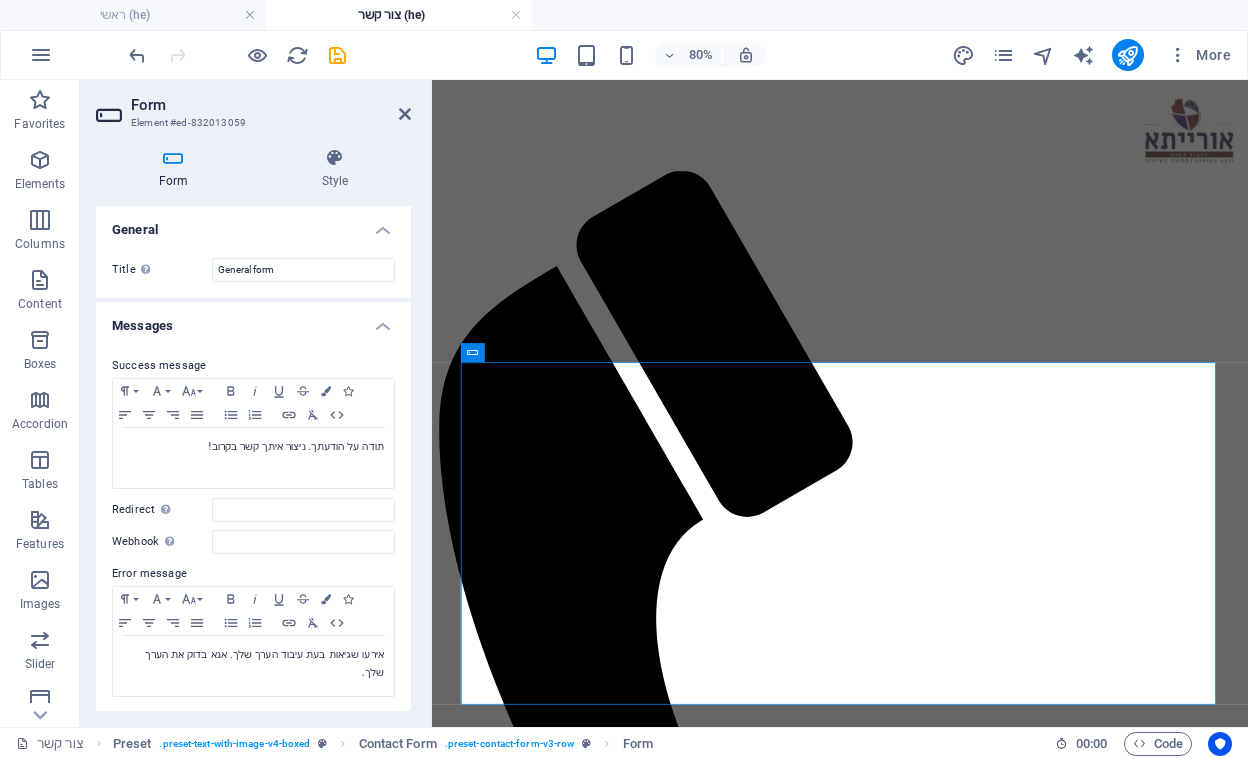 click on "General" at bounding box center (253, 224) 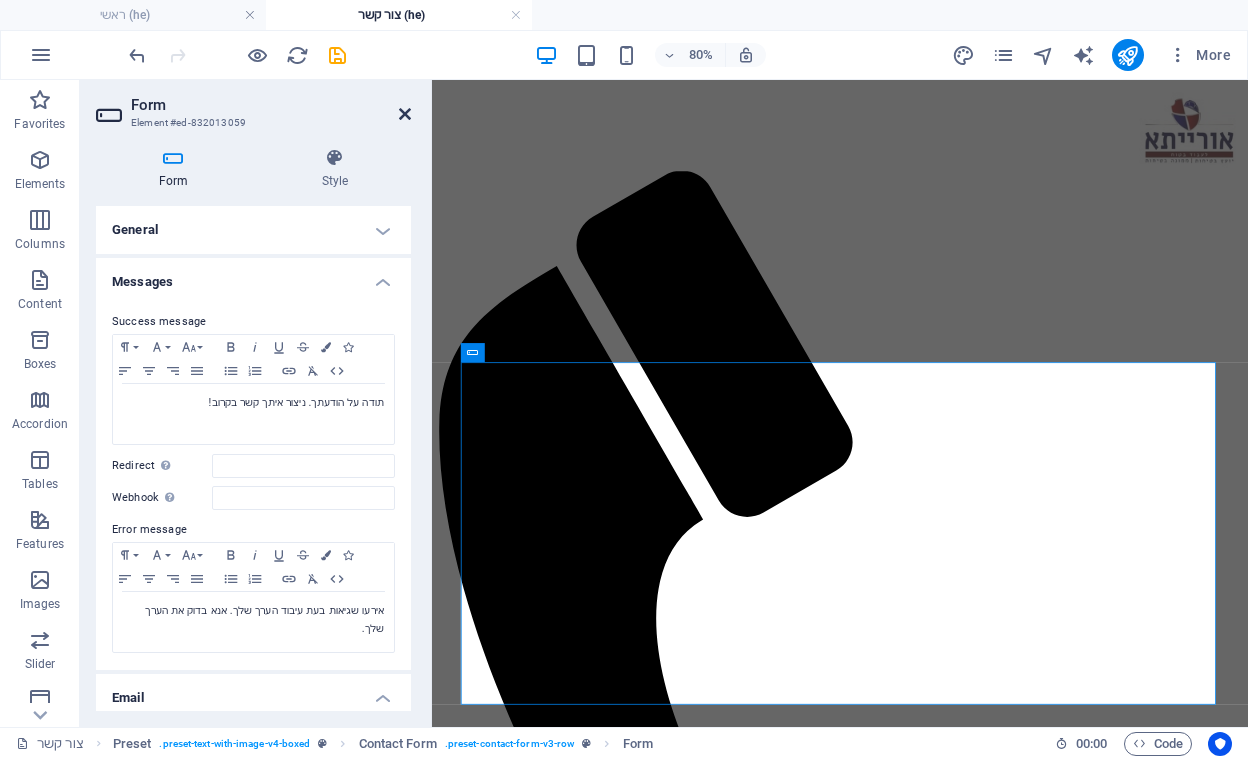 click at bounding box center [405, 114] 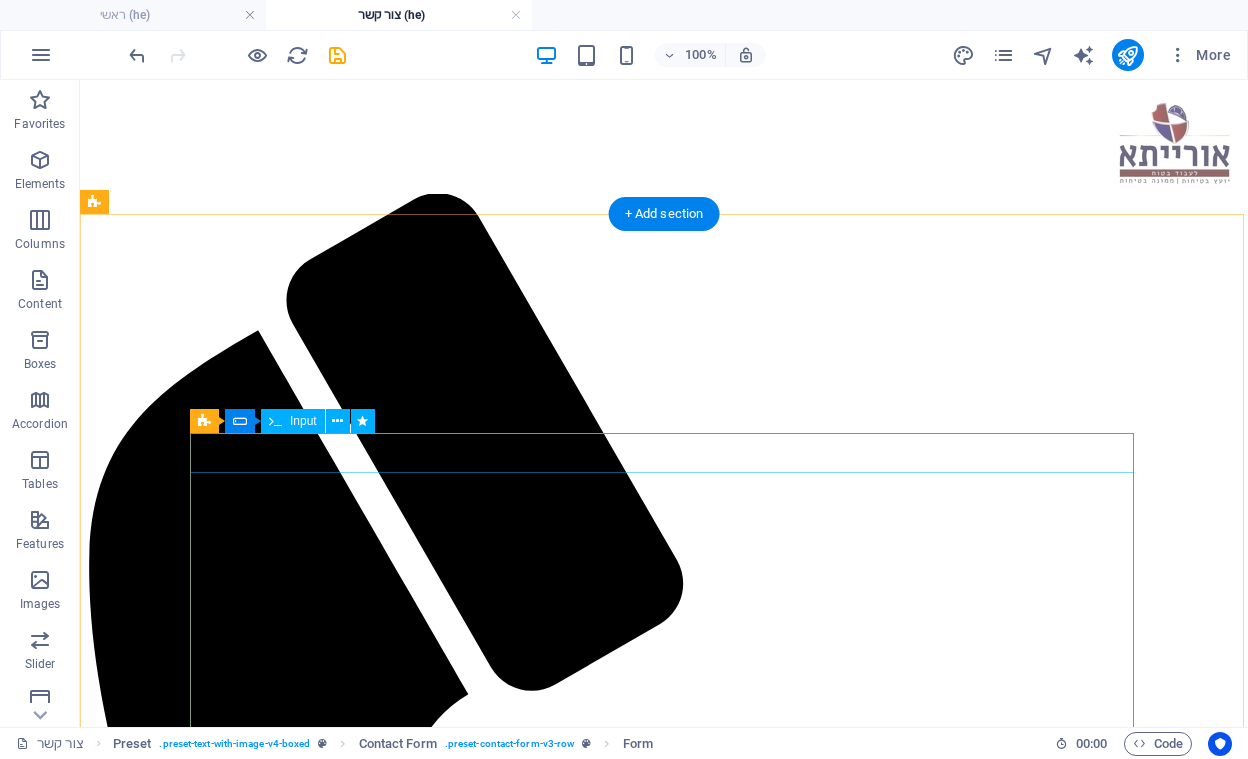 click on "מממ" 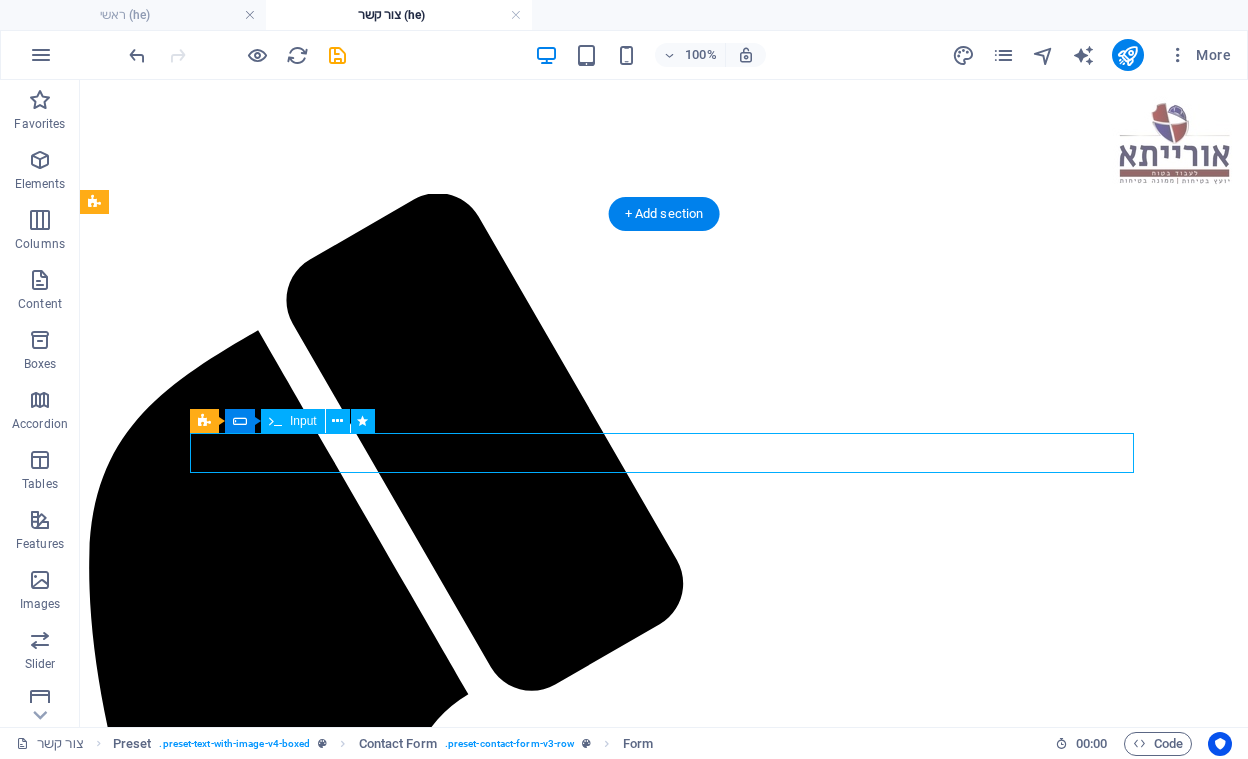 click on "מממ" 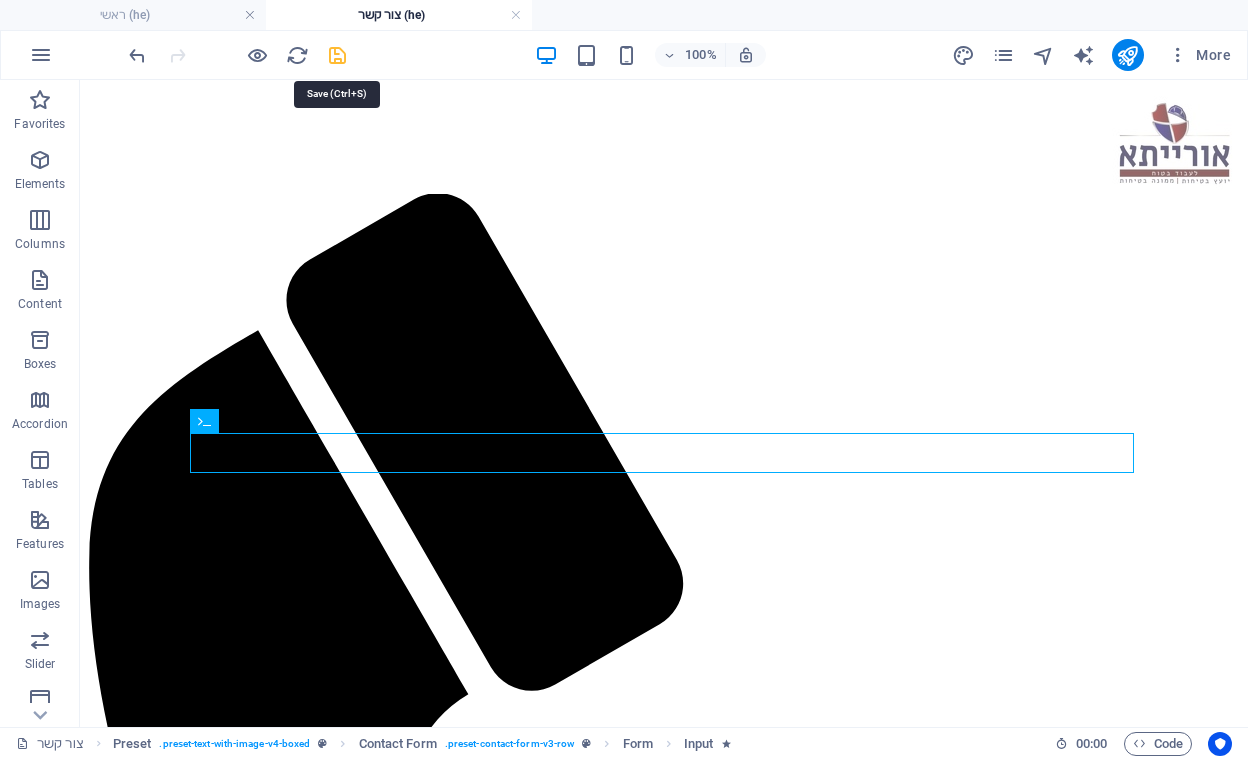click at bounding box center (337, 55) 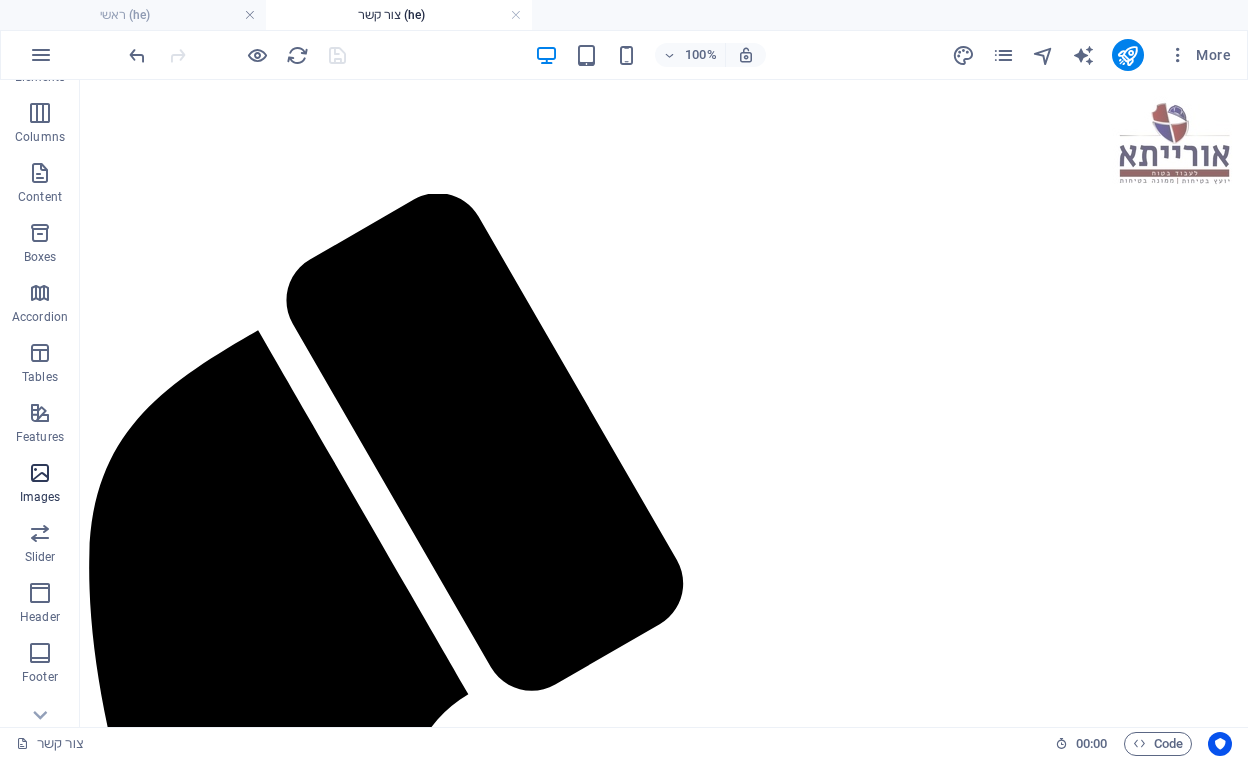 scroll, scrollTop: 175, scrollLeft: 0, axis: vertical 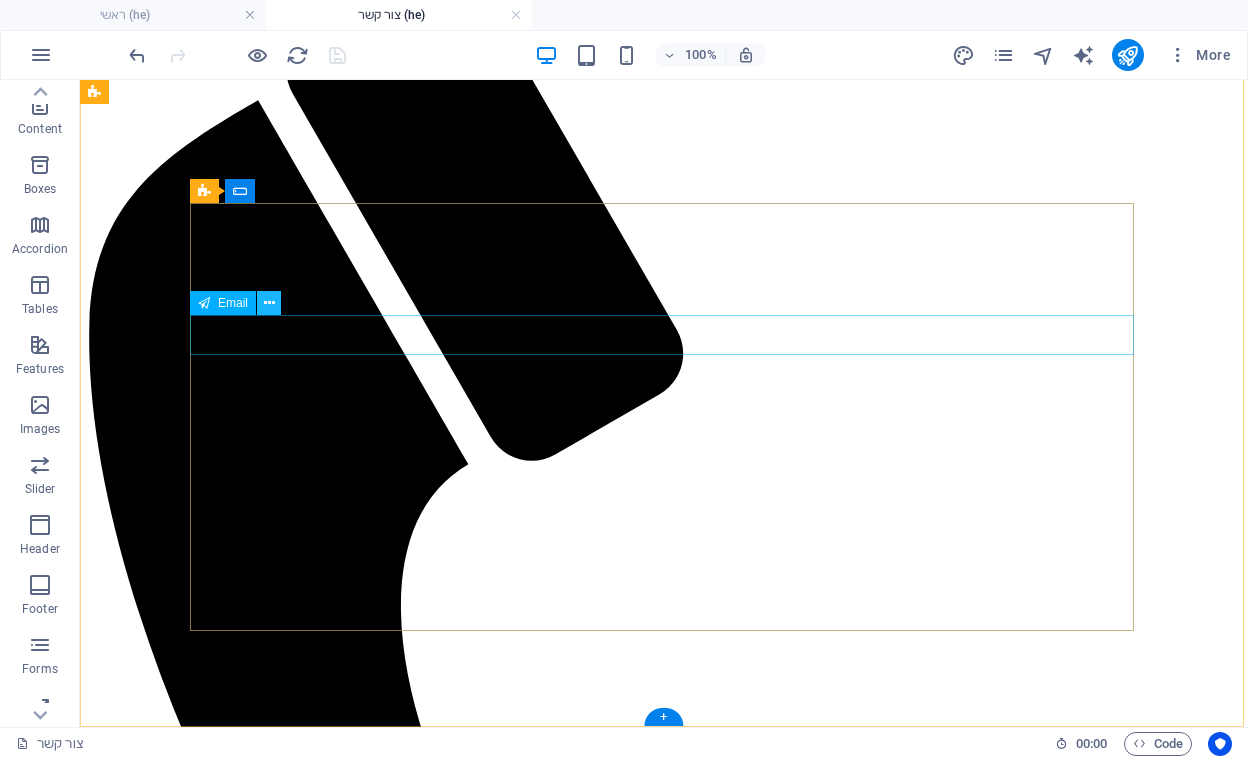 click at bounding box center [269, 303] 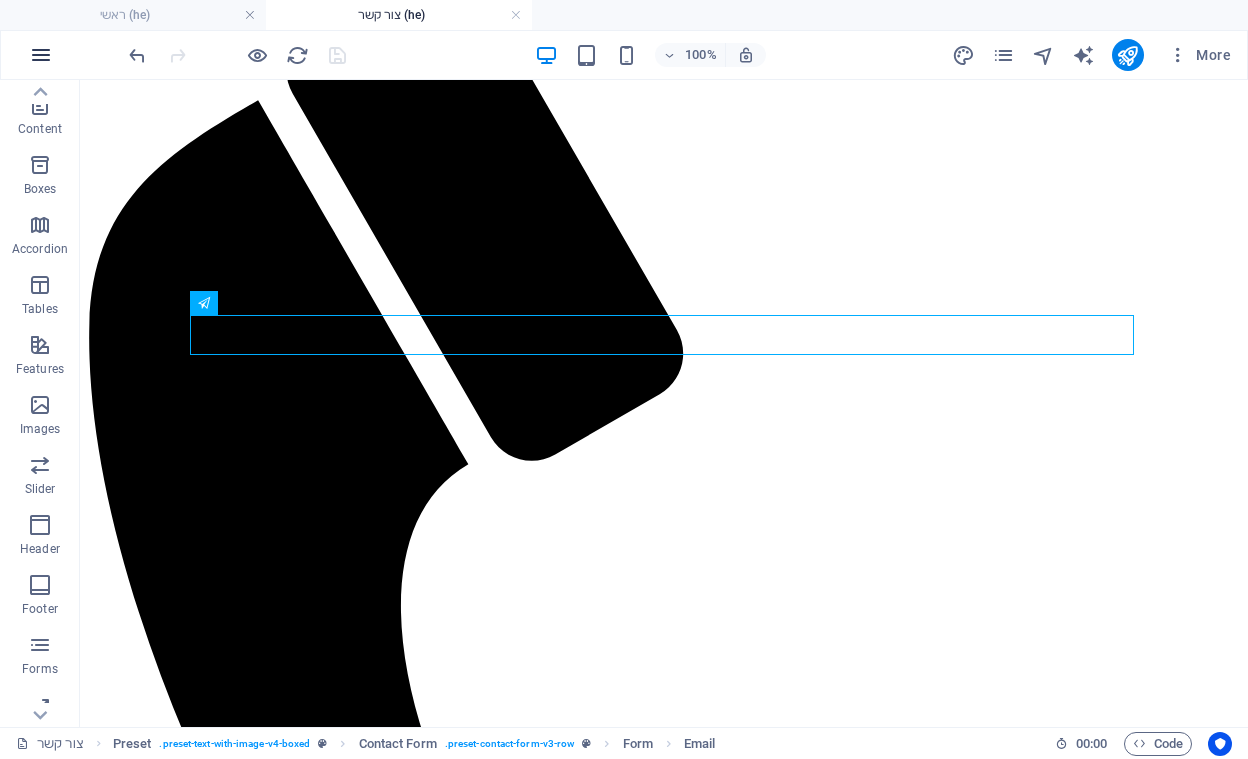 click at bounding box center (41, 55) 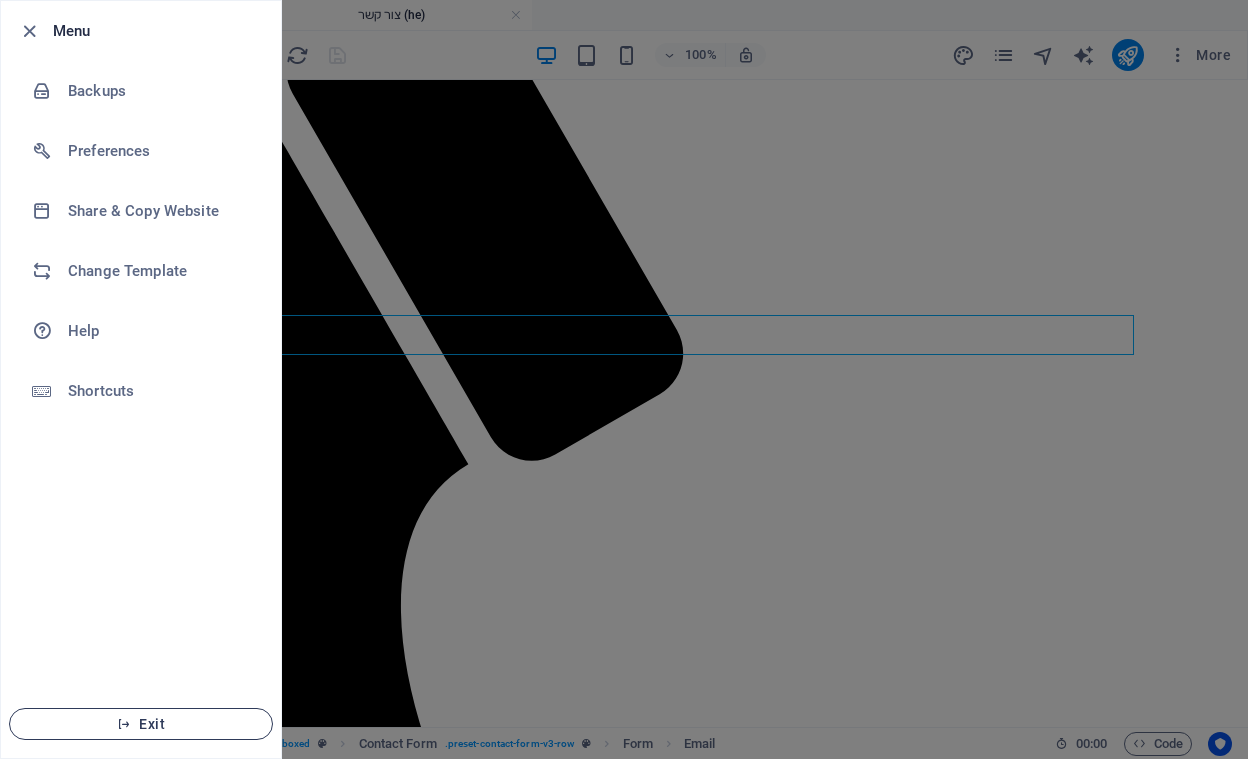 click on "Exit" at bounding box center (141, 724) 